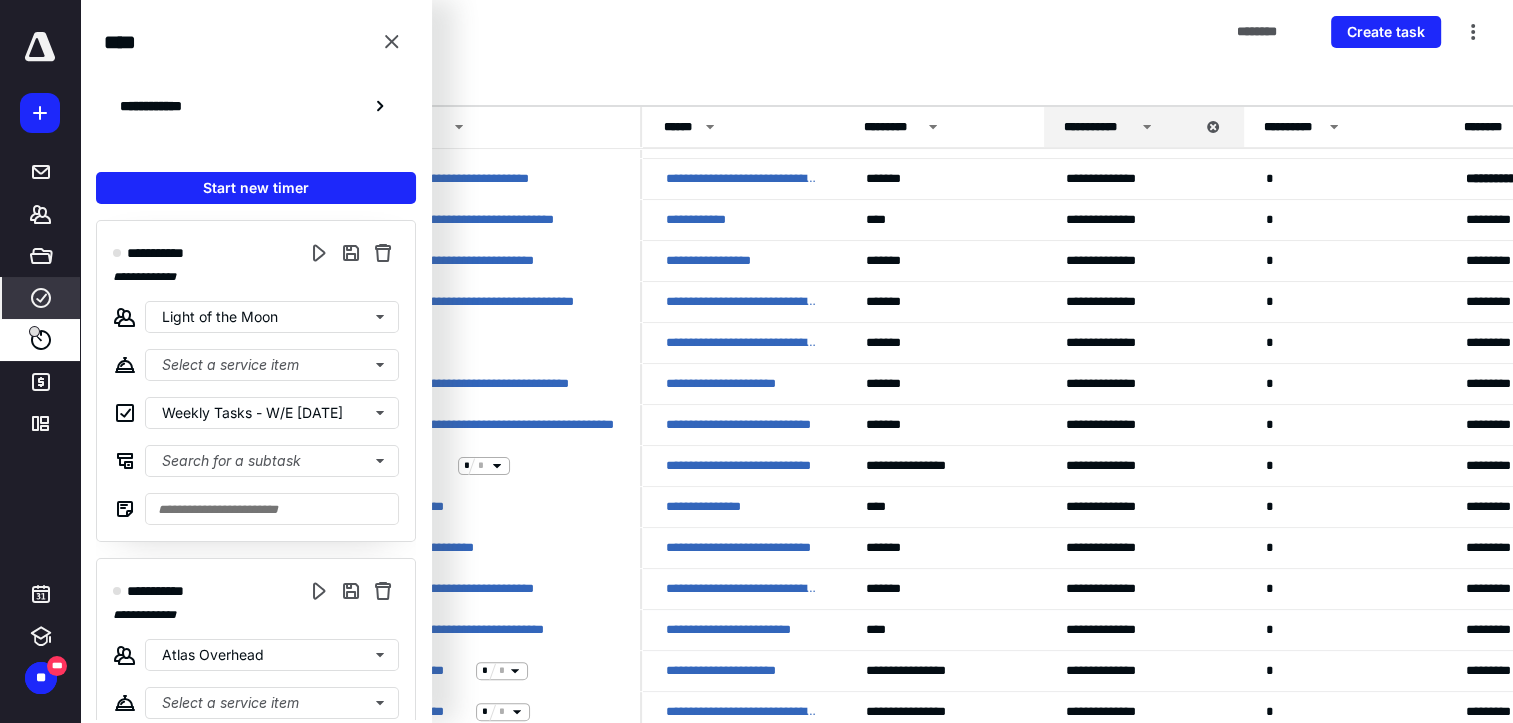 scroll, scrollTop: 0, scrollLeft: 0, axis: both 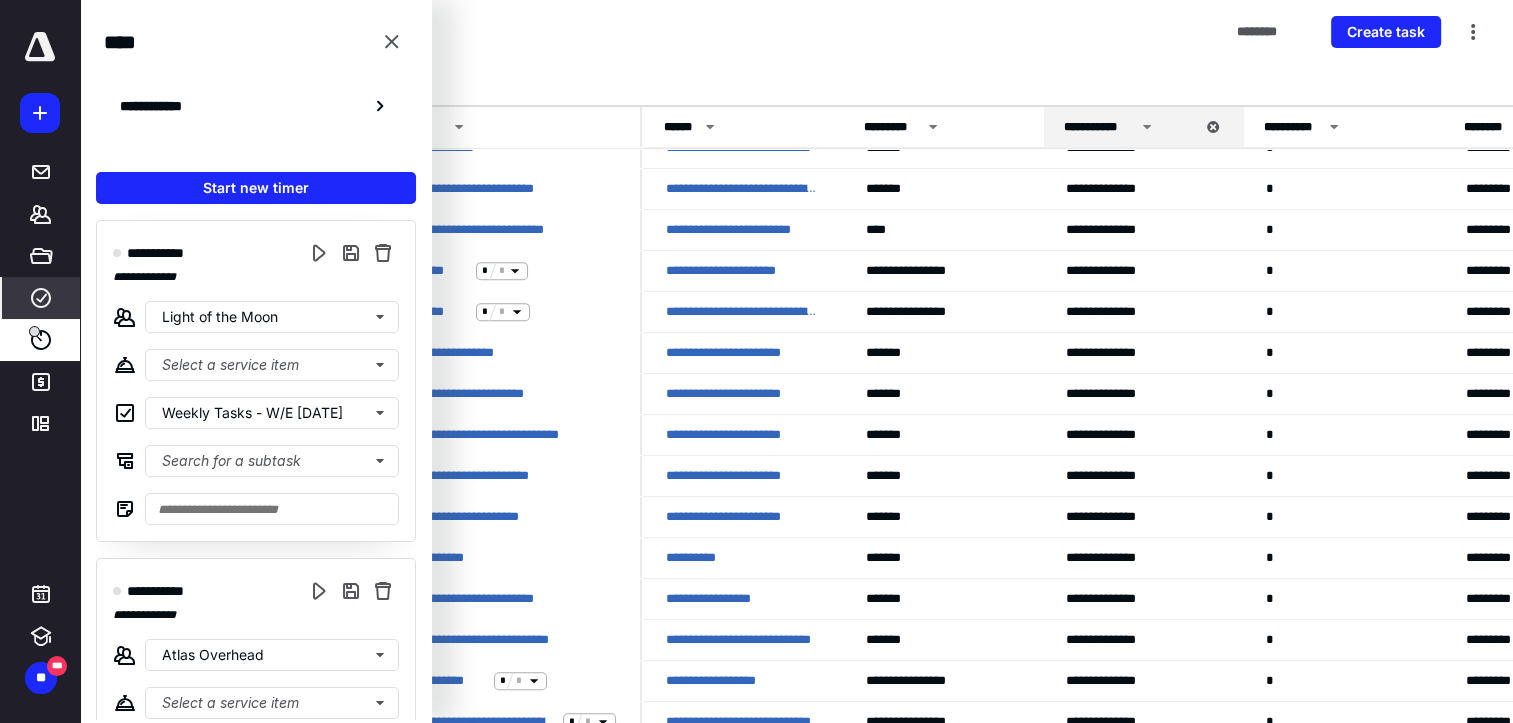 click on "Tasks ******** Create task" at bounding box center (796, 32) 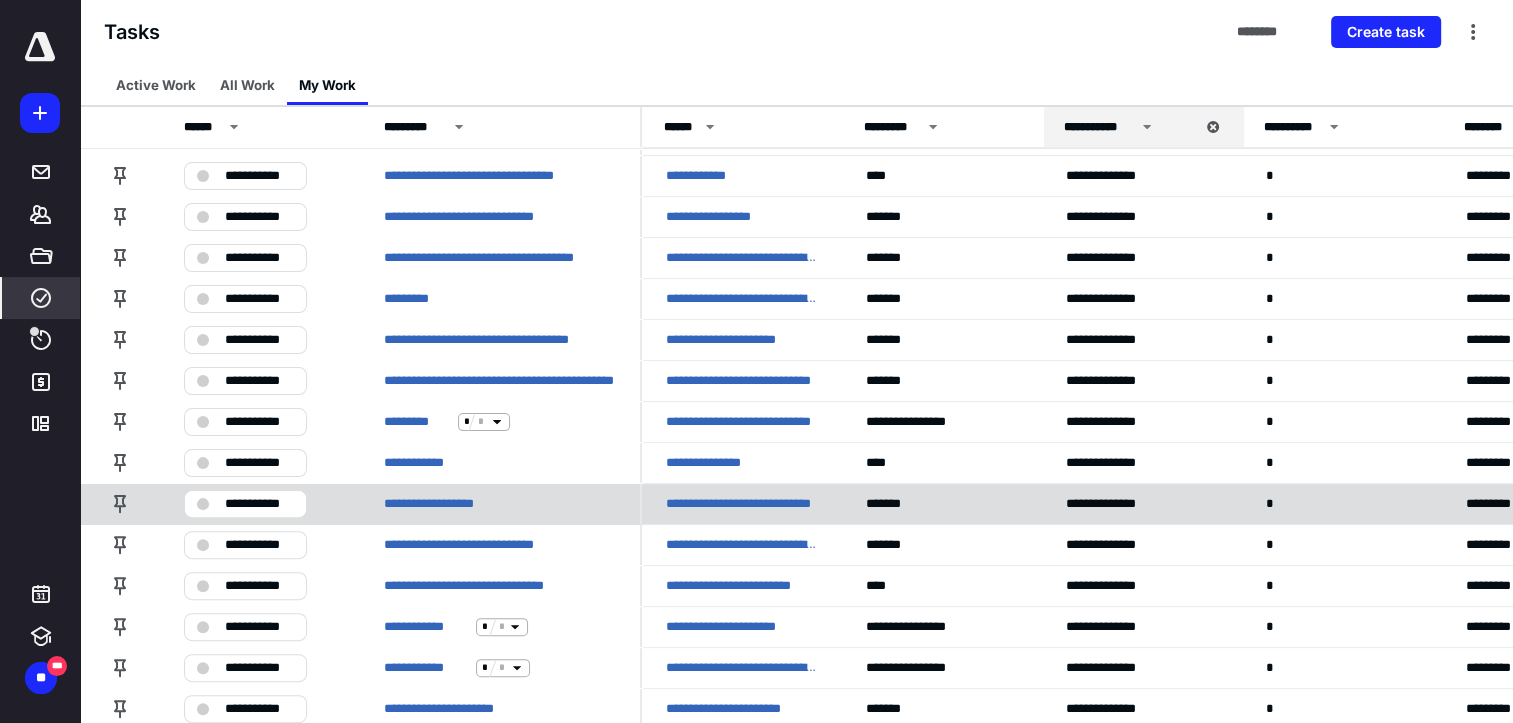 scroll, scrollTop: 400, scrollLeft: 0, axis: vertical 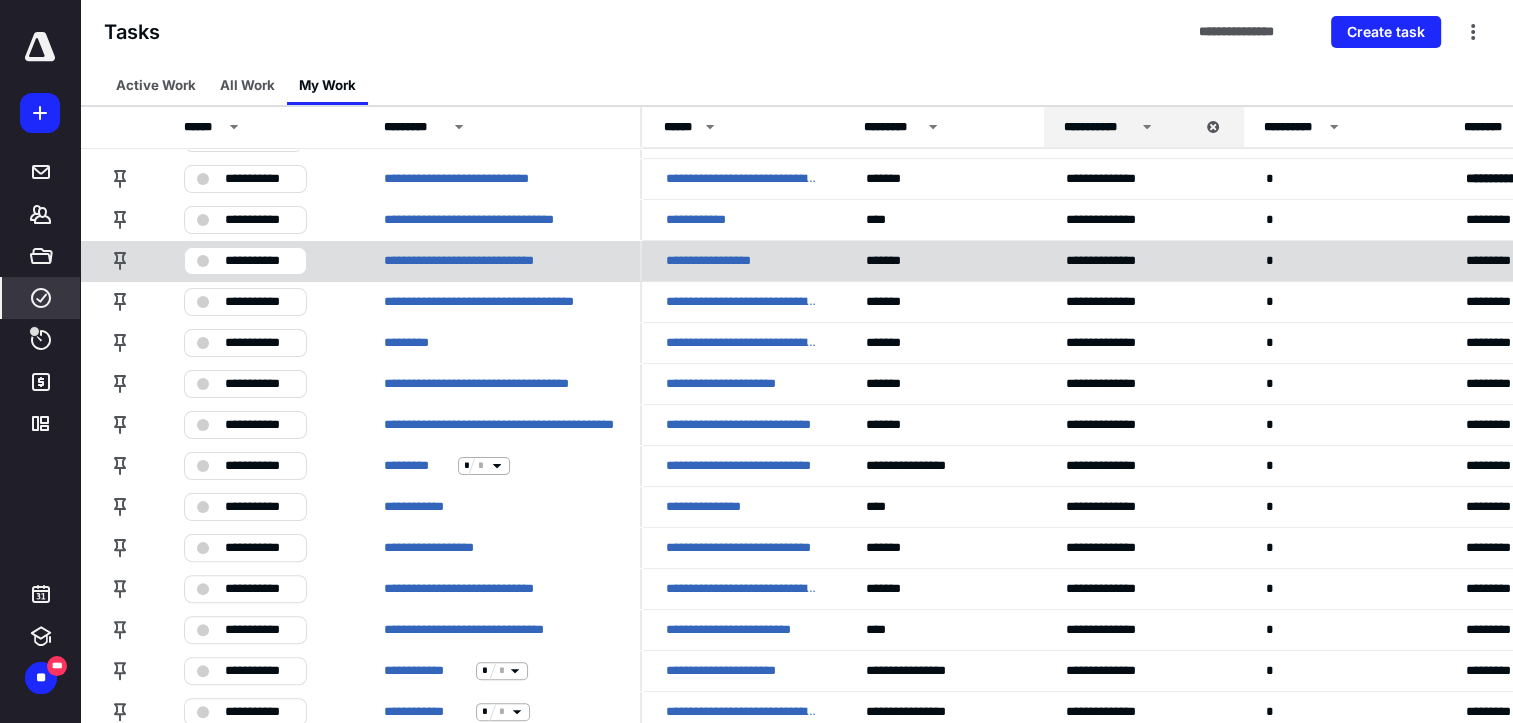 click on "**********" at bounding box center (259, 261) 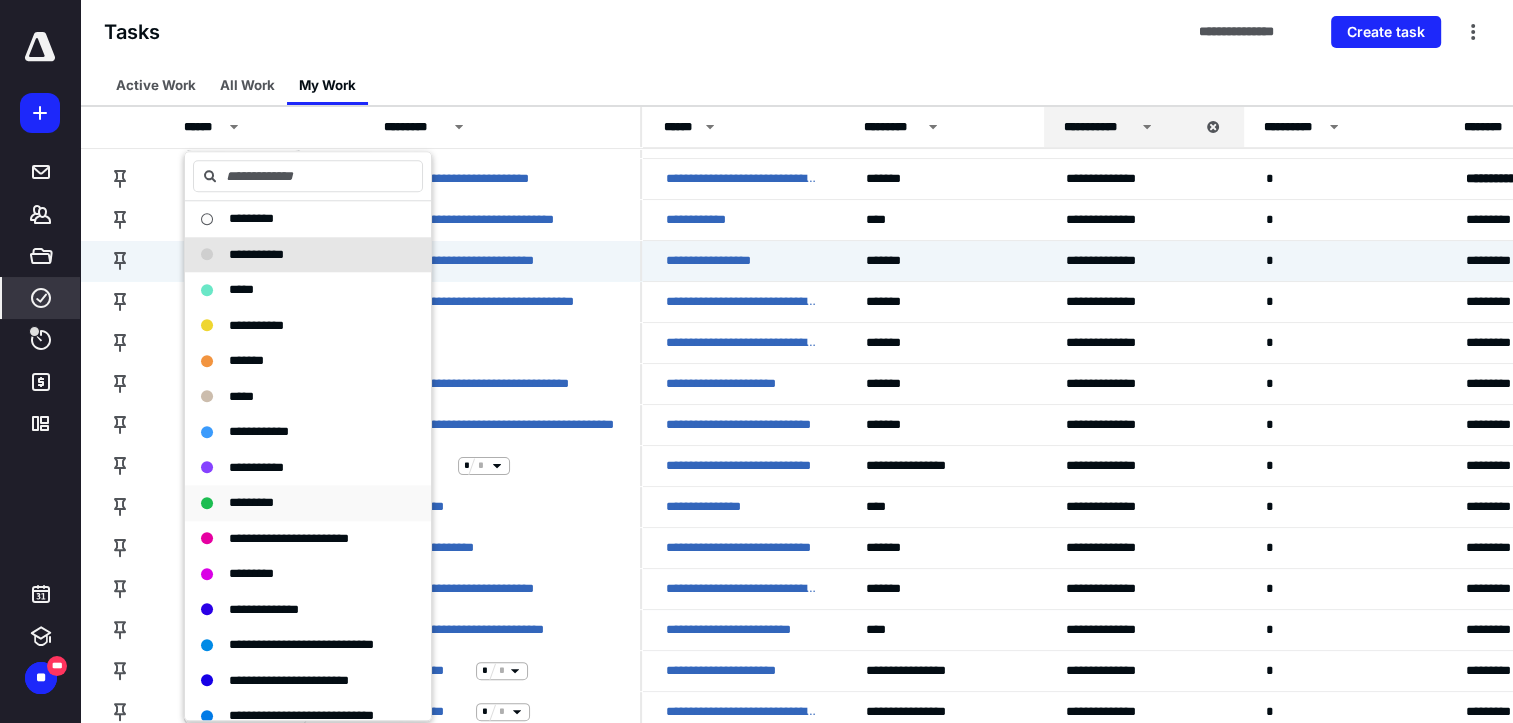 click on "*********" at bounding box center (251, 502) 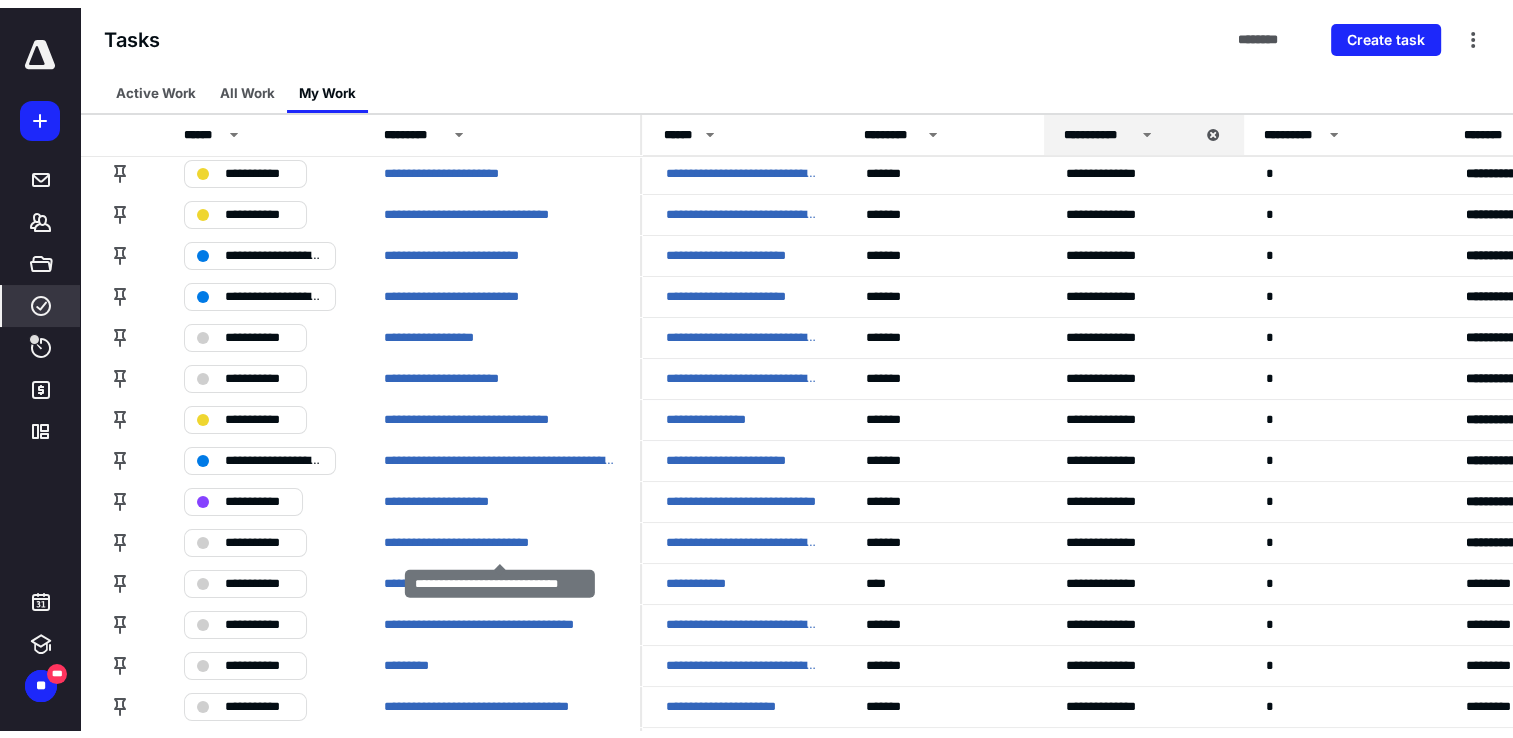 scroll, scrollTop: 0, scrollLeft: 0, axis: both 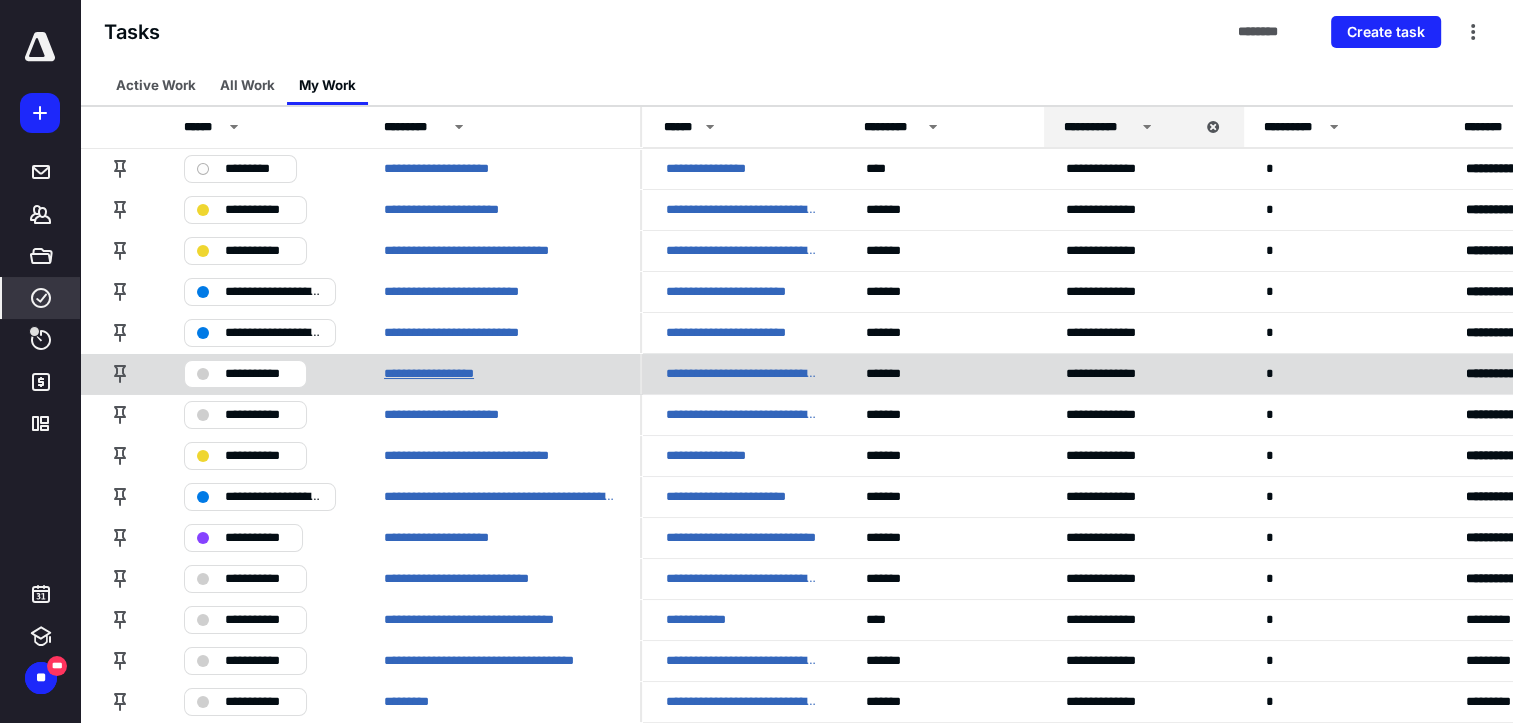 click on "**********" at bounding box center [446, 374] 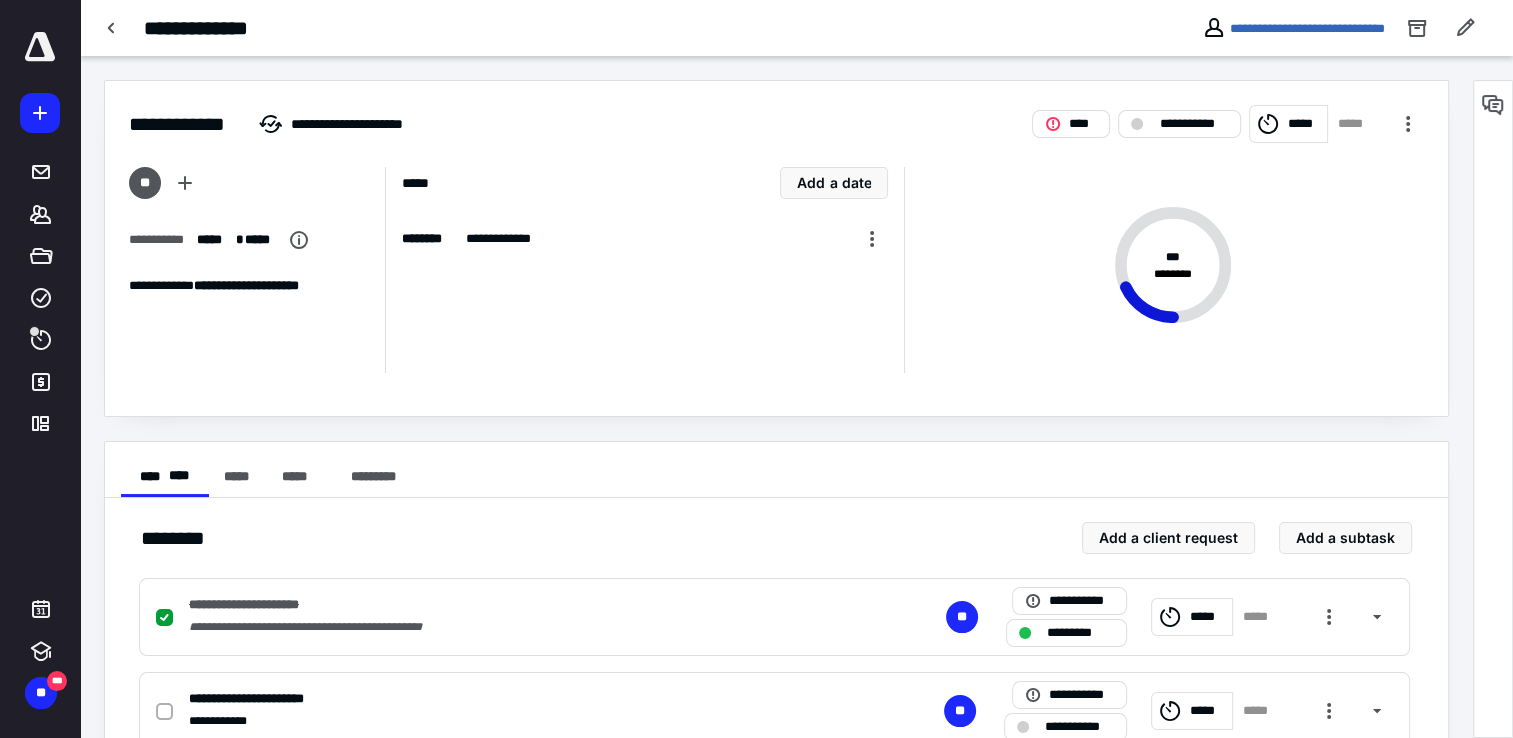 click on "**********" at bounding box center (776, 112) 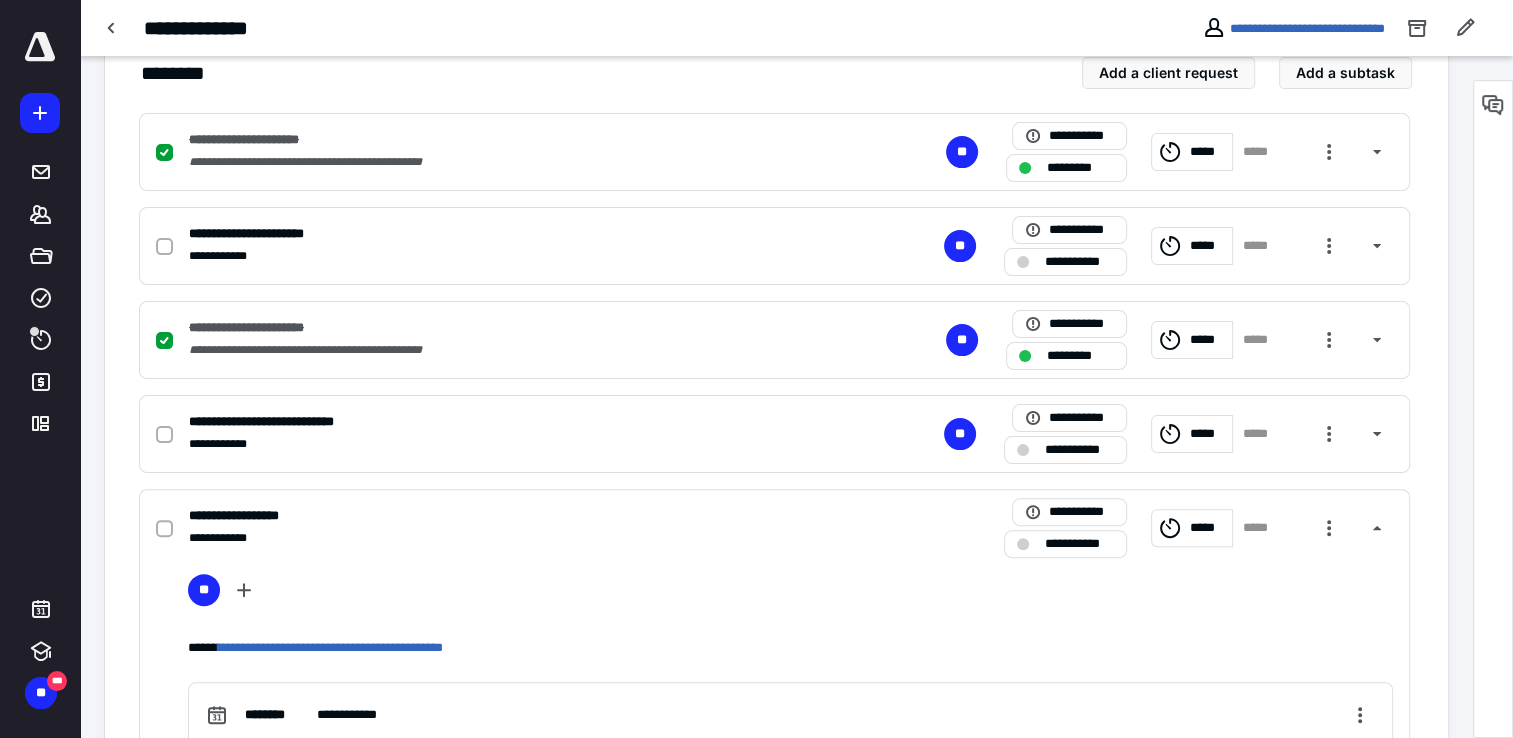 scroll, scrollTop: 500, scrollLeft: 0, axis: vertical 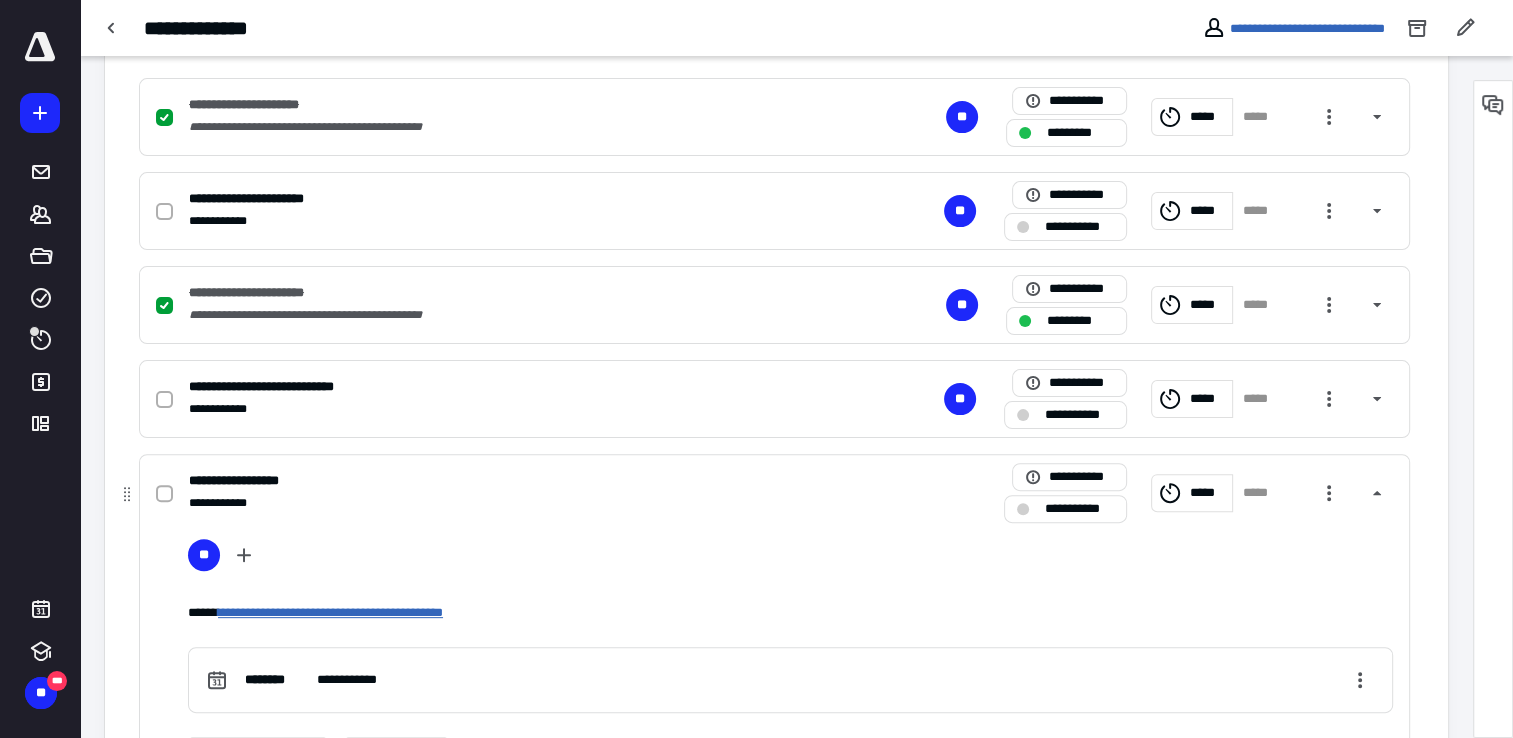 click on "**********" at bounding box center [330, 612] 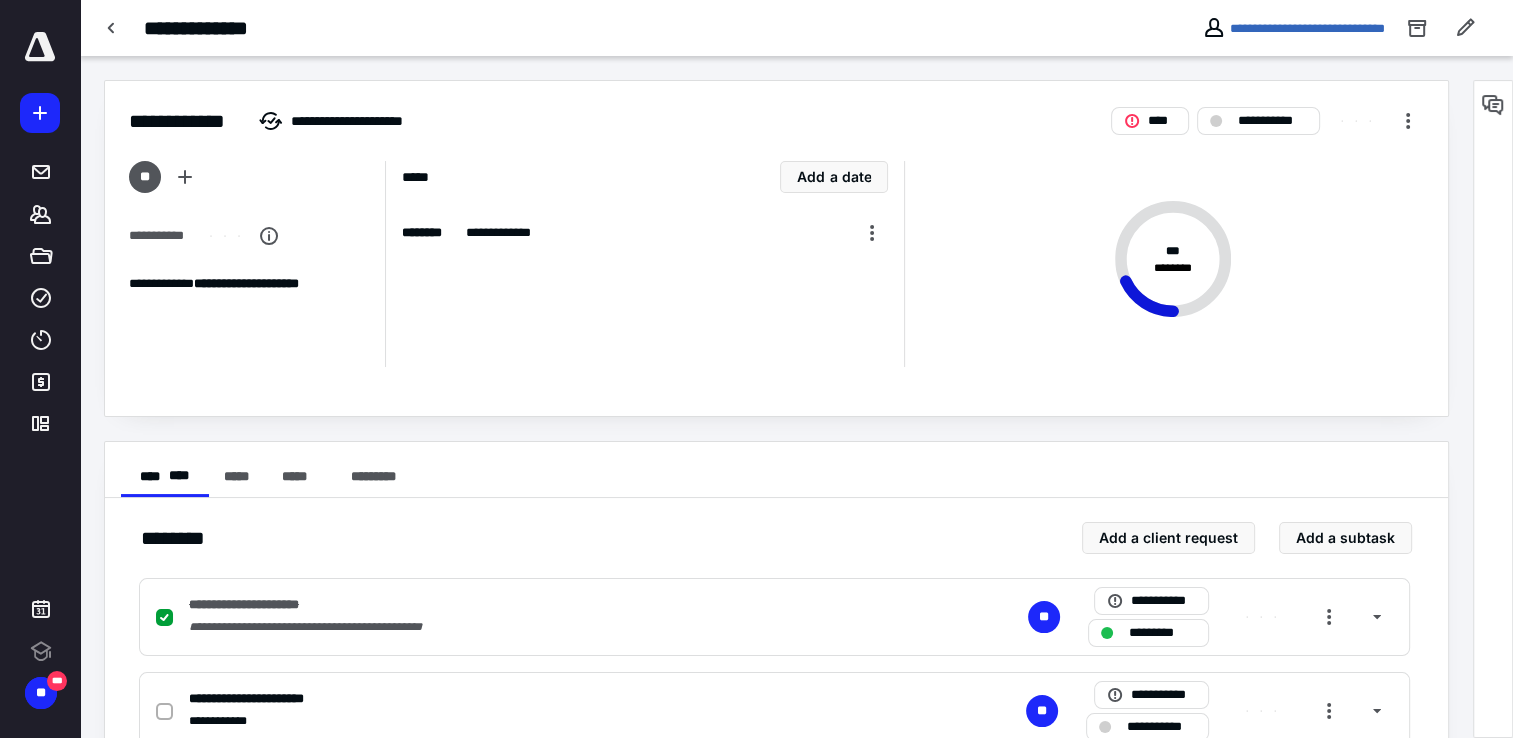scroll, scrollTop: 0, scrollLeft: 0, axis: both 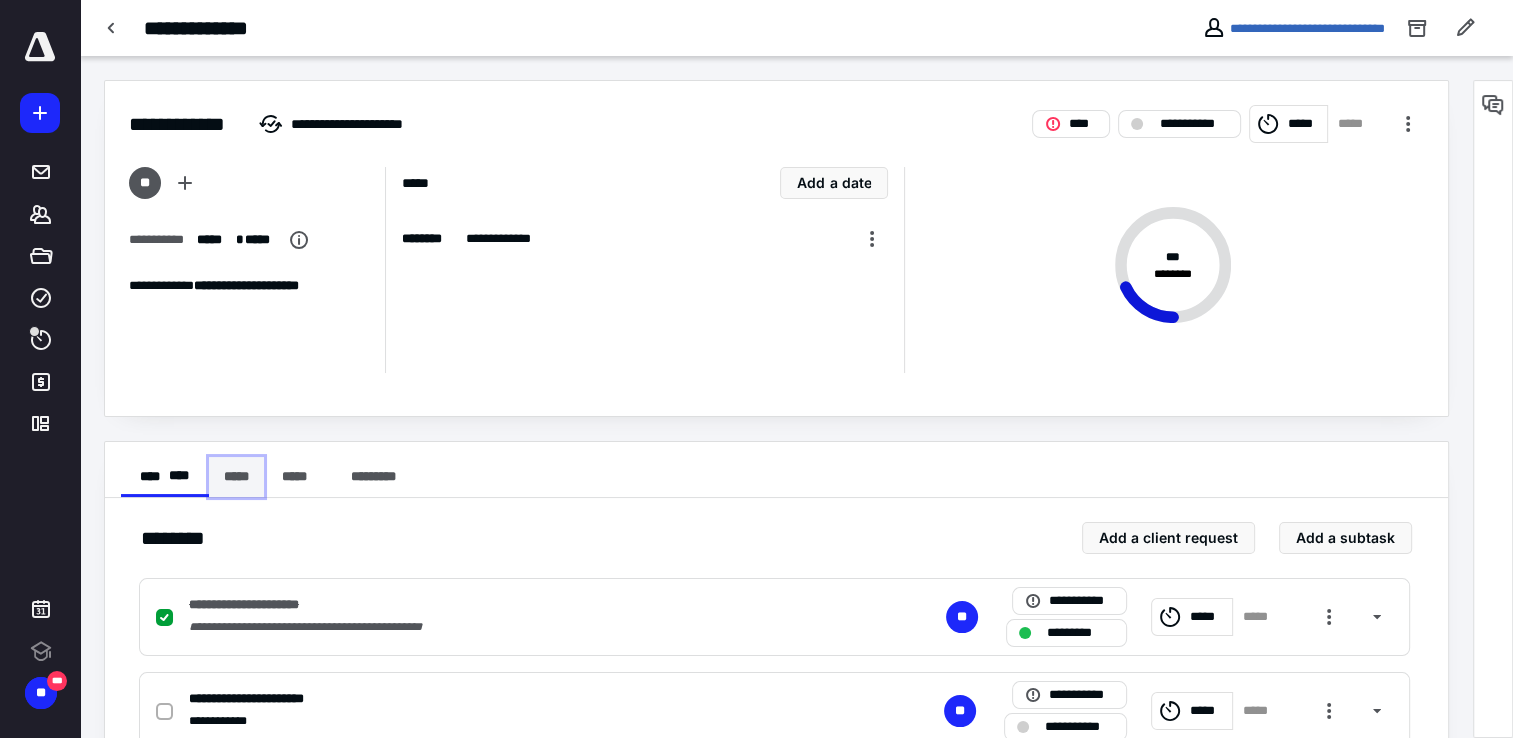 click on "*****" at bounding box center [236, 477] 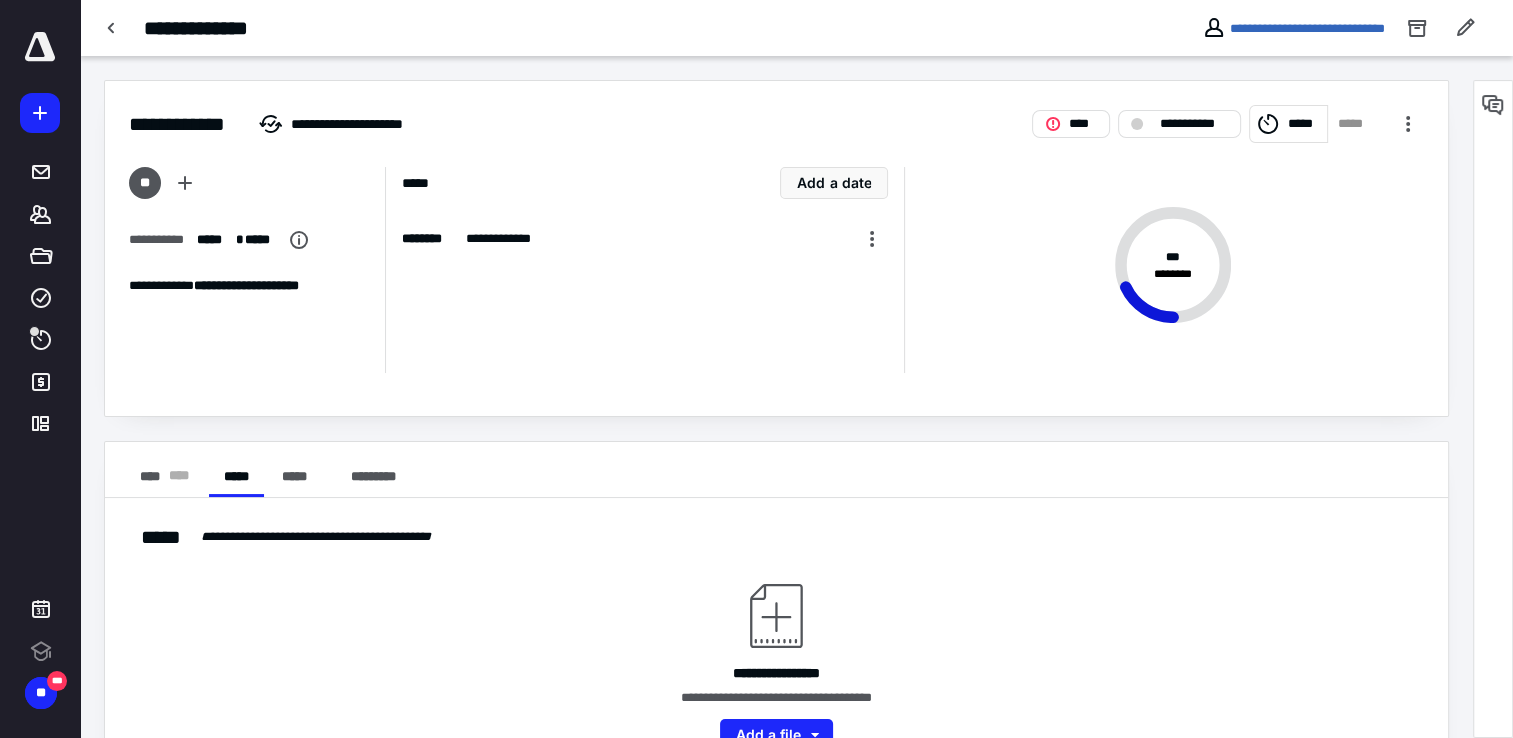 scroll, scrollTop: 60, scrollLeft: 0, axis: vertical 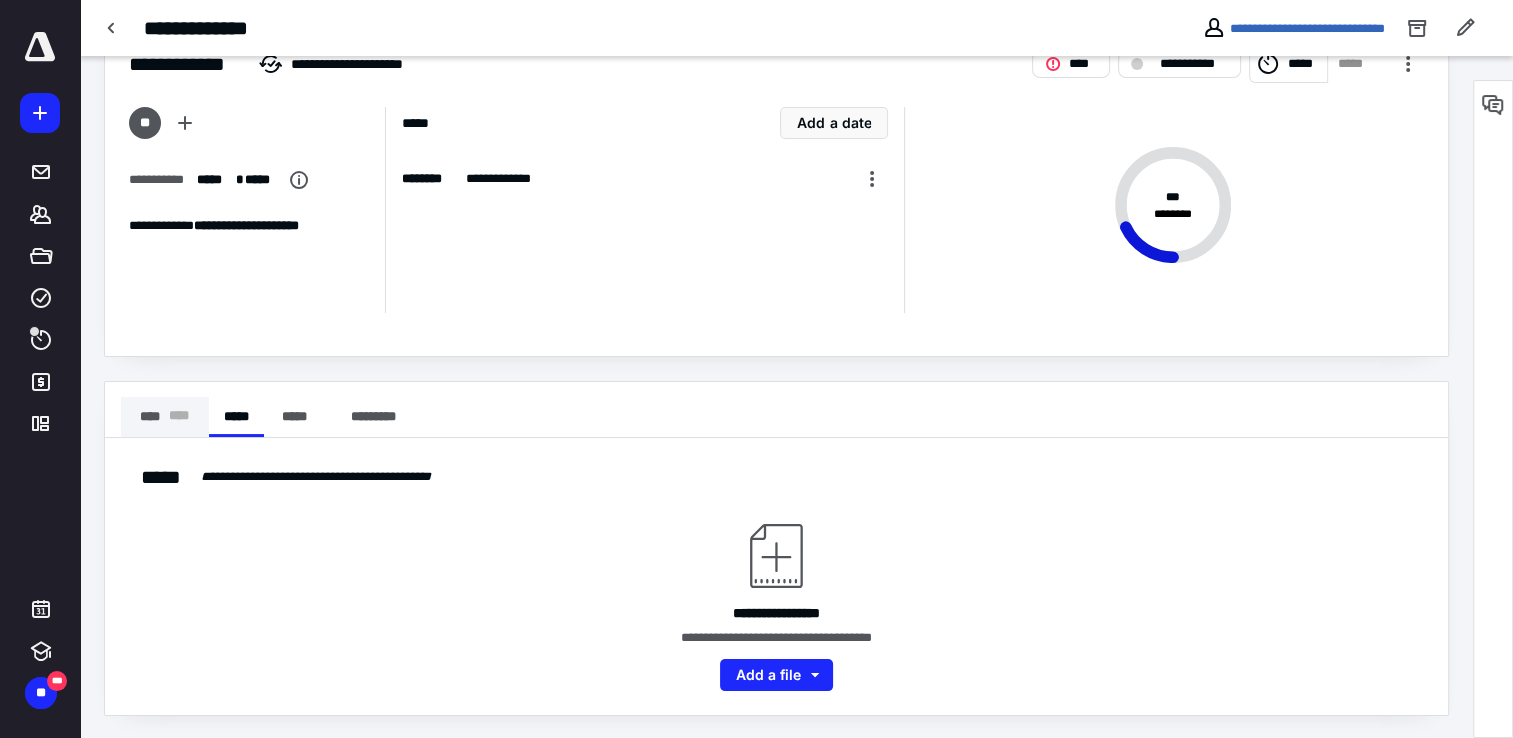 click on "* ** *" at bounding box center [179, 417] 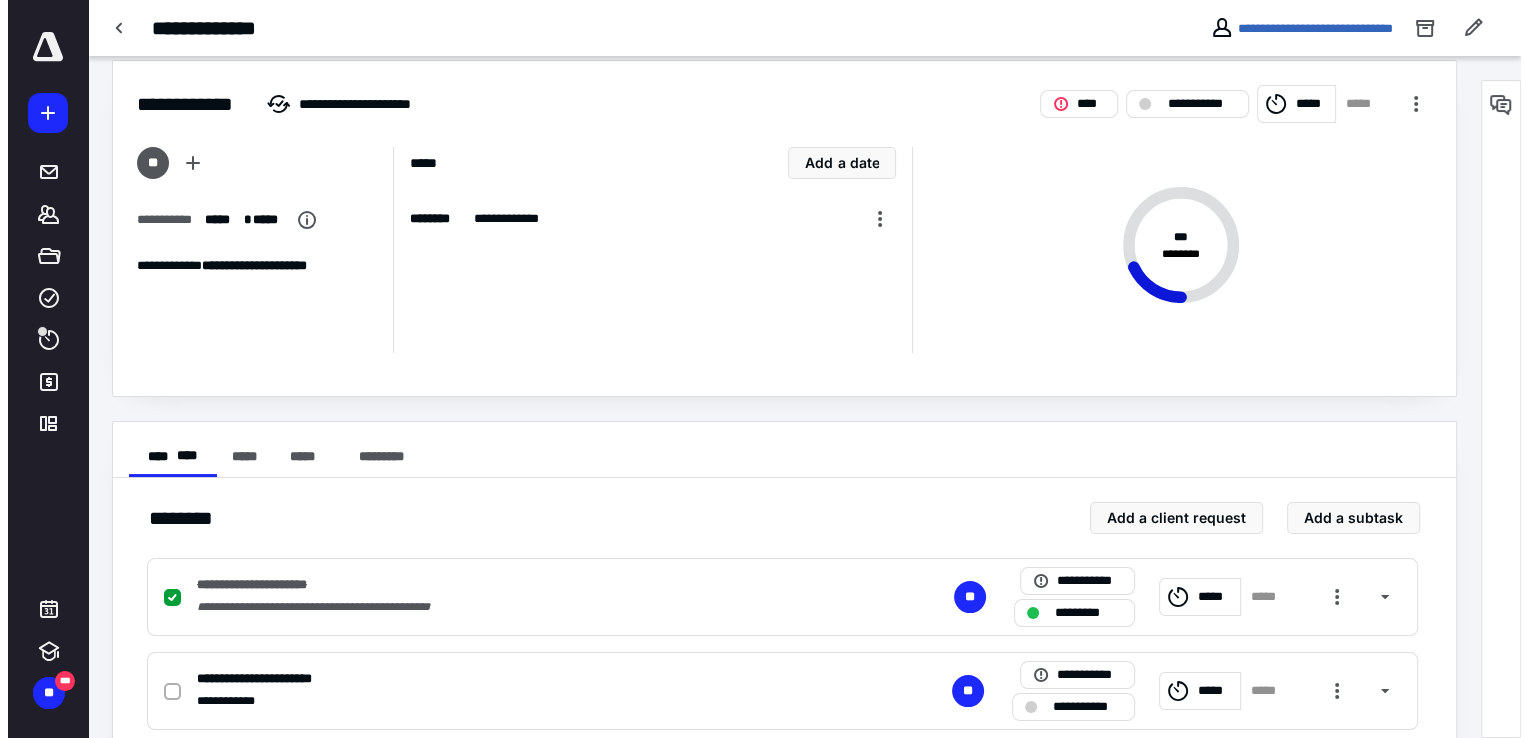 scroll, scrollTop: 0, scrollLeft: 0, axis: both 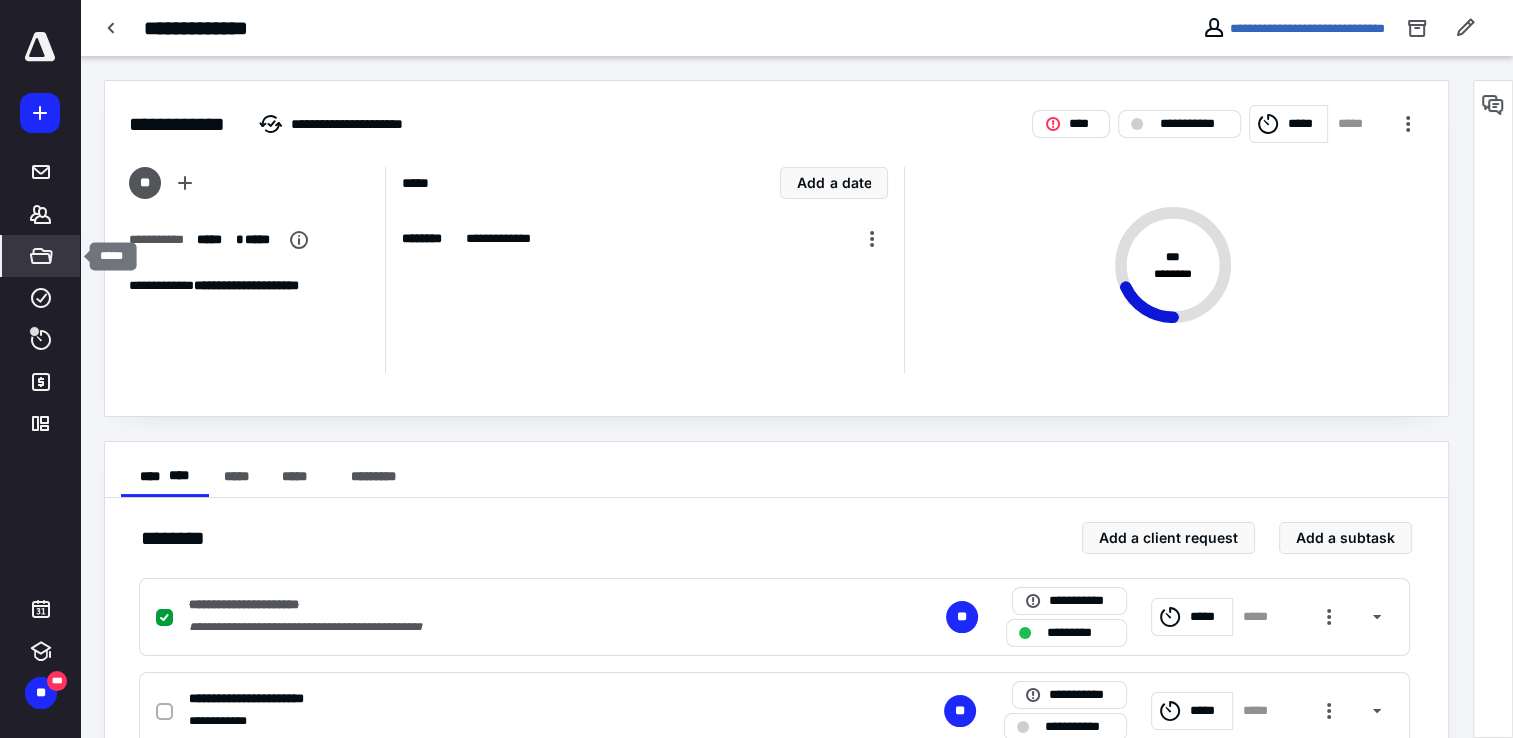 click on "*****" at bounding box center [41, 256] 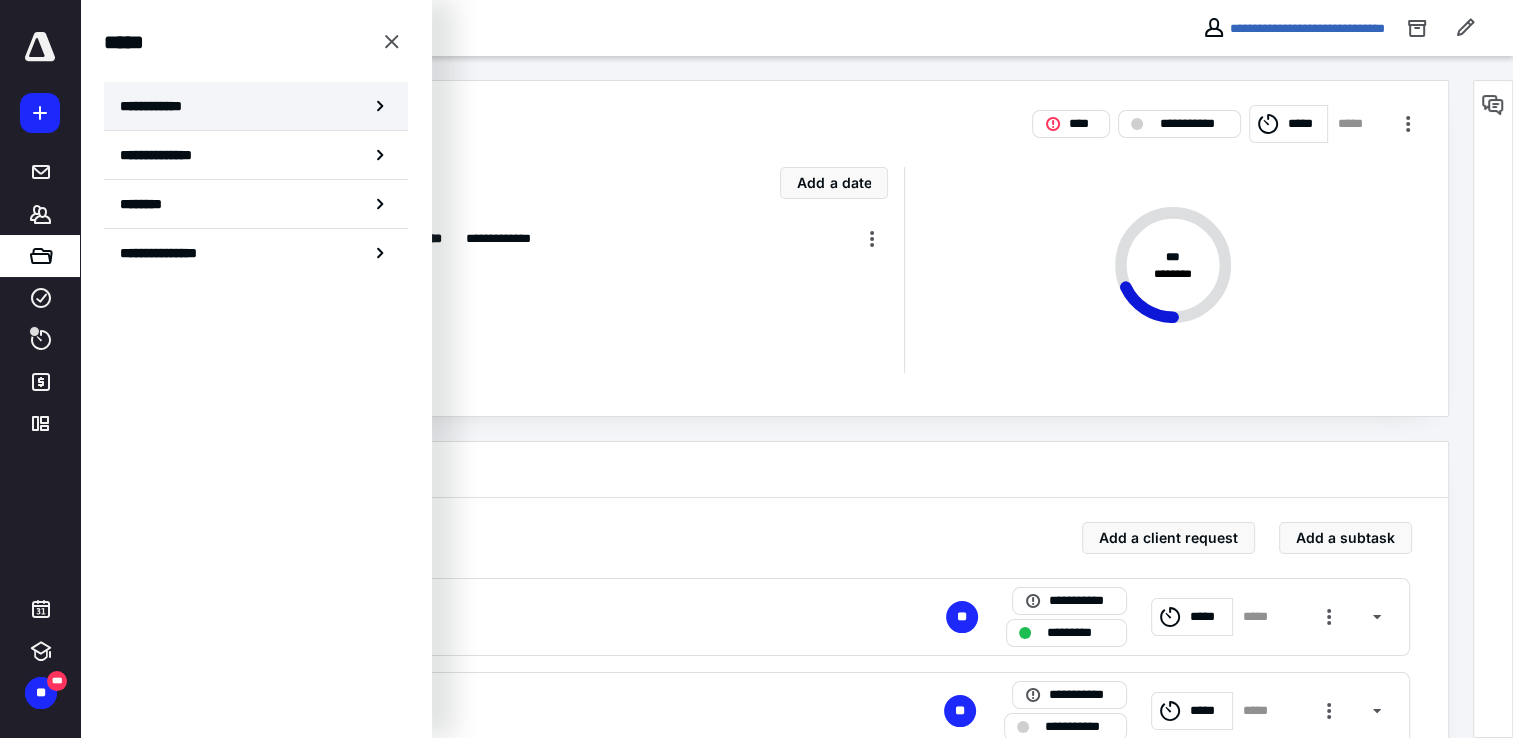 click on "**********" at bounding box center (256, 106) 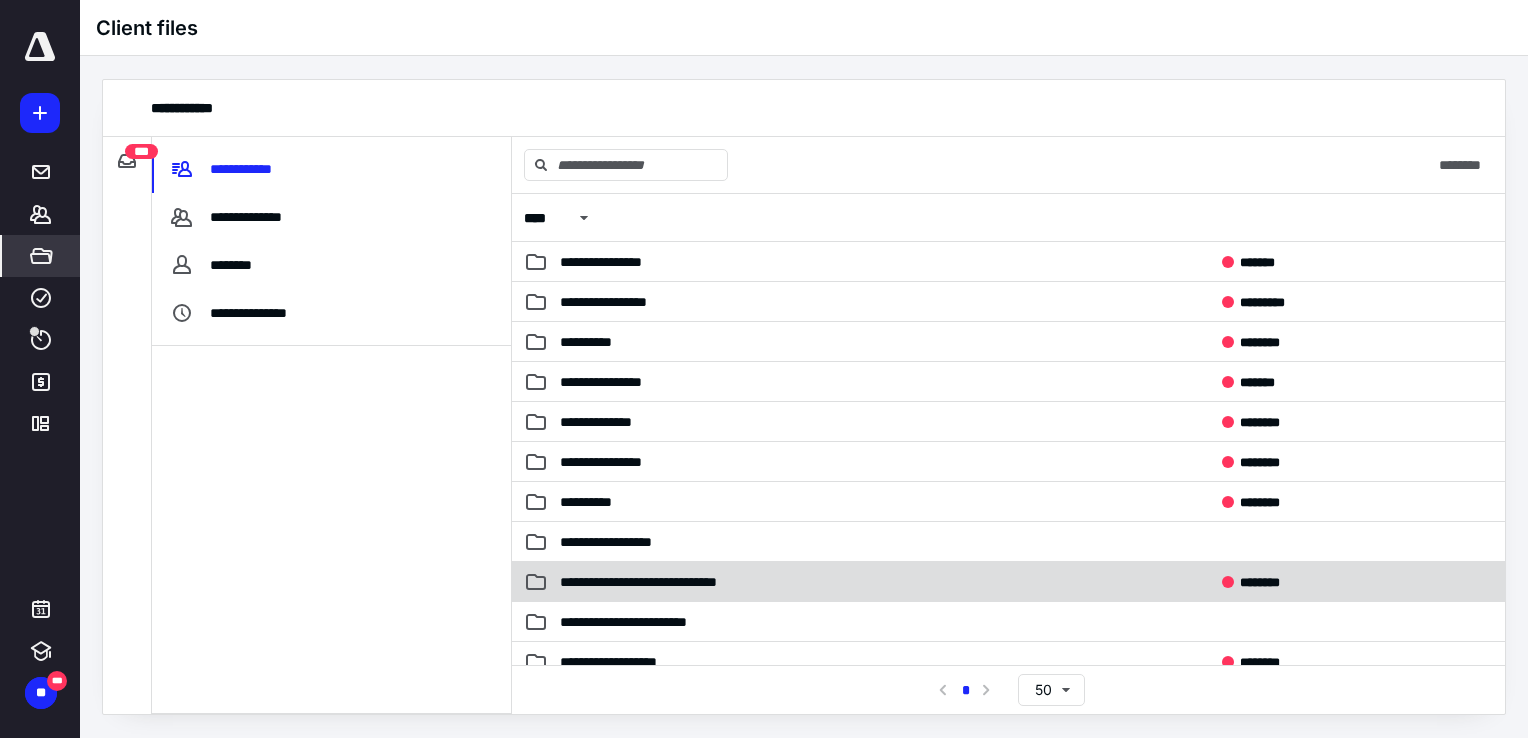 click on "**********" at bounding box center [665, 582] 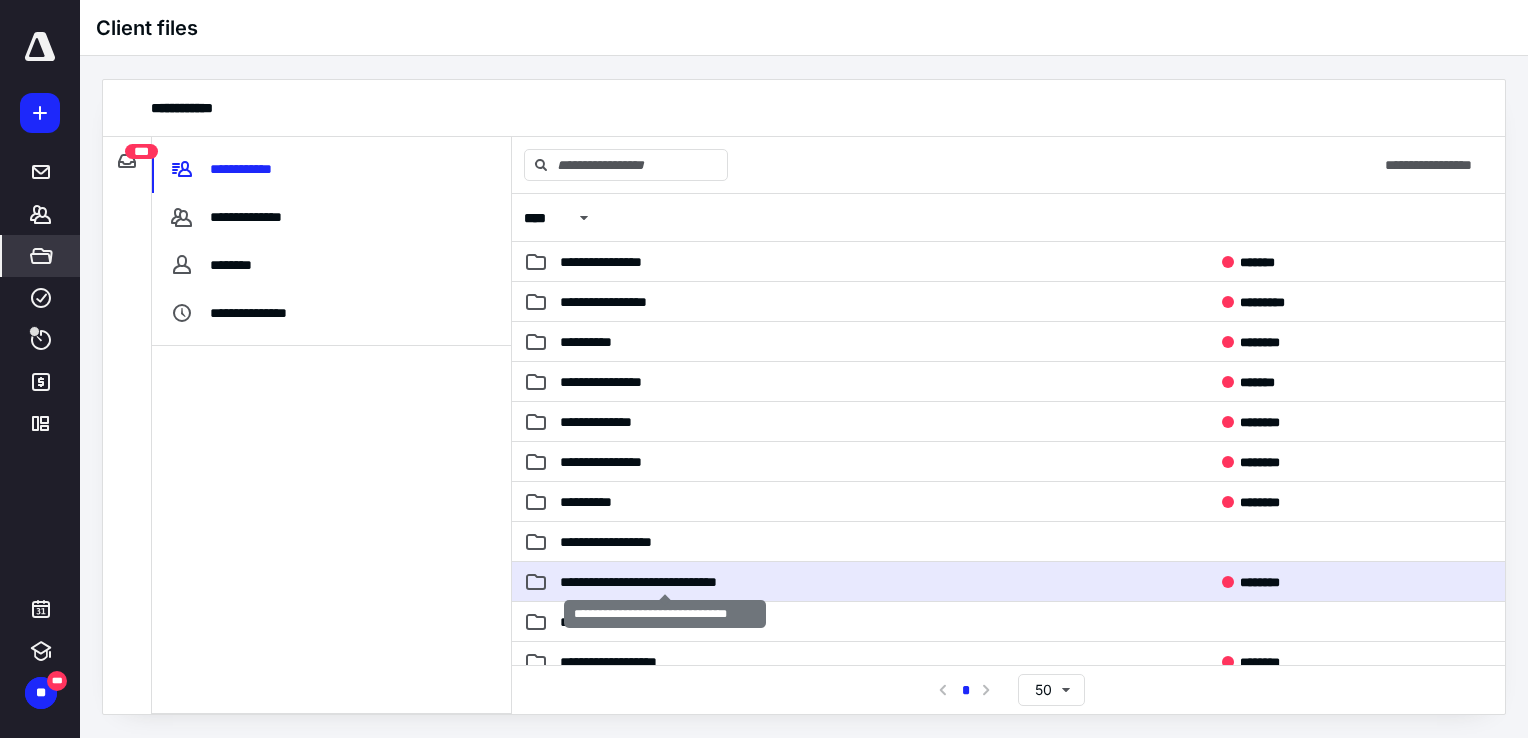 click on "**********" at bounding box center (665, 582) 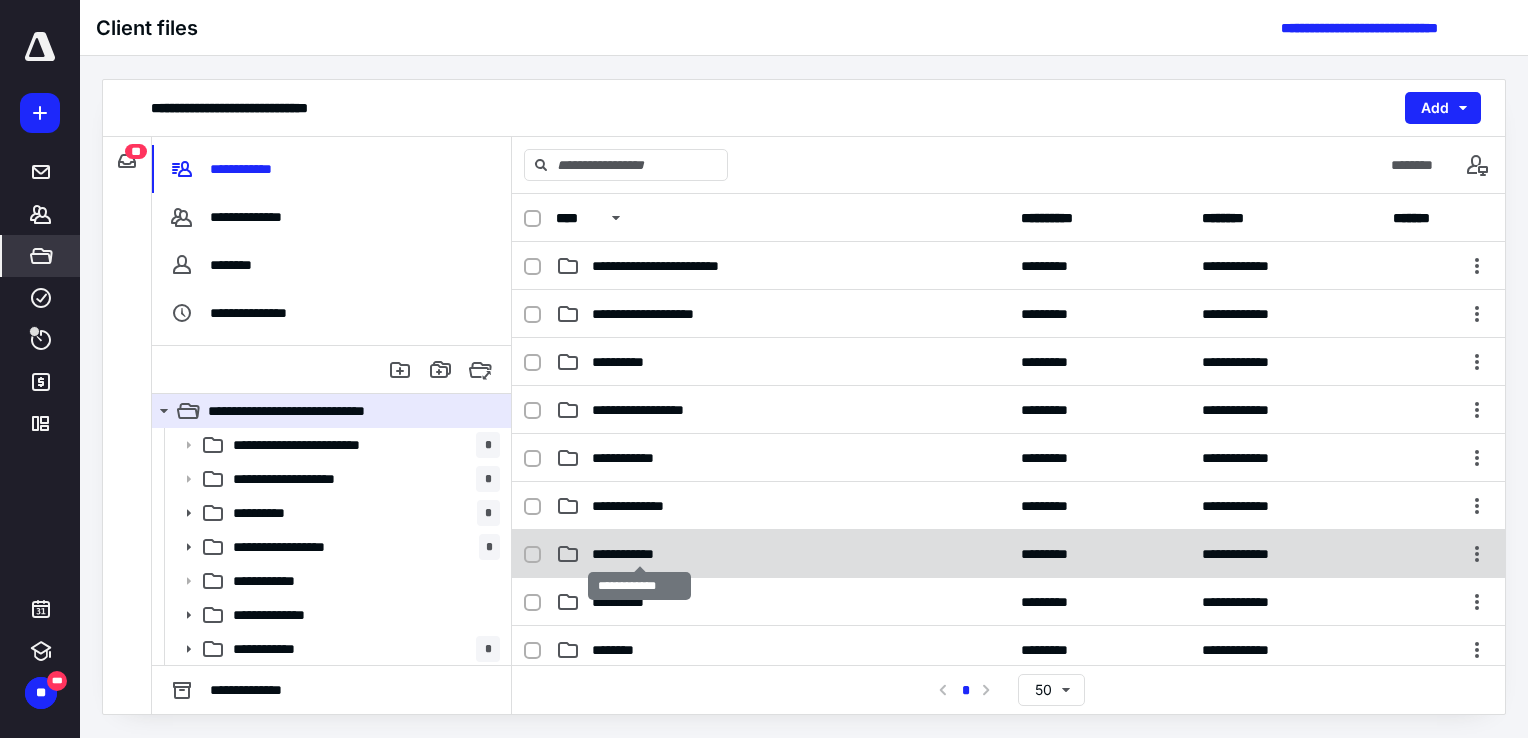 click on "**********" at bounding box center [639, 554] 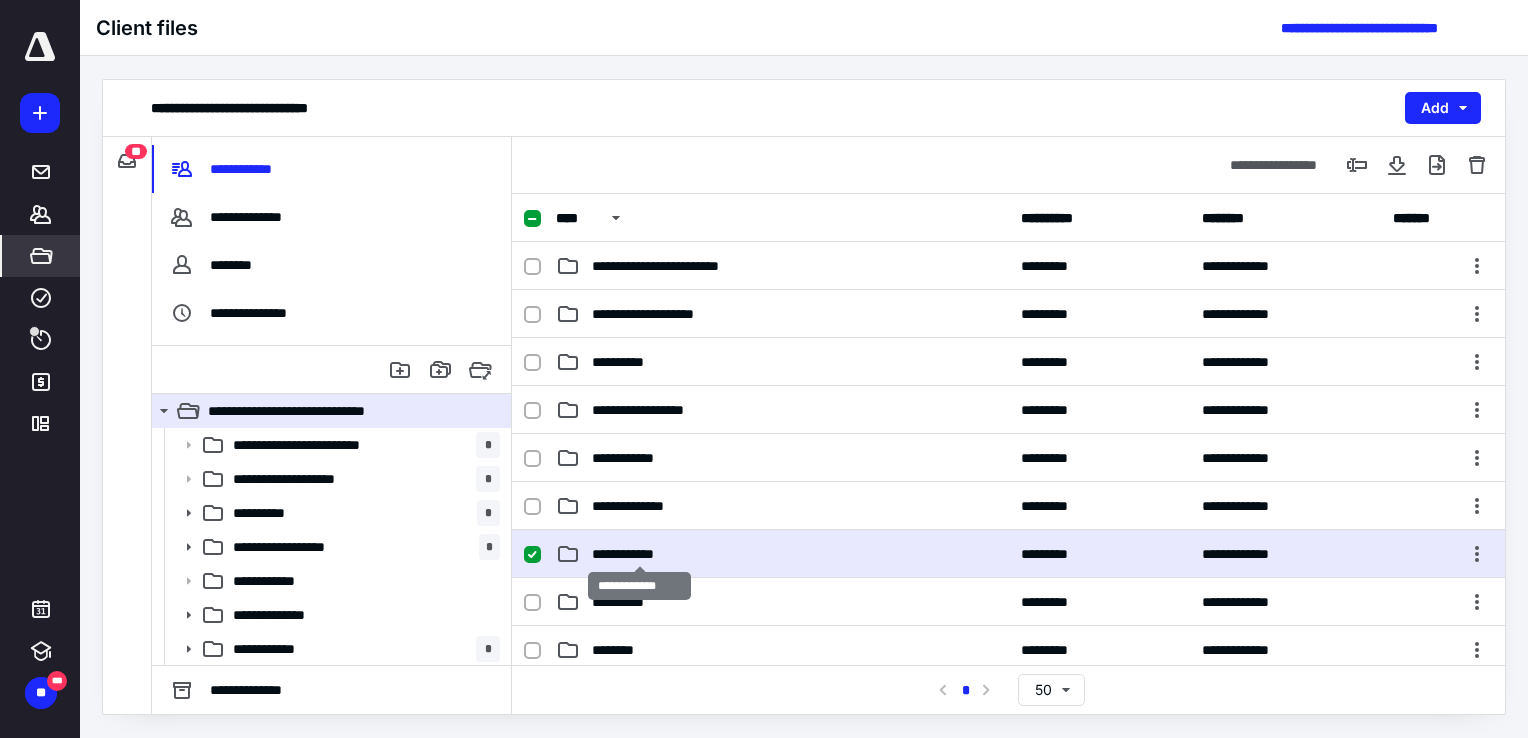 click on "**********" at bounding box center [639, 554] 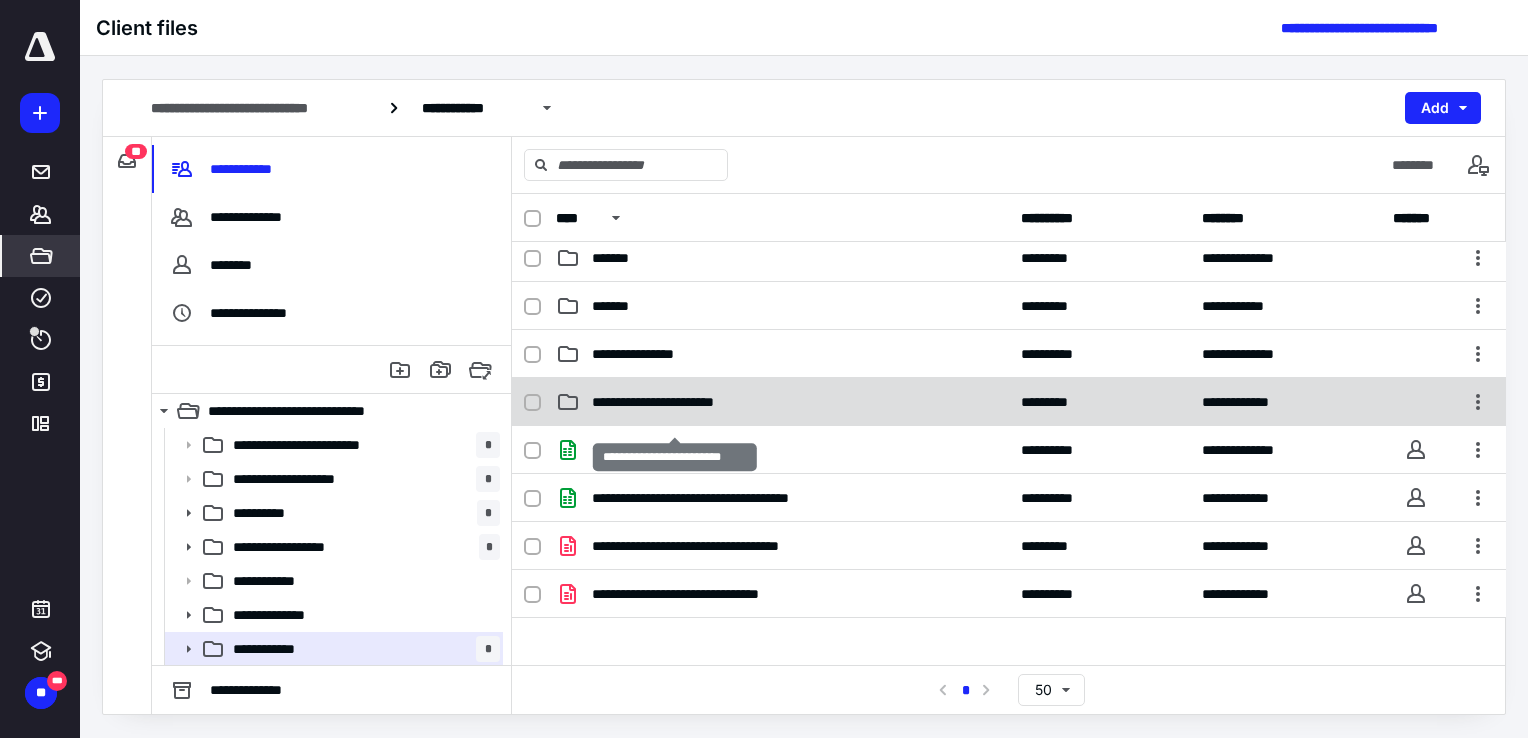 scroll, scrollTop: 100, scrollLeft: 0, axis: vertical 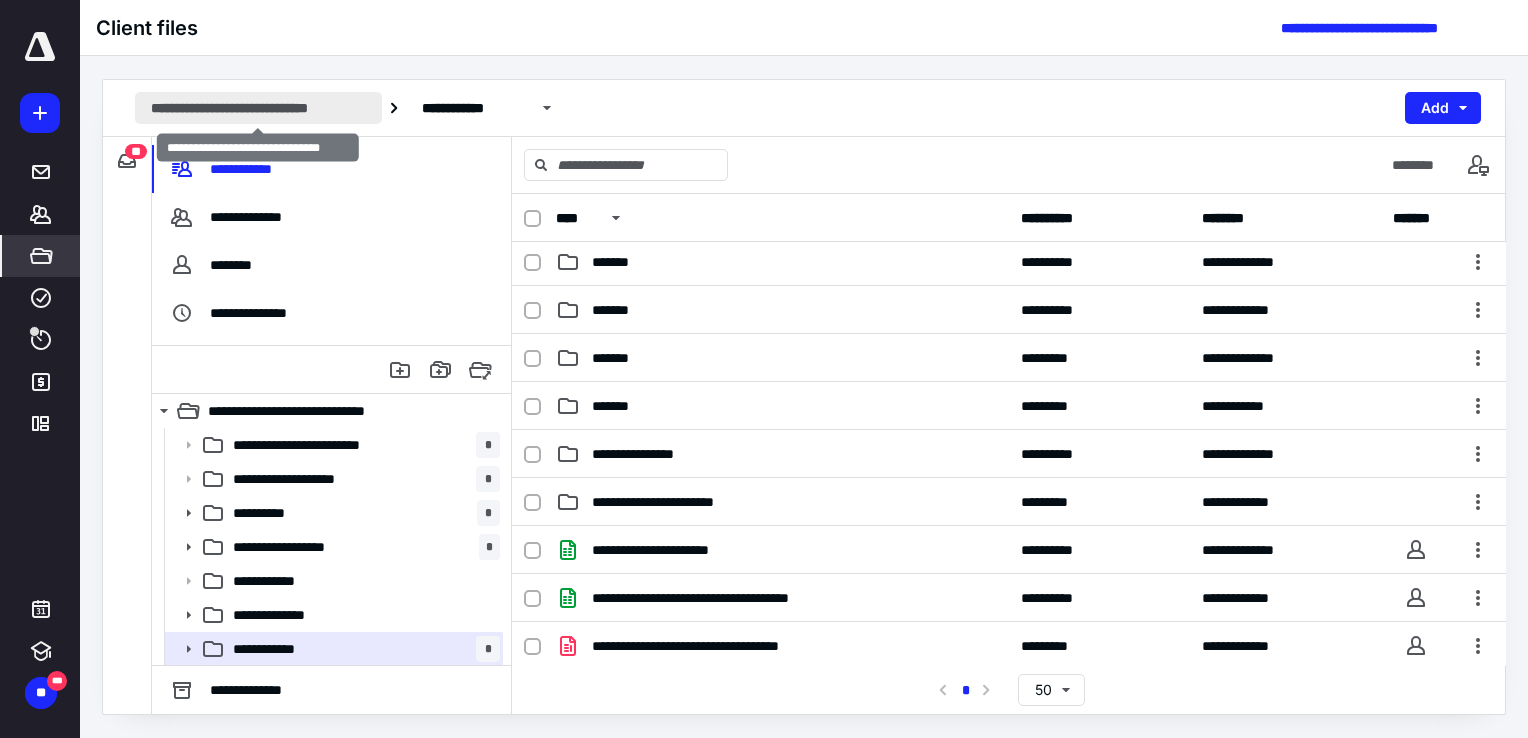 click on "**********" at bounding box center [258, 108] 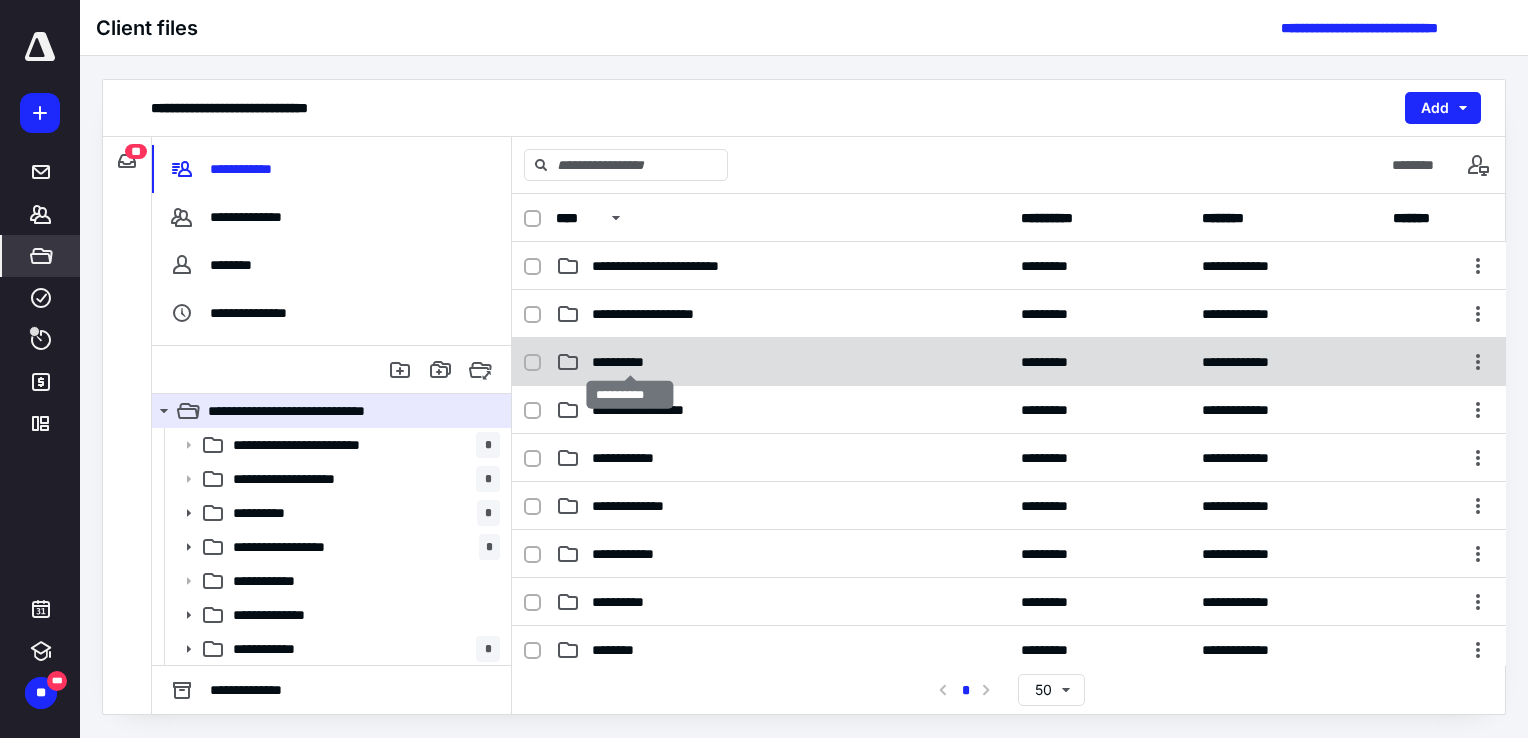 click on "**********" at bounding box center [630, 362] 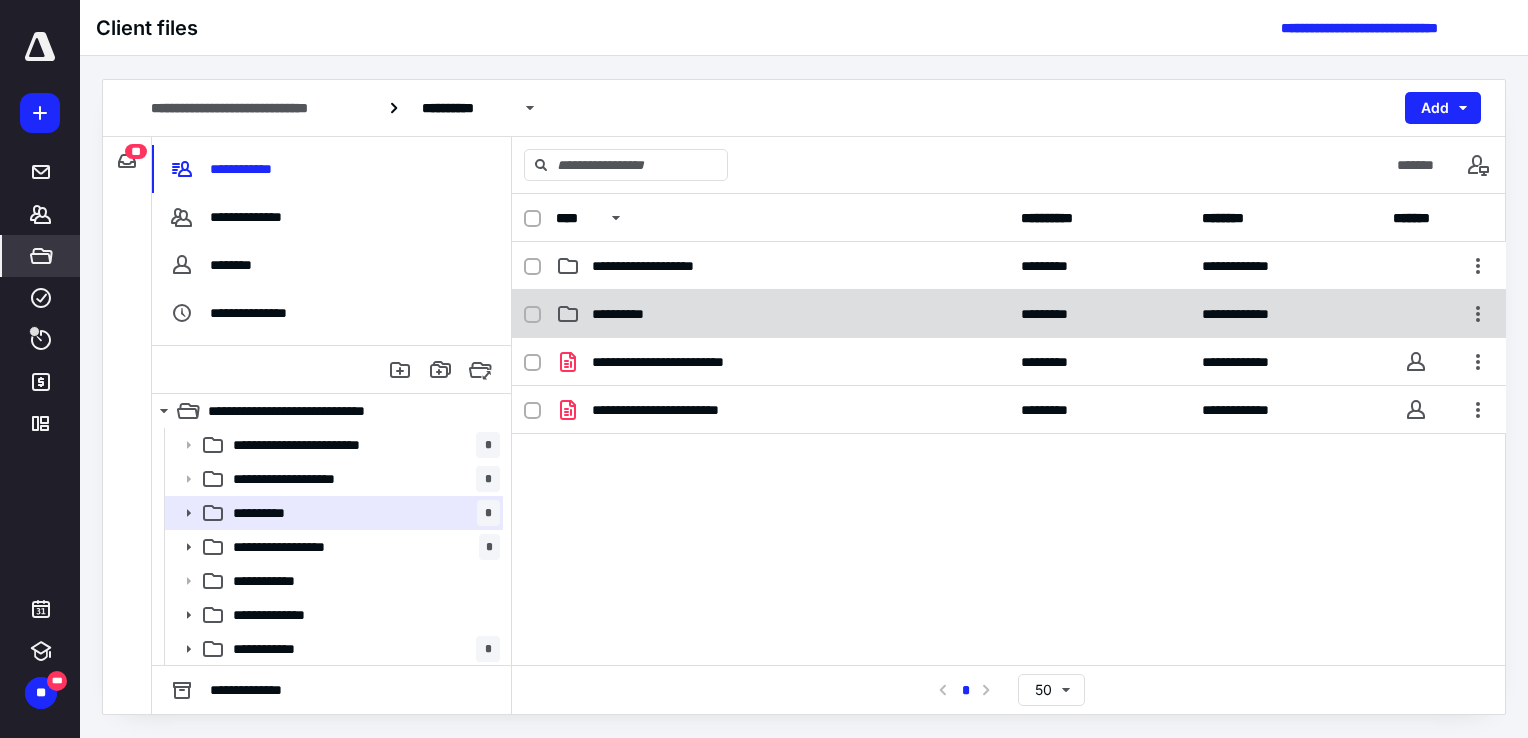 click on "**********" at bounding box center (629, 314) 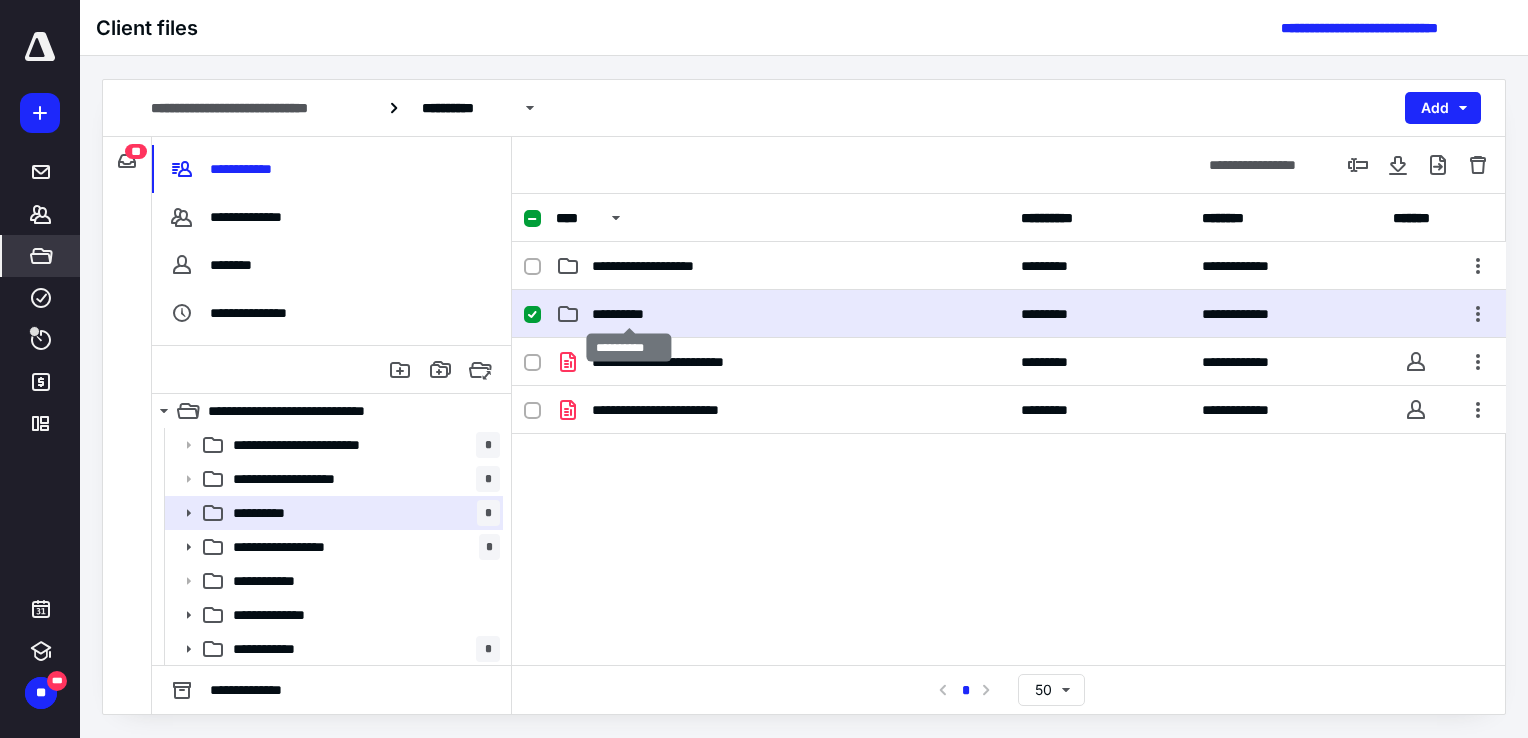 click on "**********" at bounding box center (629, 314) 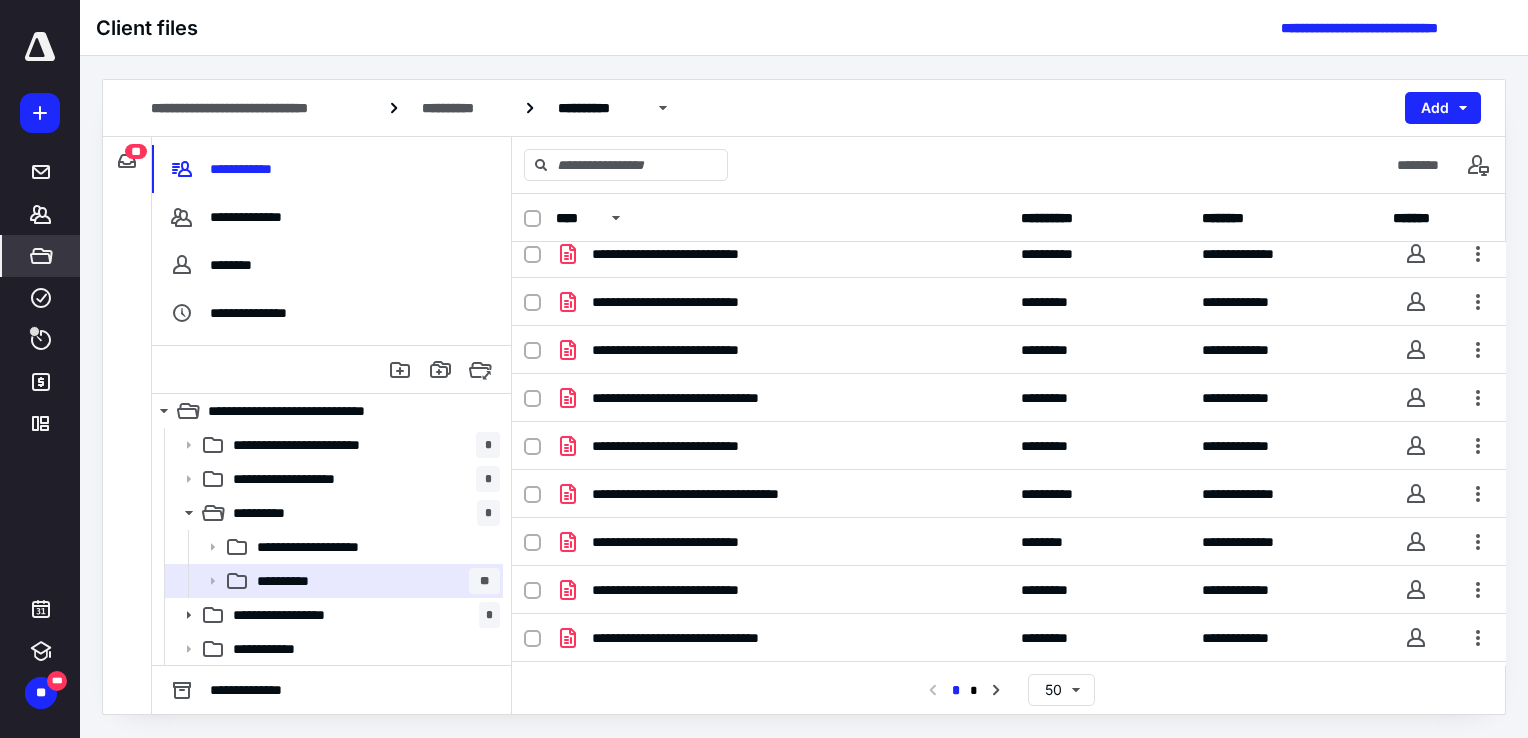 scroll, scrollTop: 1965, scrollLeft: 0, axis: vertical 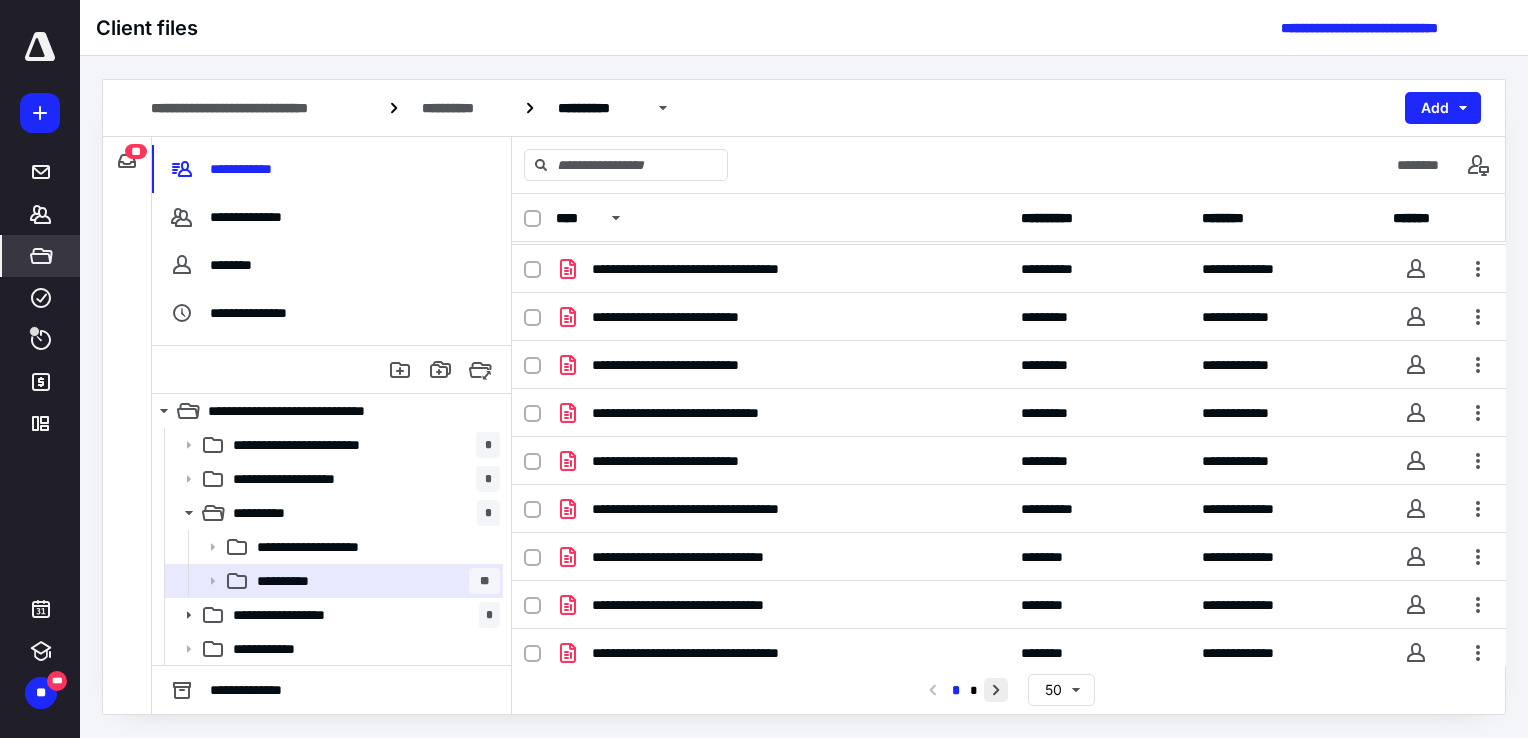 click at bounding box center (996, 690) 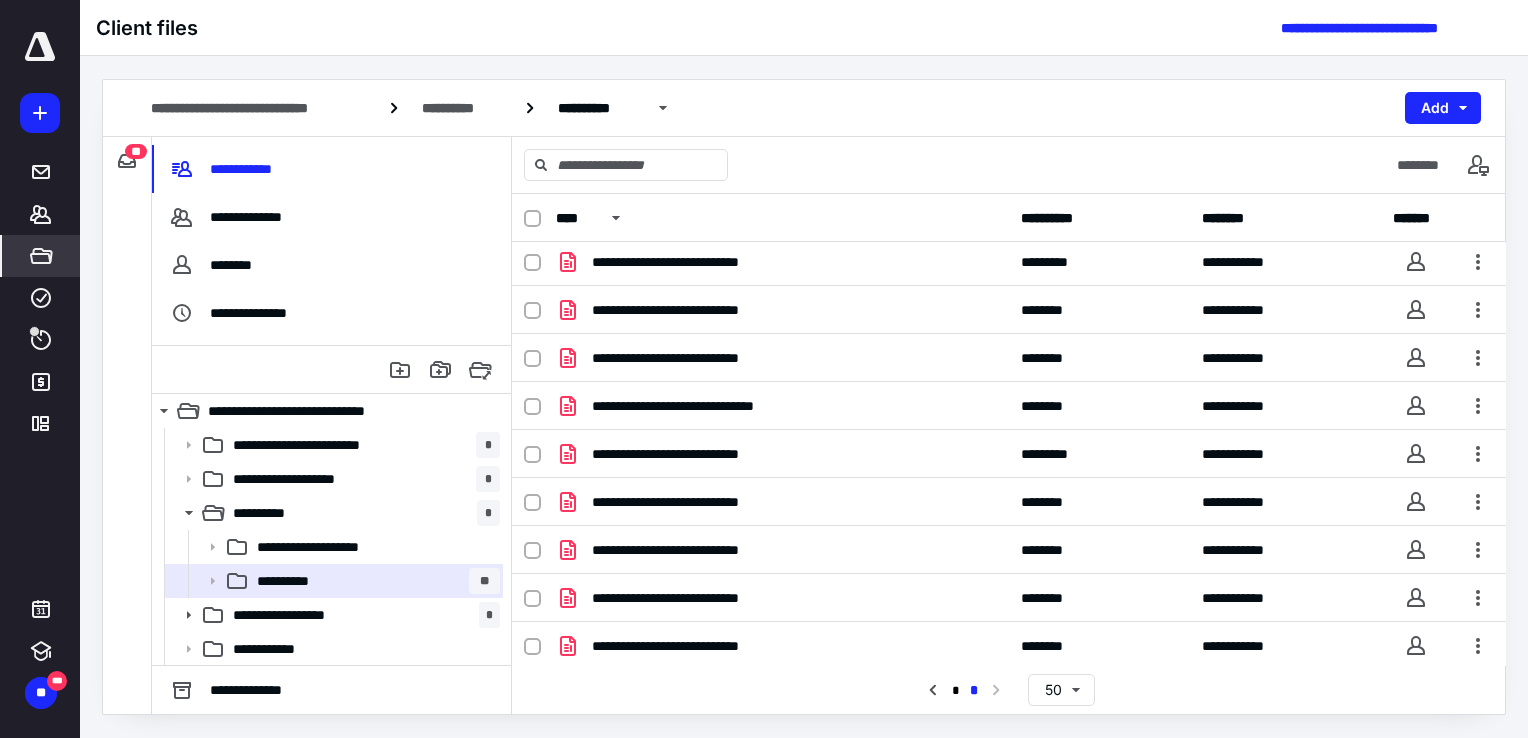 scroll, scrollTop: 1583, scrollLeft: 0, axis: vertical 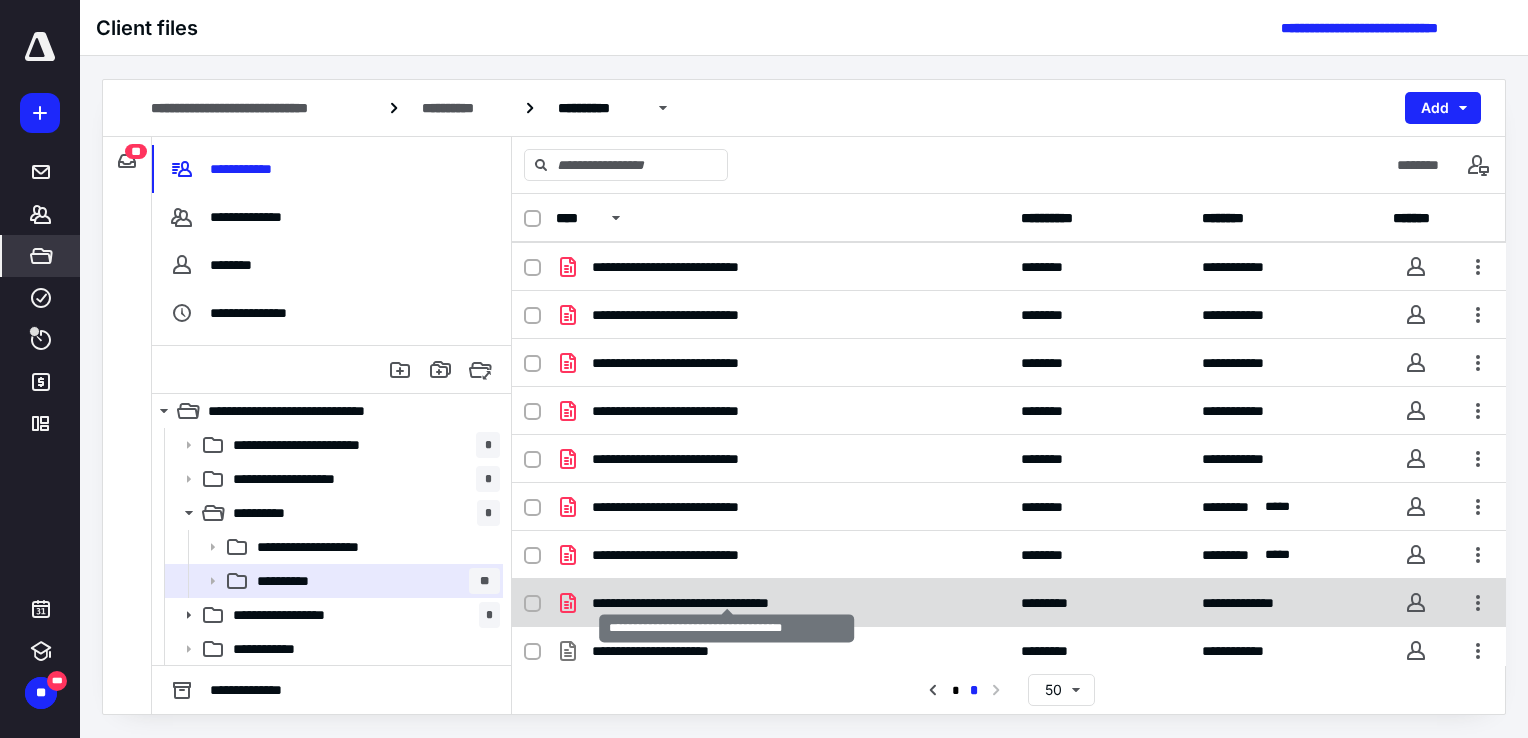 click on "**********" at bounding box center [727, 603] 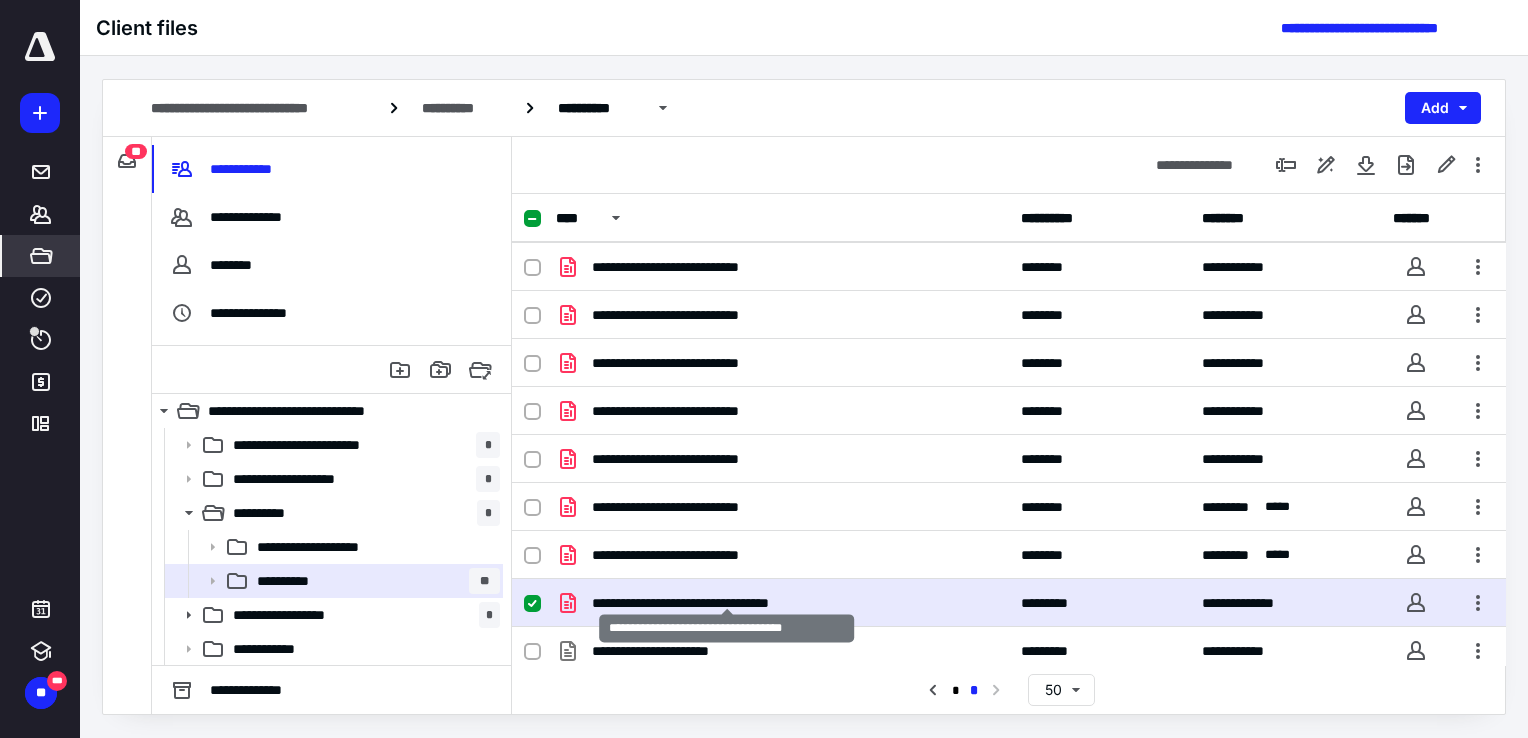 click on "**********" at bounding box center (727, 603) 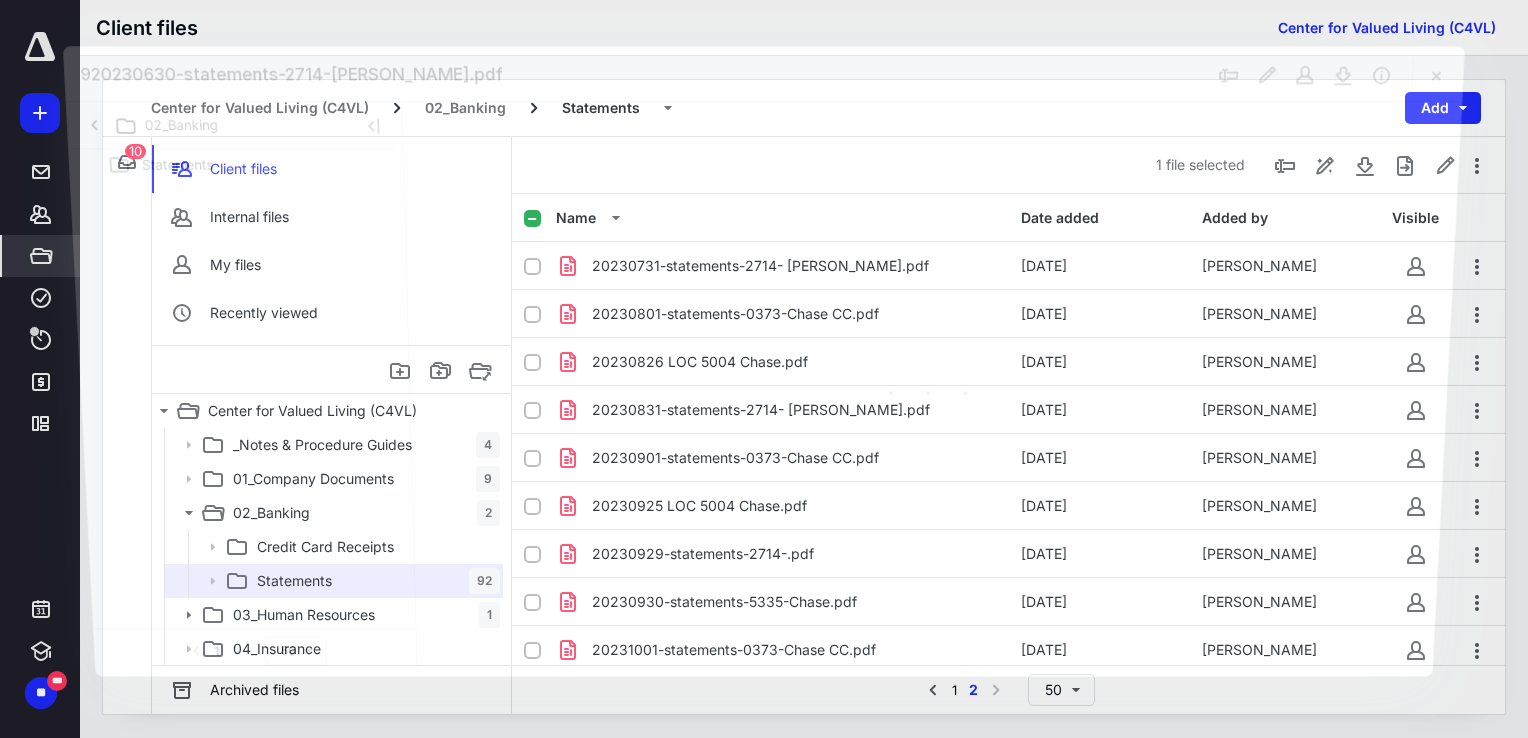 scroll, scrollTop: 1583, scrollLeft: 0, axis: vertical 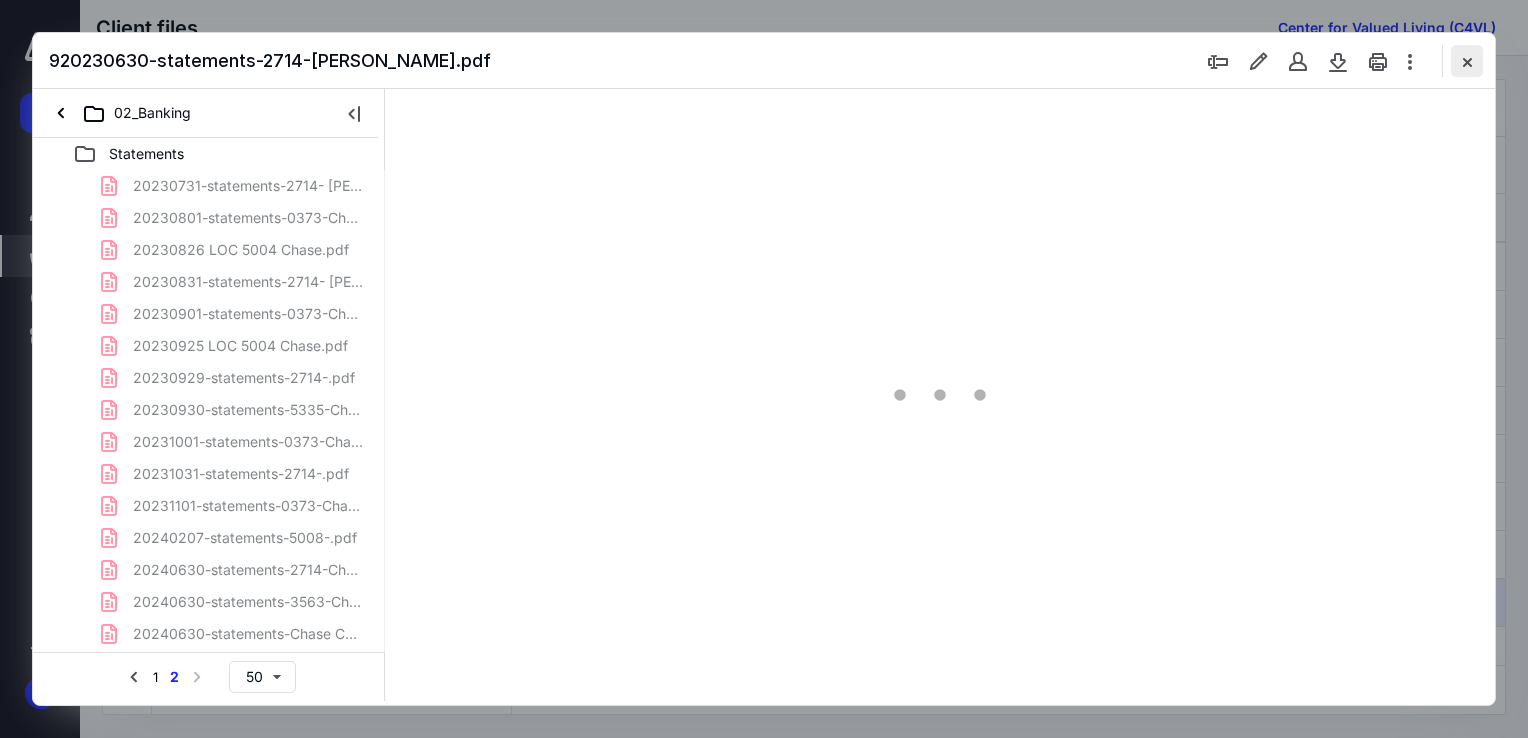 type on "68" 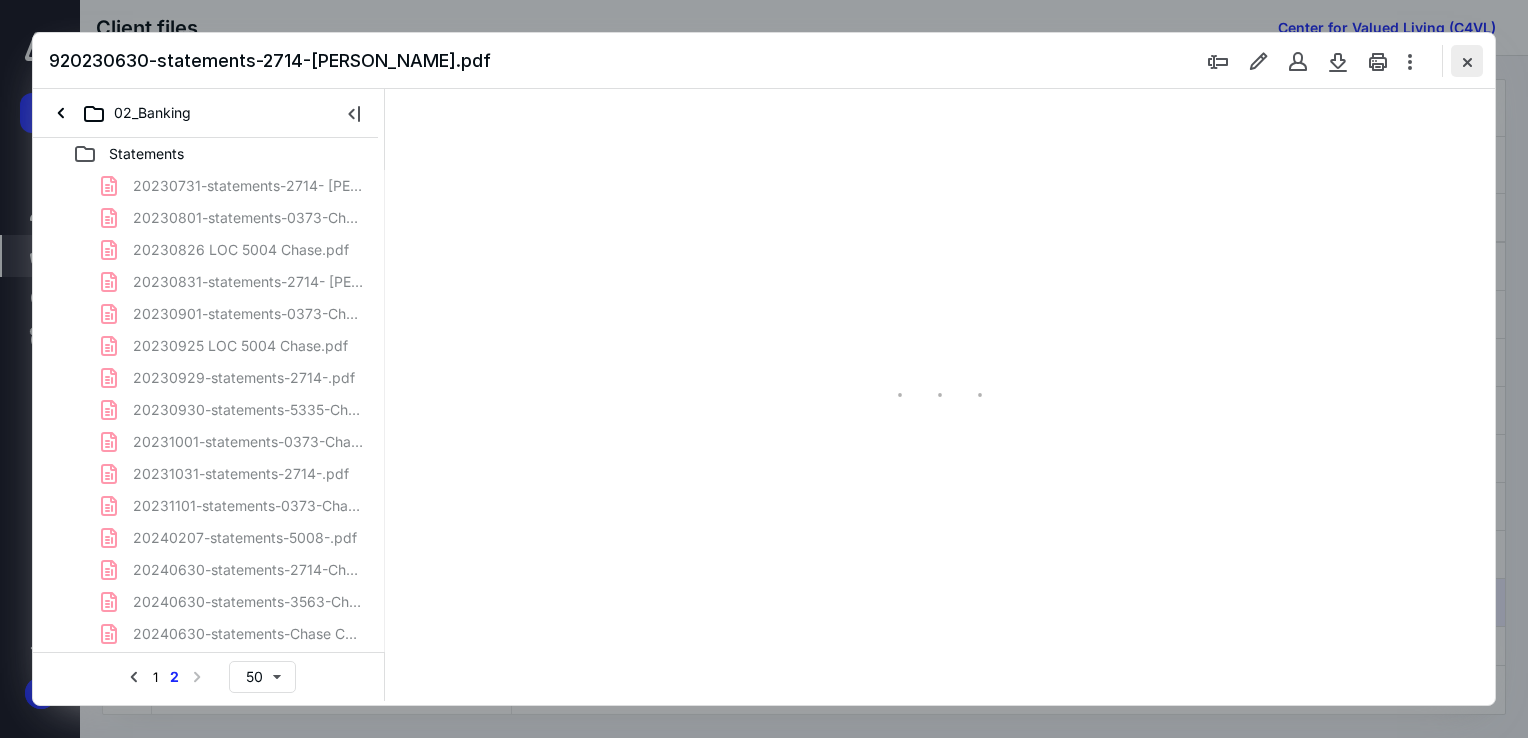 scroll, scrollTop: 79, scrollLeft: 0, axis: vertical 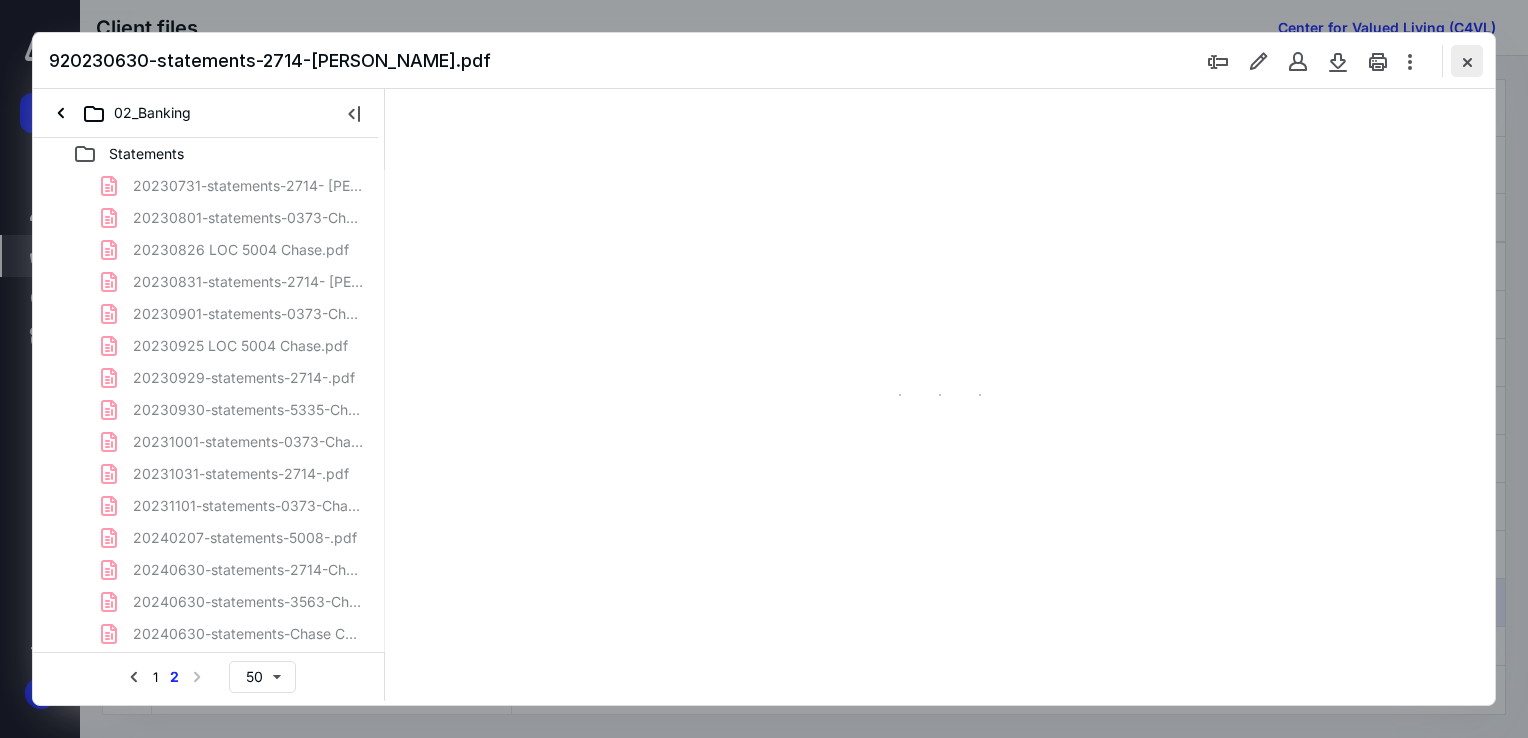 click at bounding box center (1467, 61) 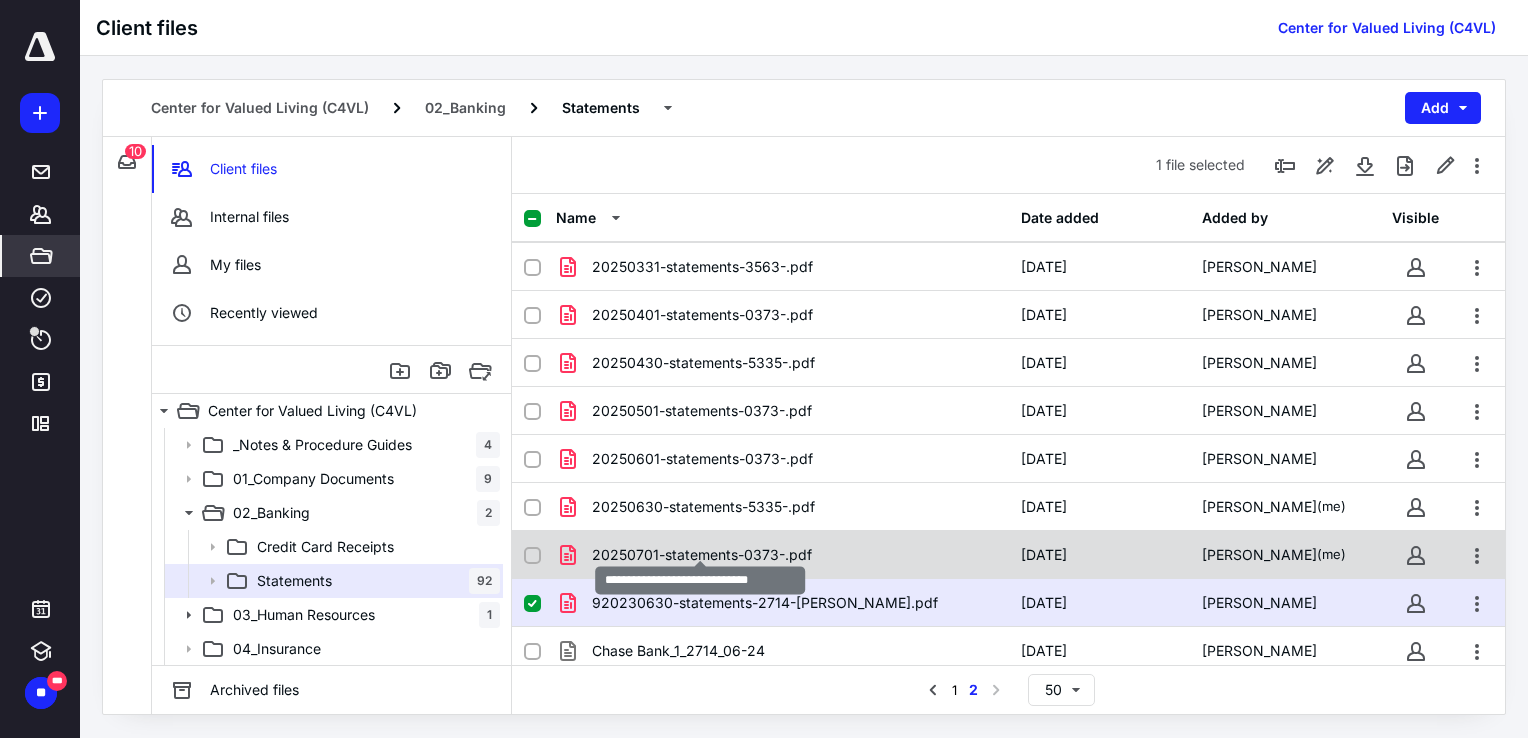 click on "20250701-statements-0373-.pdf" at bounding box center [702, 555] 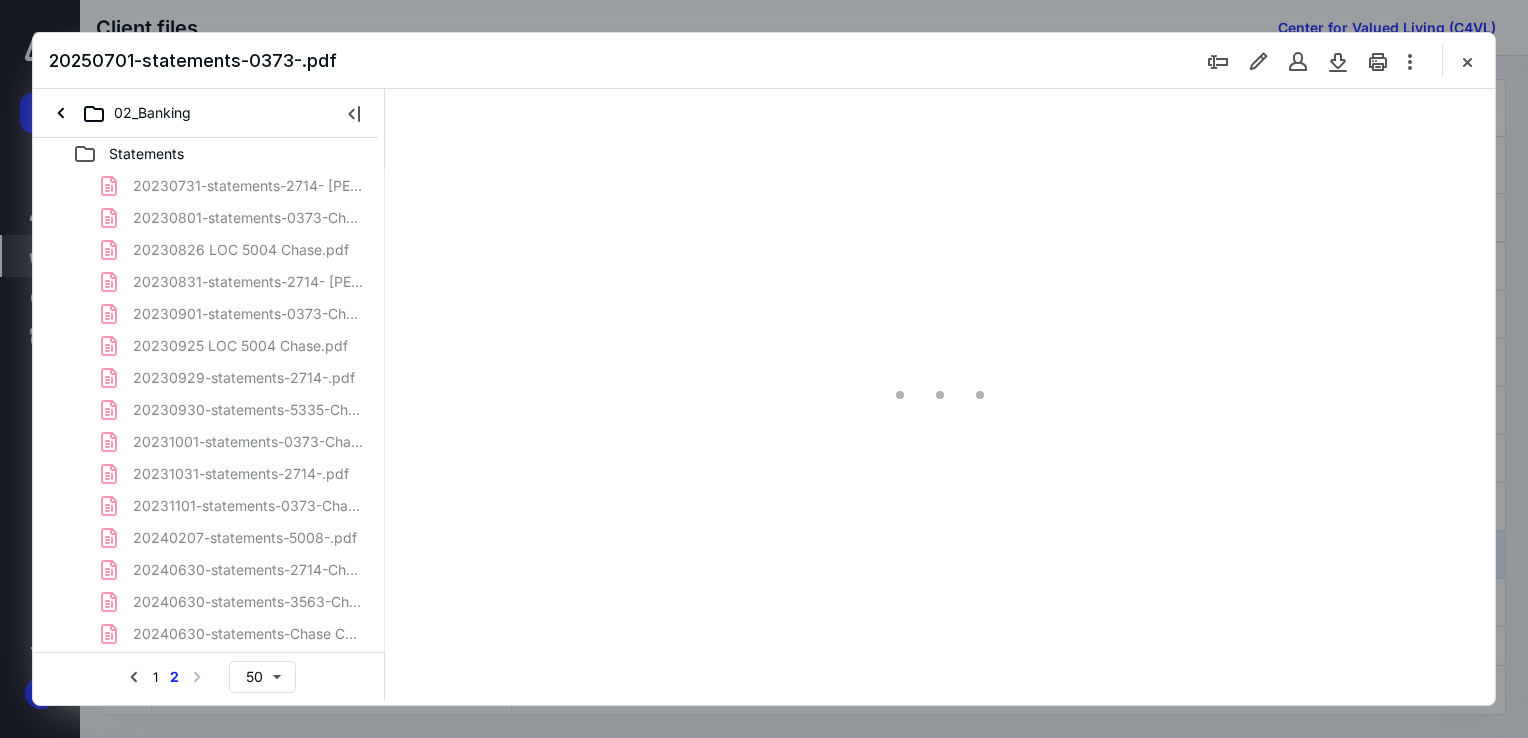 scroll, scrollTop: 0, scrollLeft: 0, axis: both 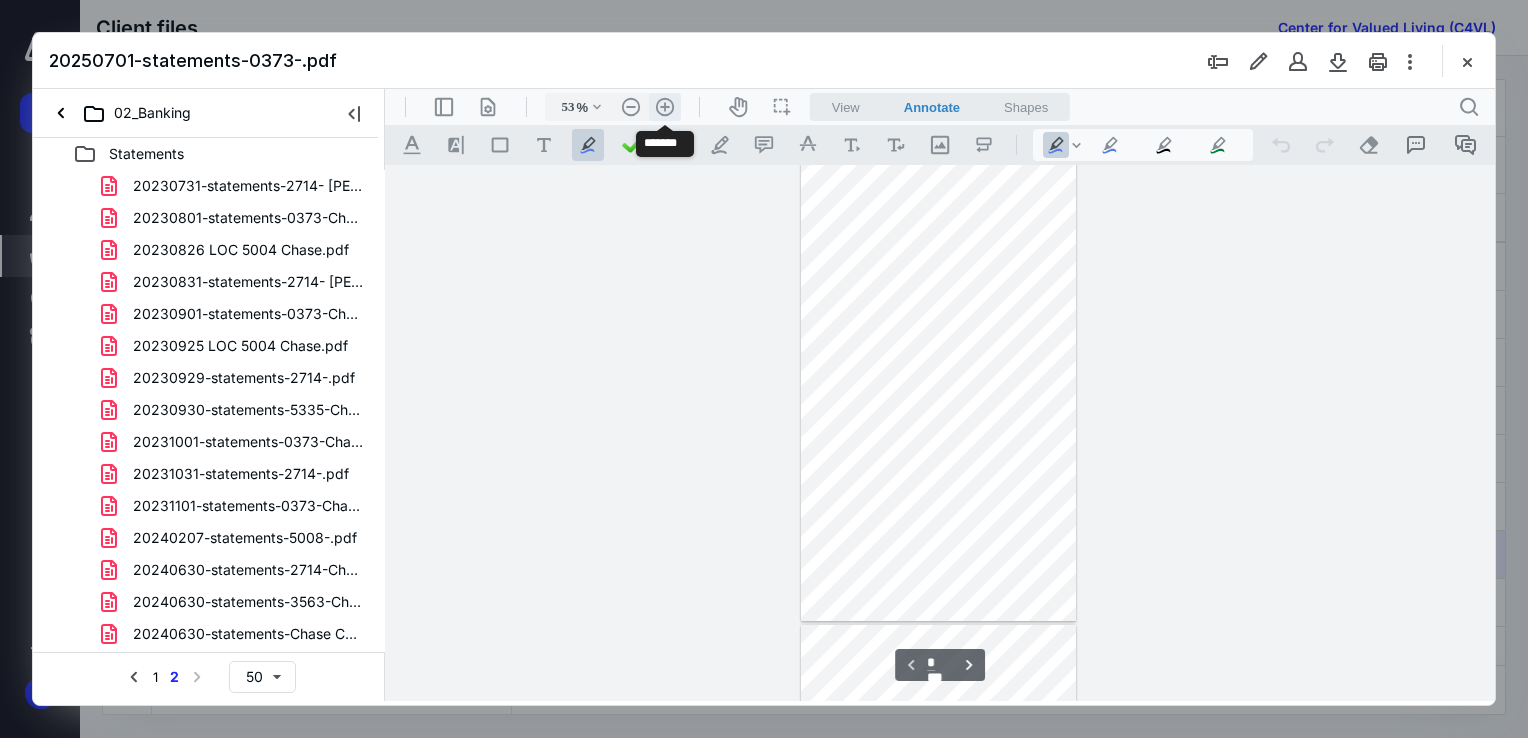 click on ".cls-1{fill:#abb0c4;} icon - header - zoom - in - line" at bounding box center [665, 107] 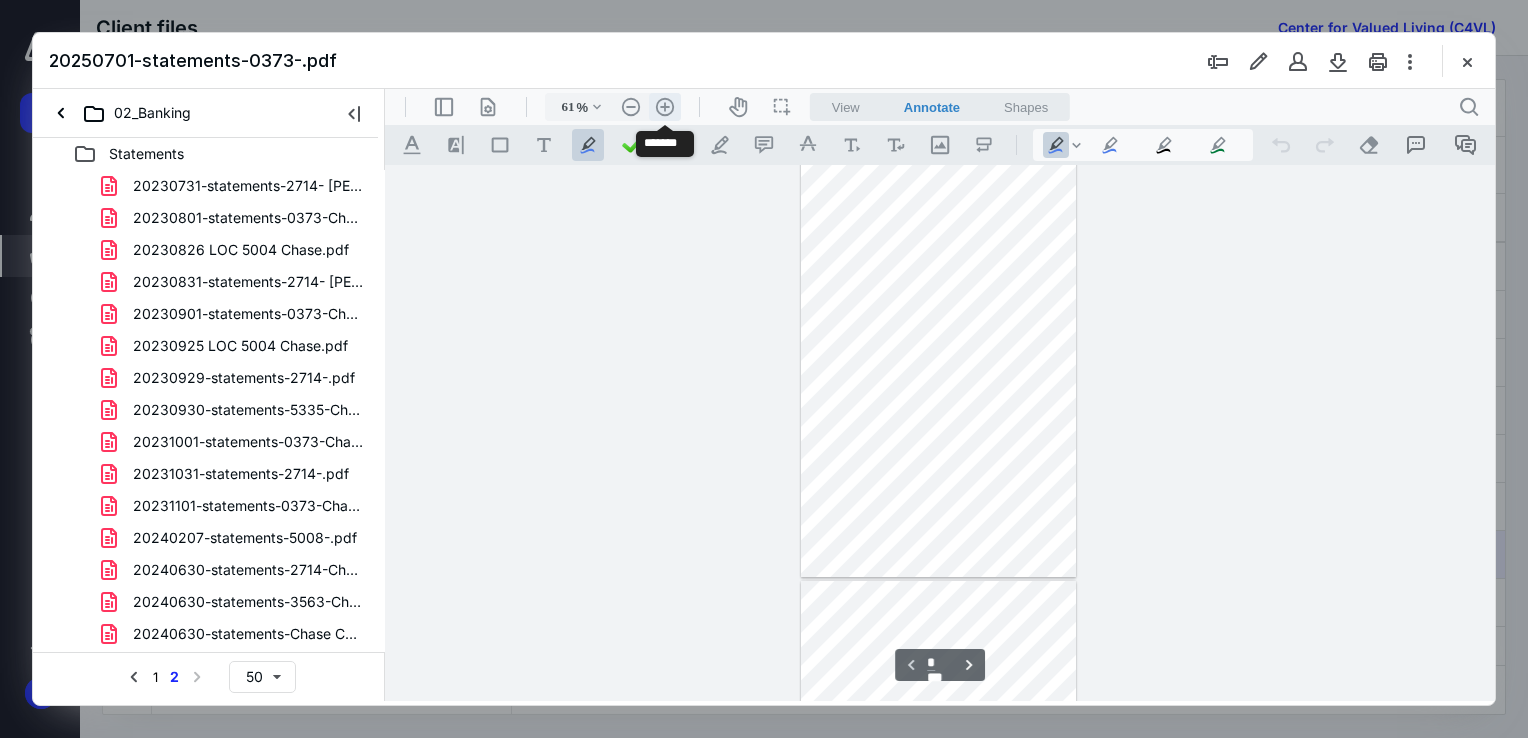 click on ".cls-1{fill:#abb0c4;} icon - header - zoom - in - line" at bounding box center (665, 107) 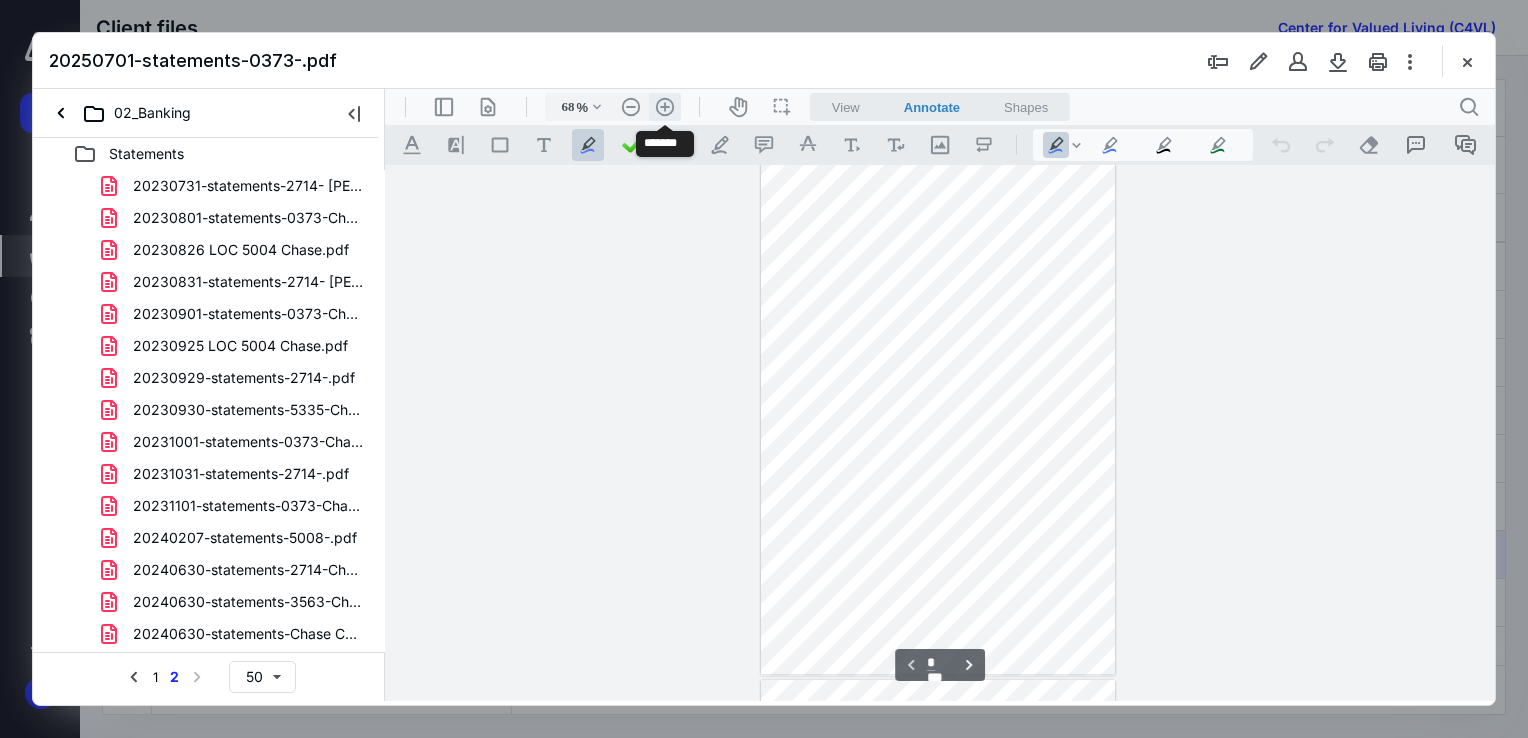 click on ".cls-1{fill:#abb0c4;} icon - header - zoom - in - line" at bounding box center (665, 107) 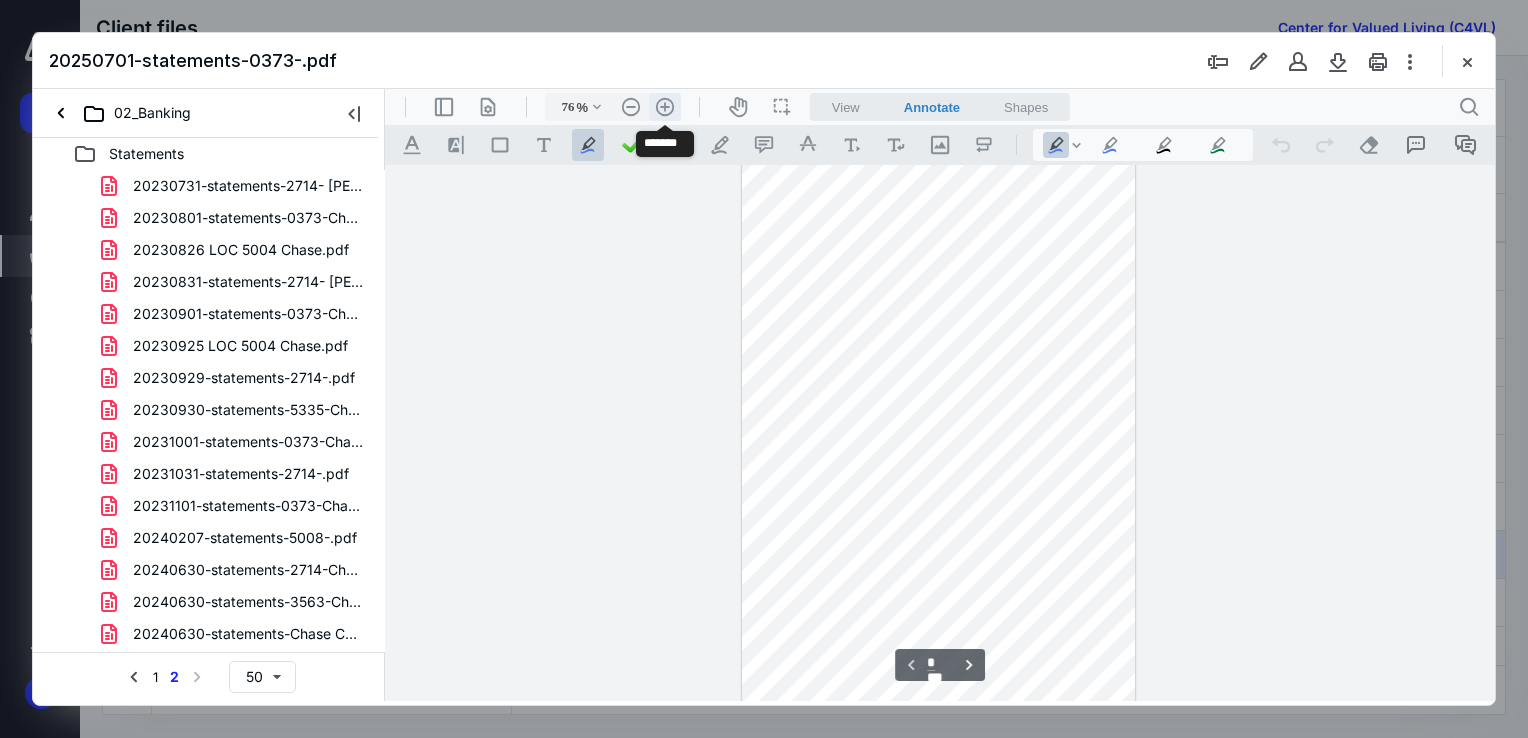 click on ".cls-1{fill:#abb0c4;} icon - header - zoom - in - line" at bounding box center (665, 107) 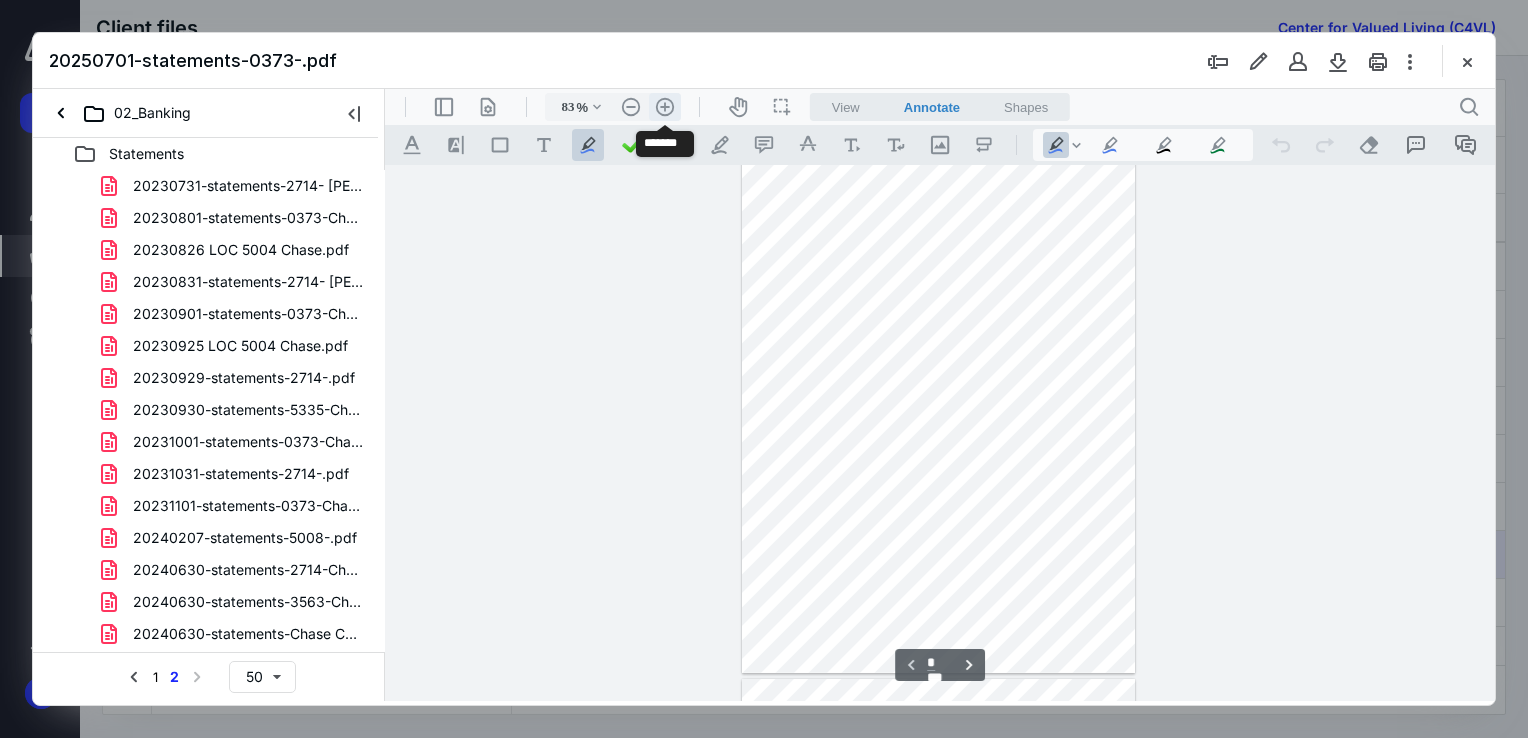click on ".cls-1{fill:#abb0c4;} icon - header - zoom - in - line" at bounding box center (665, 107) 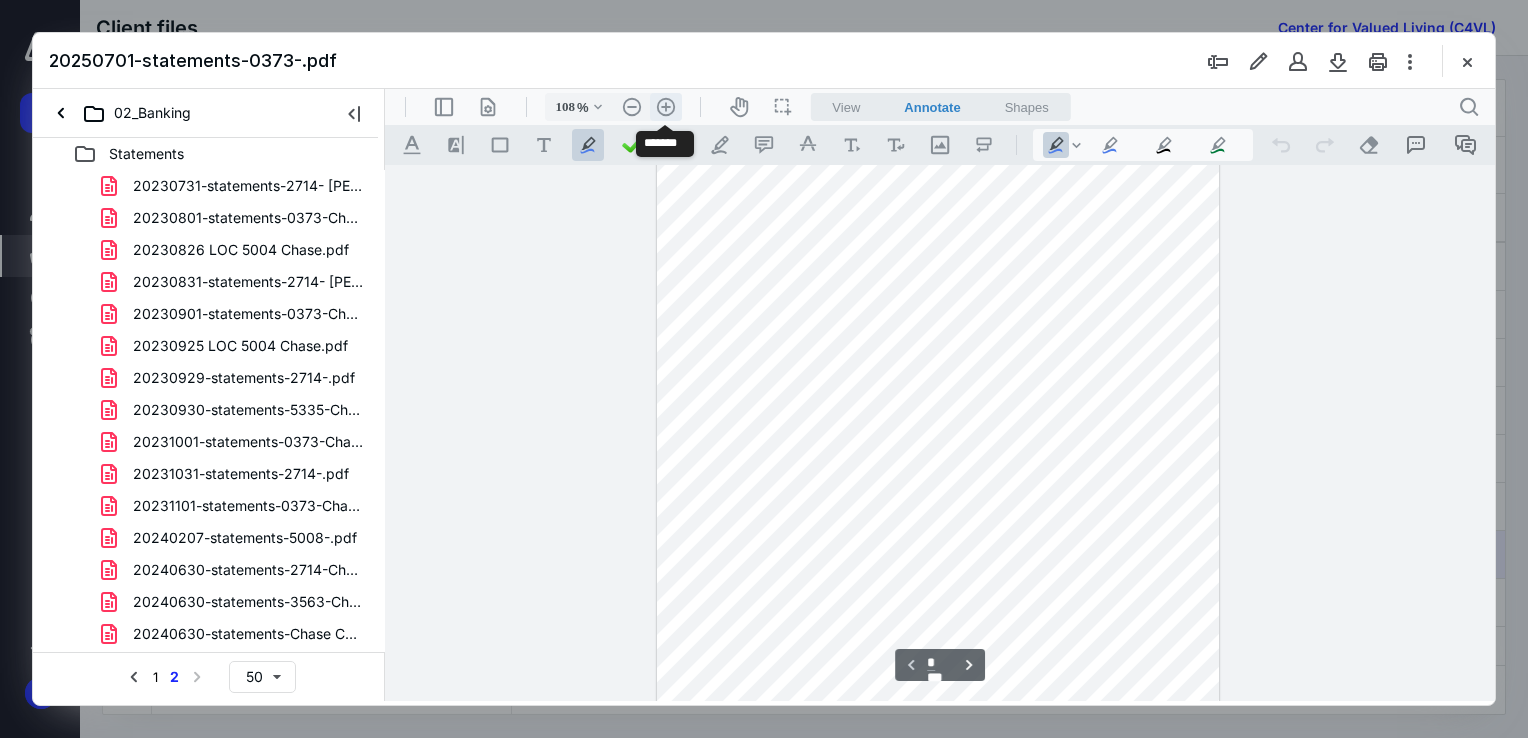 click on ".cls-1{fill:#abb0c4;} icon - header - zoom - in - line" at bounding box center [666, 107] 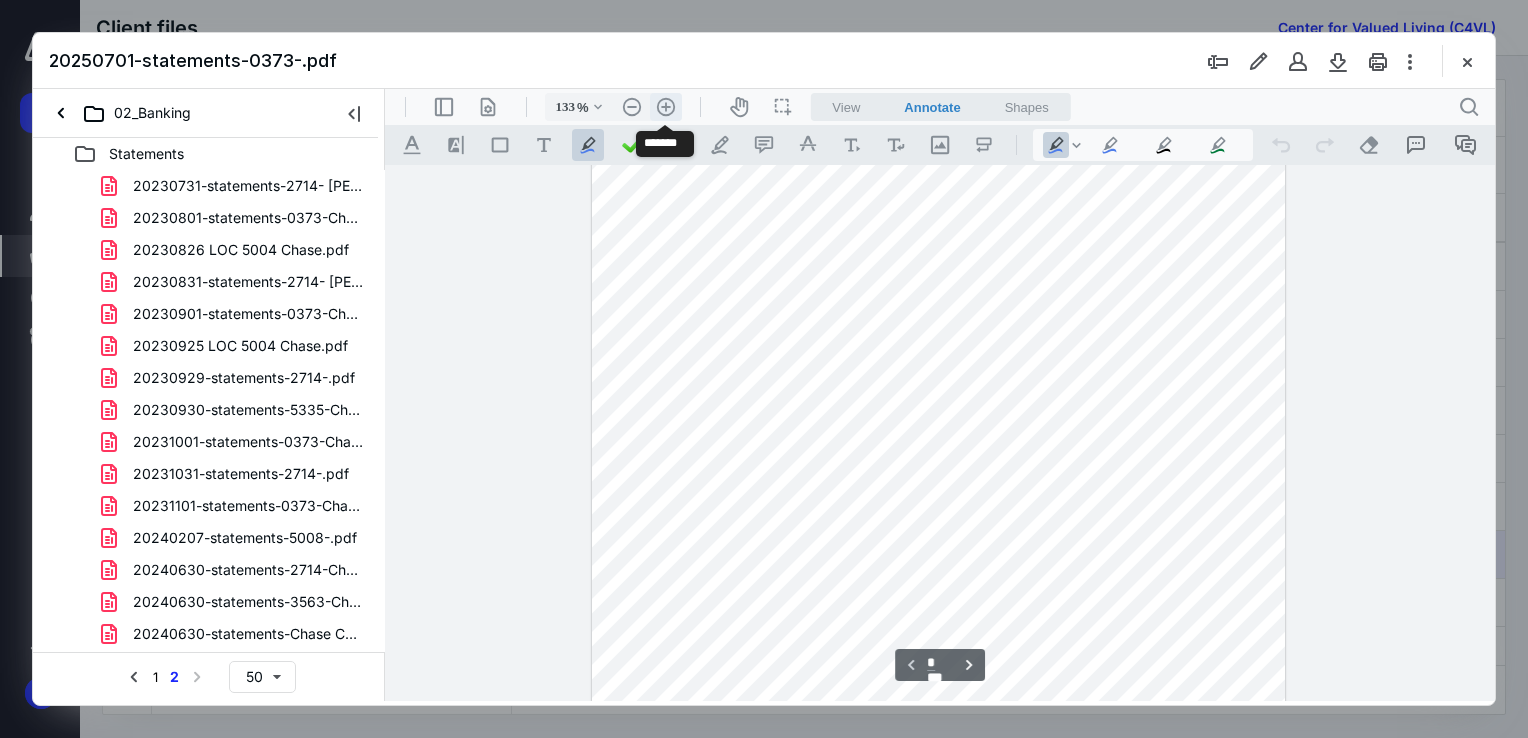 click on ".cls-1{fill:#abb0c4;} icon - header - zoom - in - line" at bounding box center [666, 107] 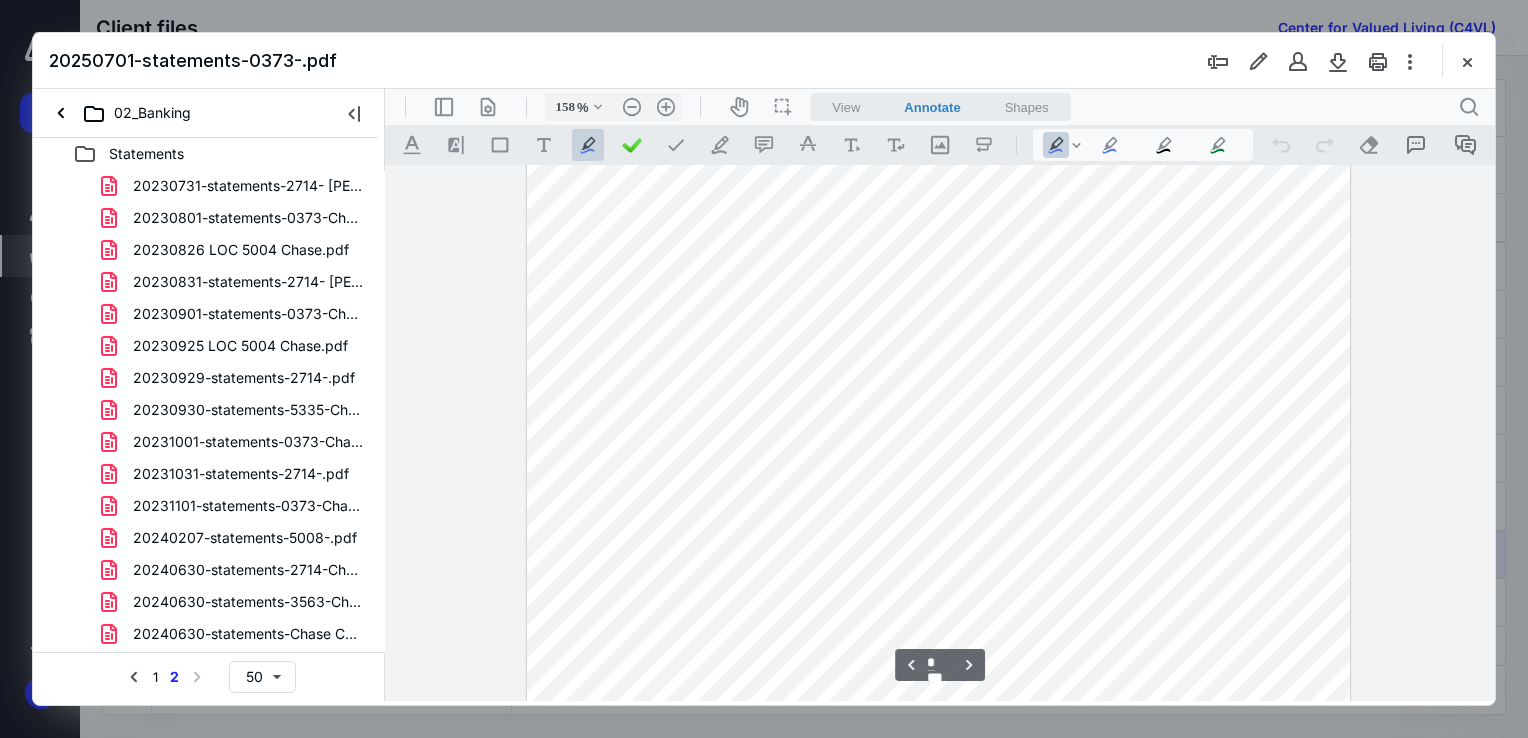 scroll, scrollTop: 4200, scrollLeft: 0, axis: vertical 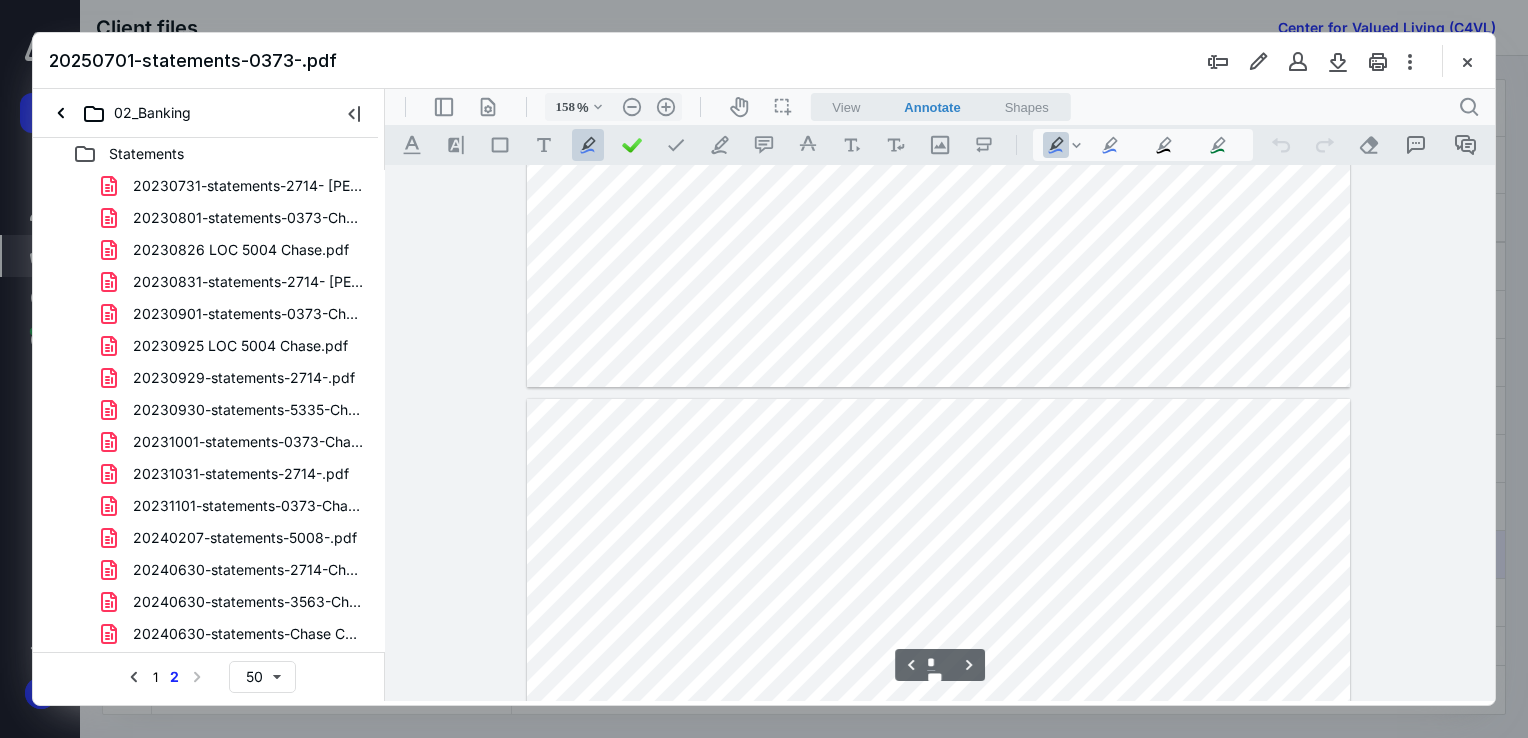 type on "*" 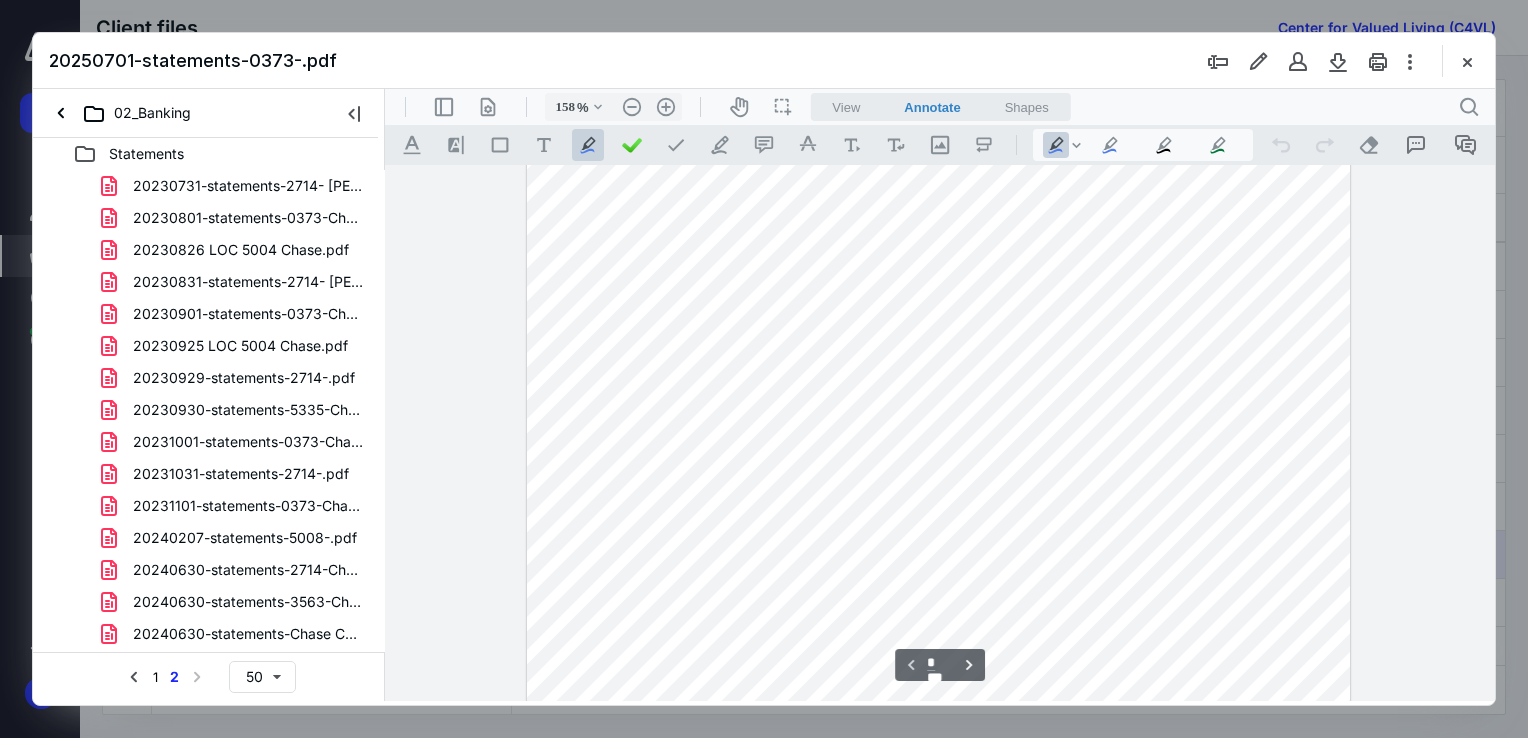 scroll, scrollTop: 100, scrollLeft: 0, axis: vertical 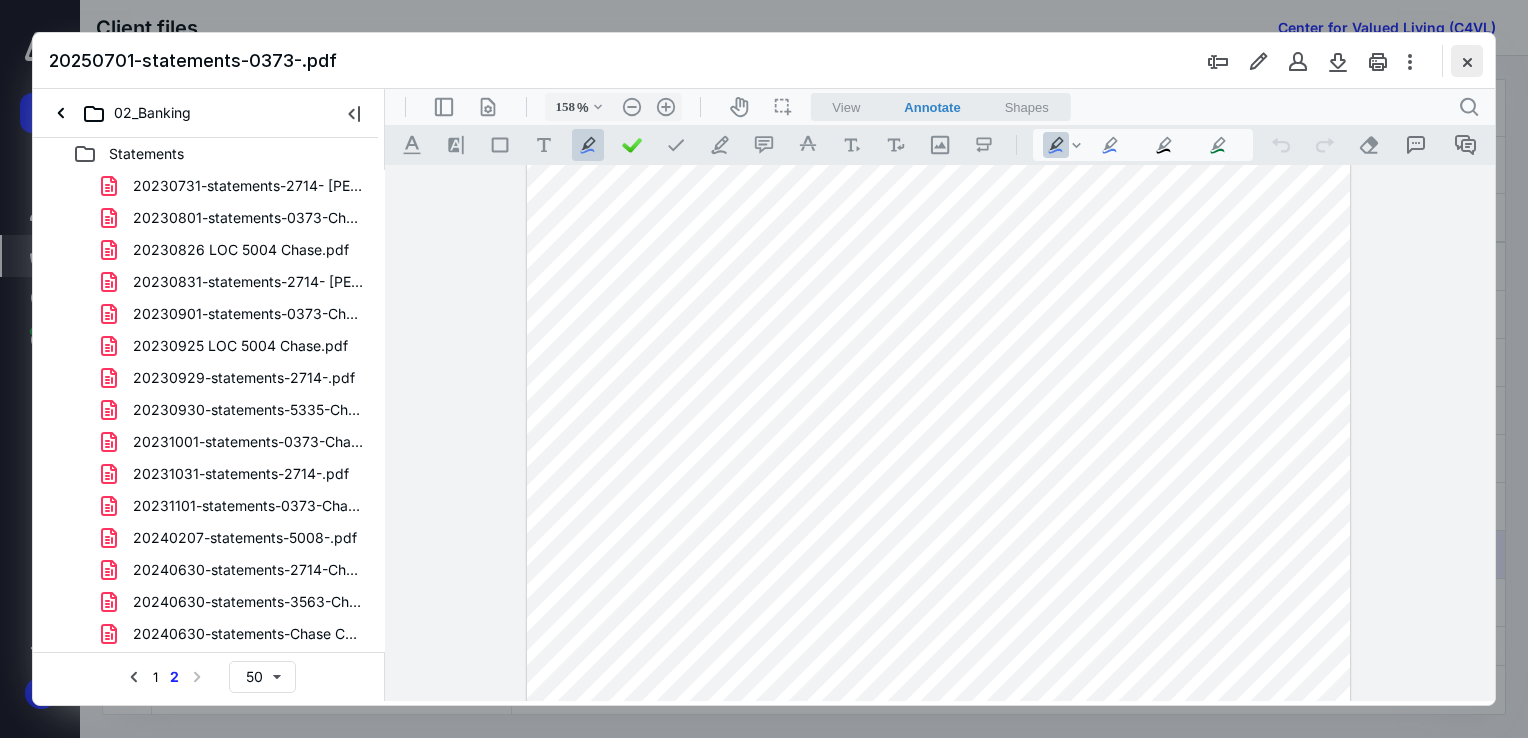 click at bounding box center (1467, 61) 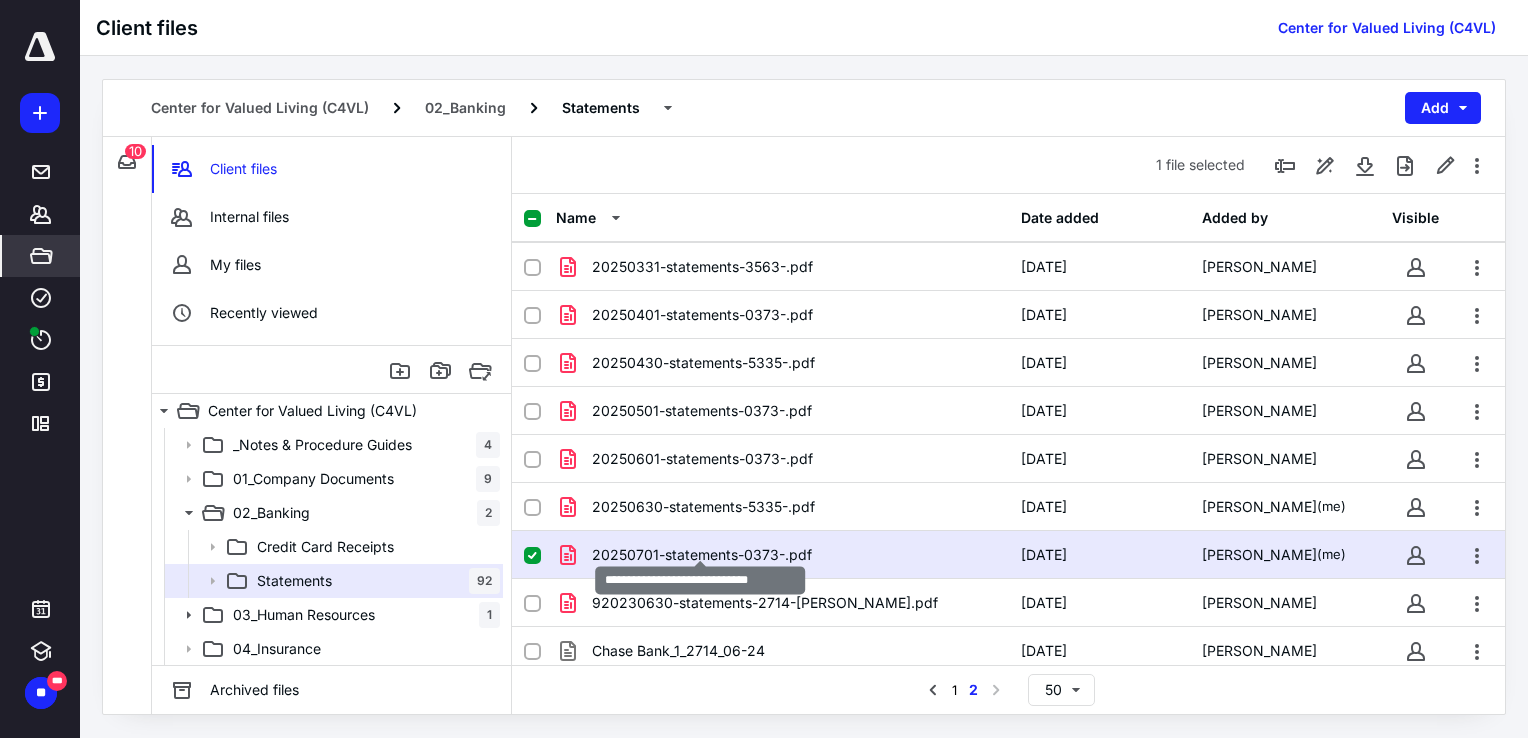 click on "20250701-statements-0373-.pdf" at bounding box center [702, 555] 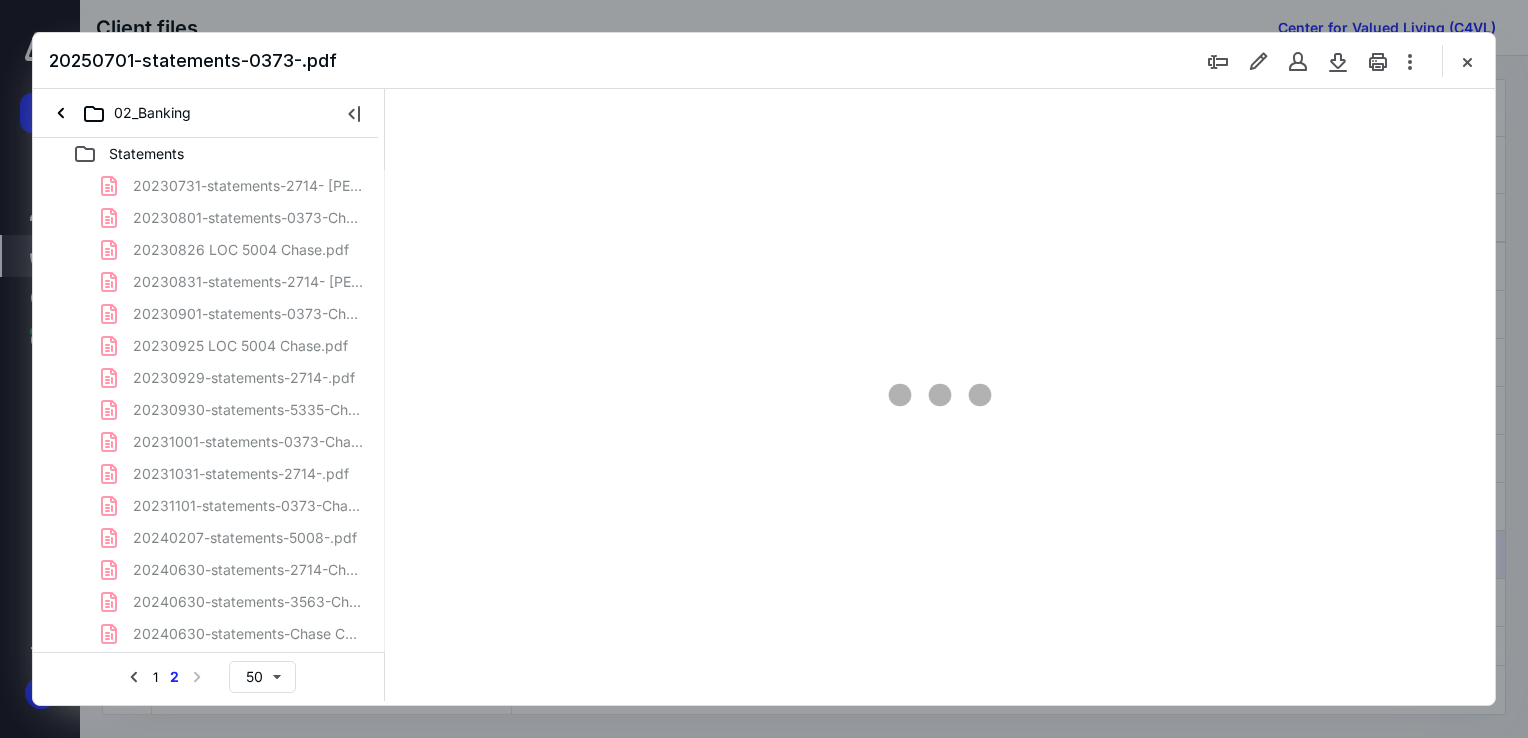scroll, scrollTop: 0, scrollLeft: 0, axis: both 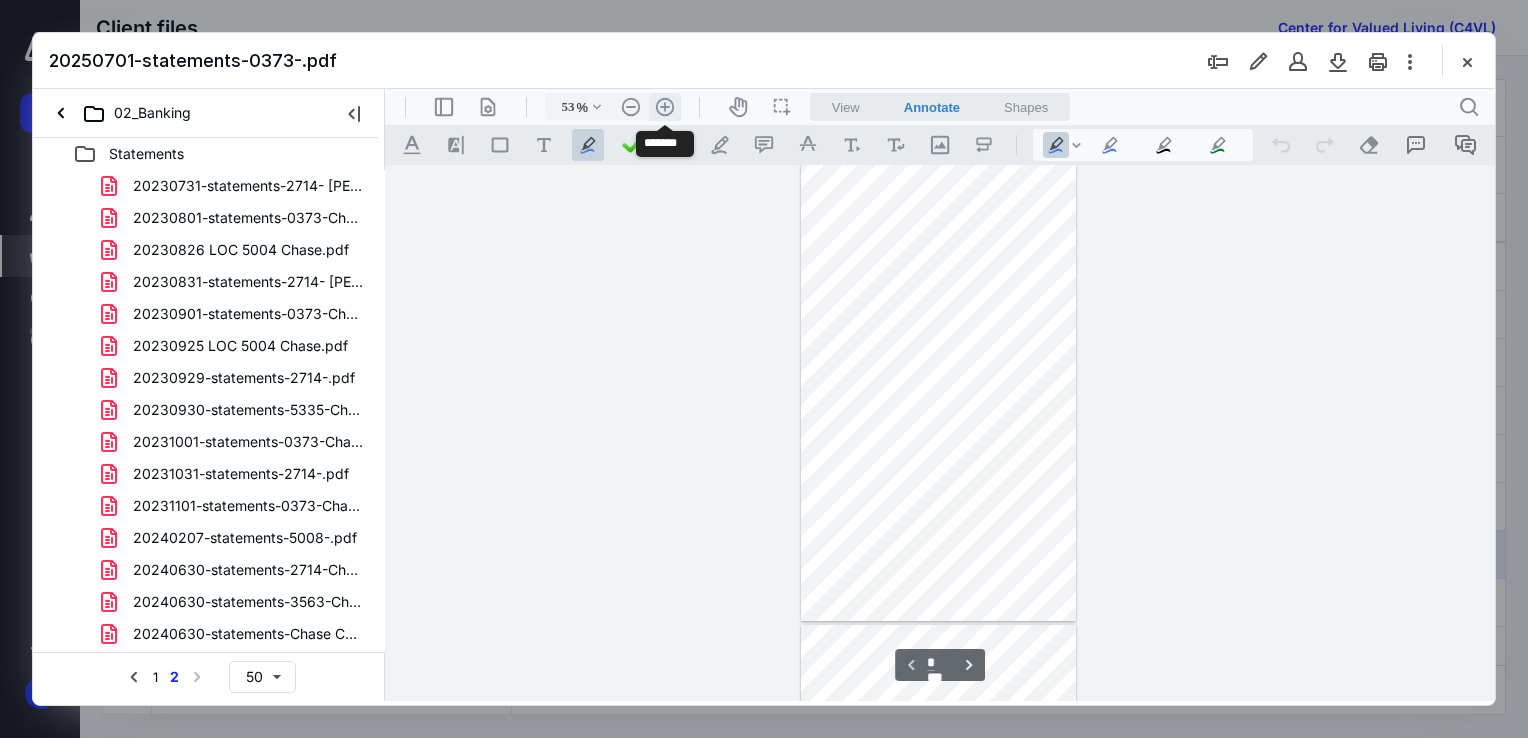 click on ".cls-1{fill:#abb0c4;} icon - header - zoom - in - line" at bounding box center [665, 107] 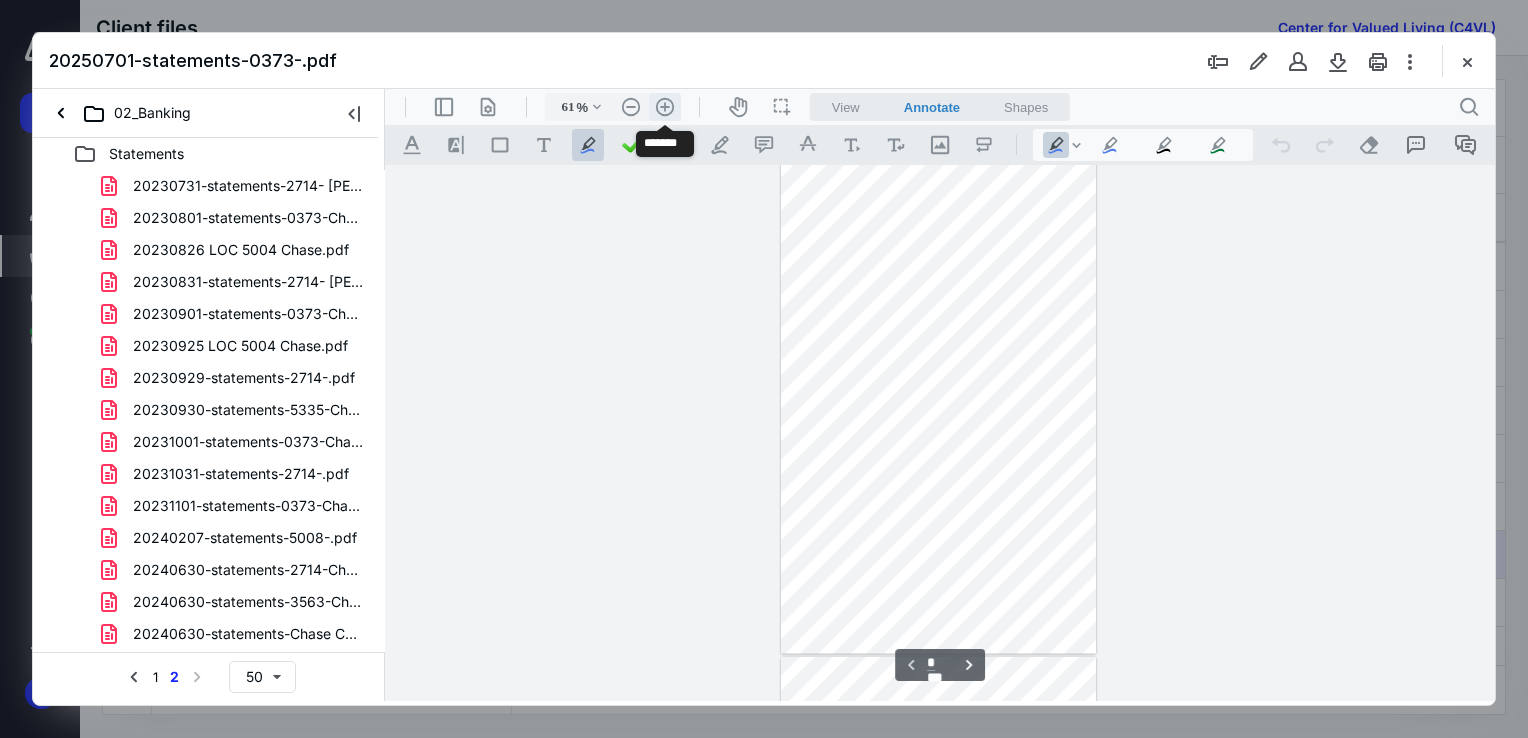 click on ".cls-1{fill:#abb0c4;} icon - header - zoom - in - line" at bounding box center [665, 107] 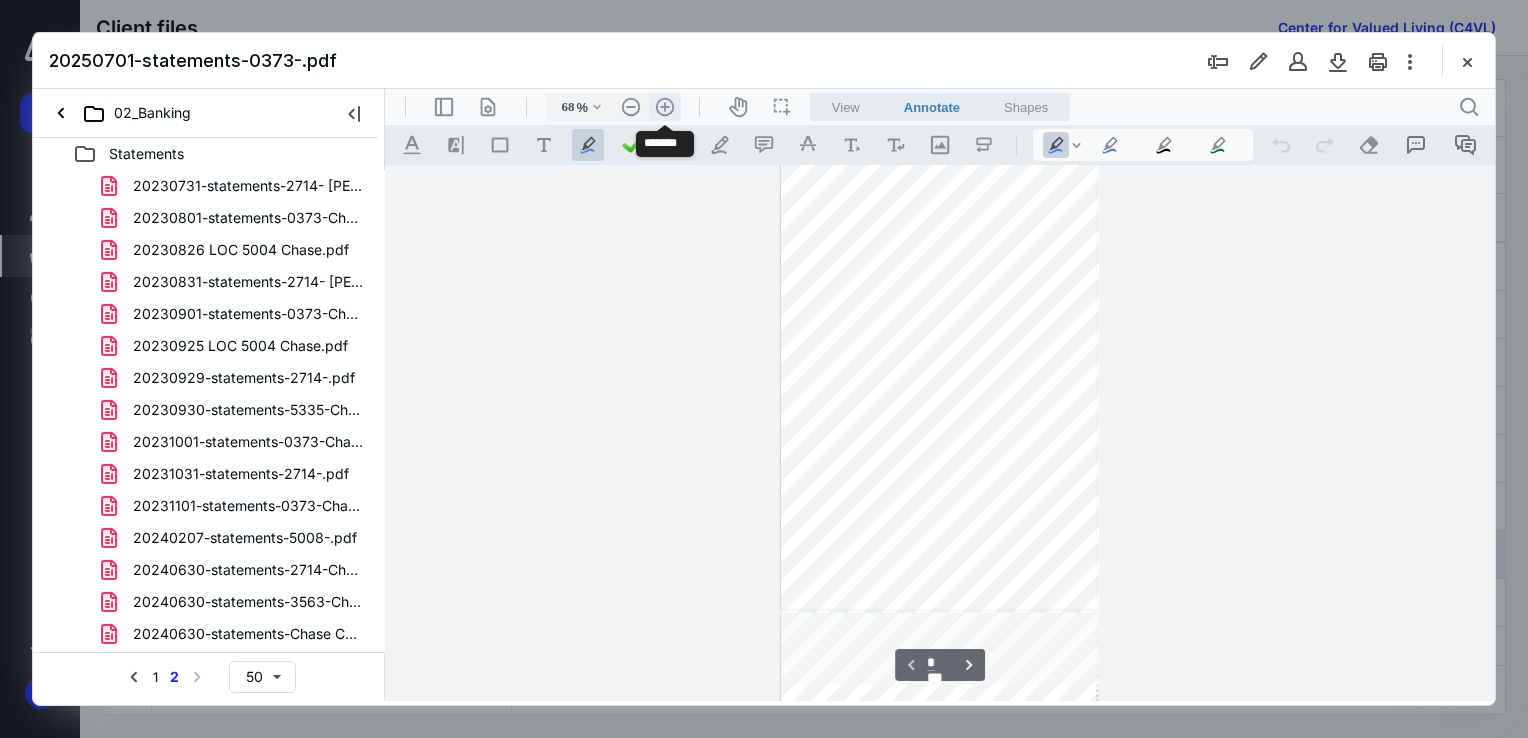 click on ".cls-1{fill:#abb0c4;} icon - header - zoom - in - line" at bounding box center (665, 107) 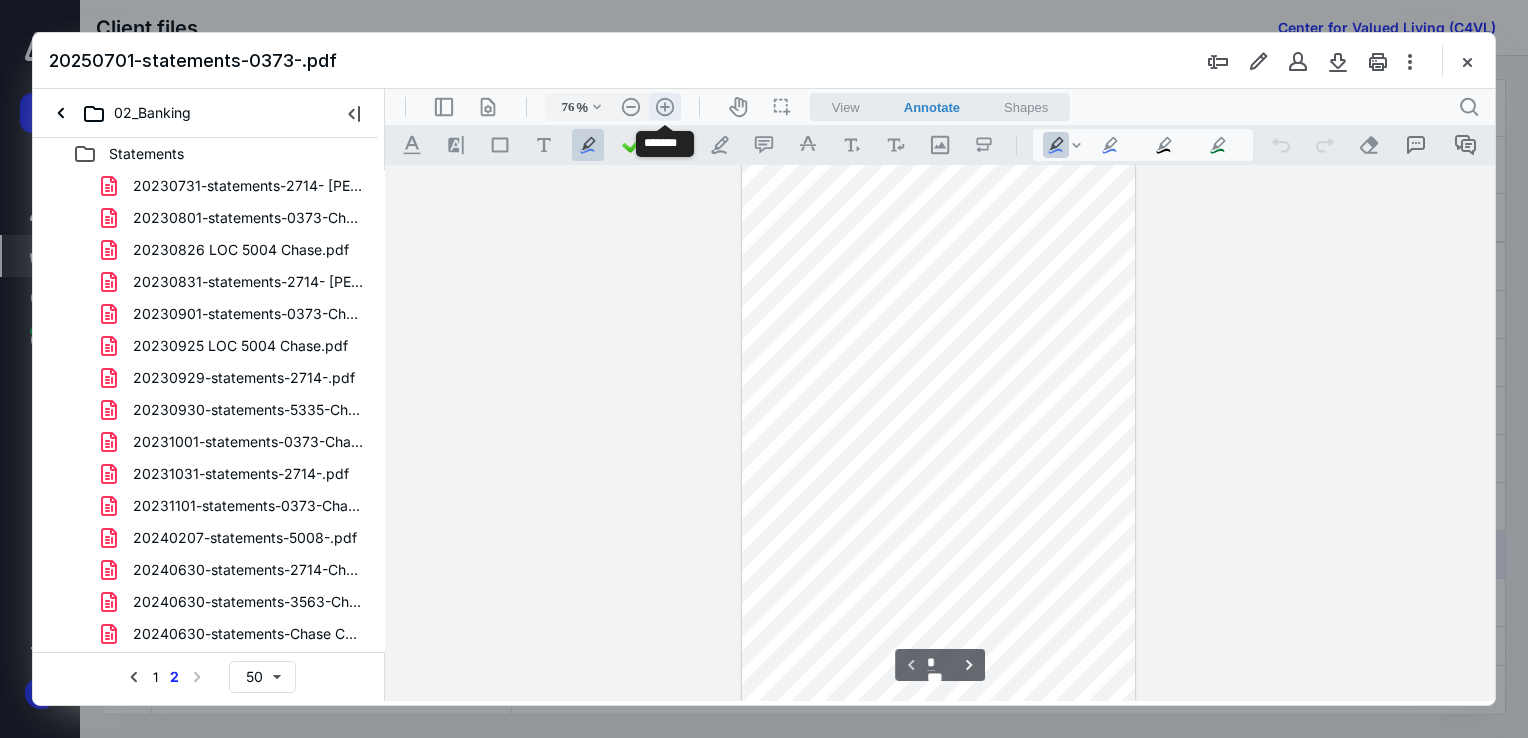 click on ".cls-1{fill:#abb0c4;} icon - header - zoom - in - line" at bounding box center (665, 107) 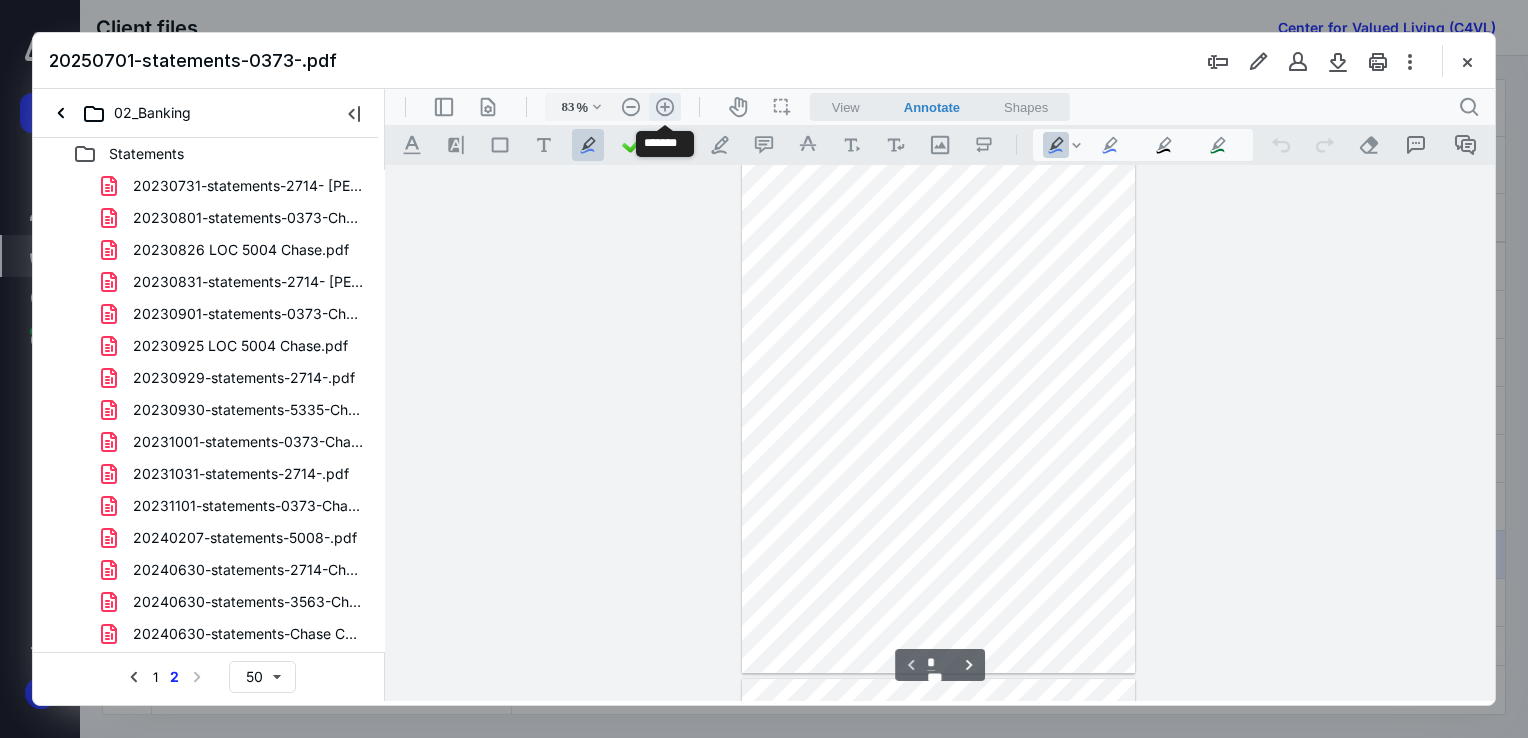 click on ".cls-1{fill:#abb0c4;} icon - header - zoom - in - line" at bounding box center (665, 107) 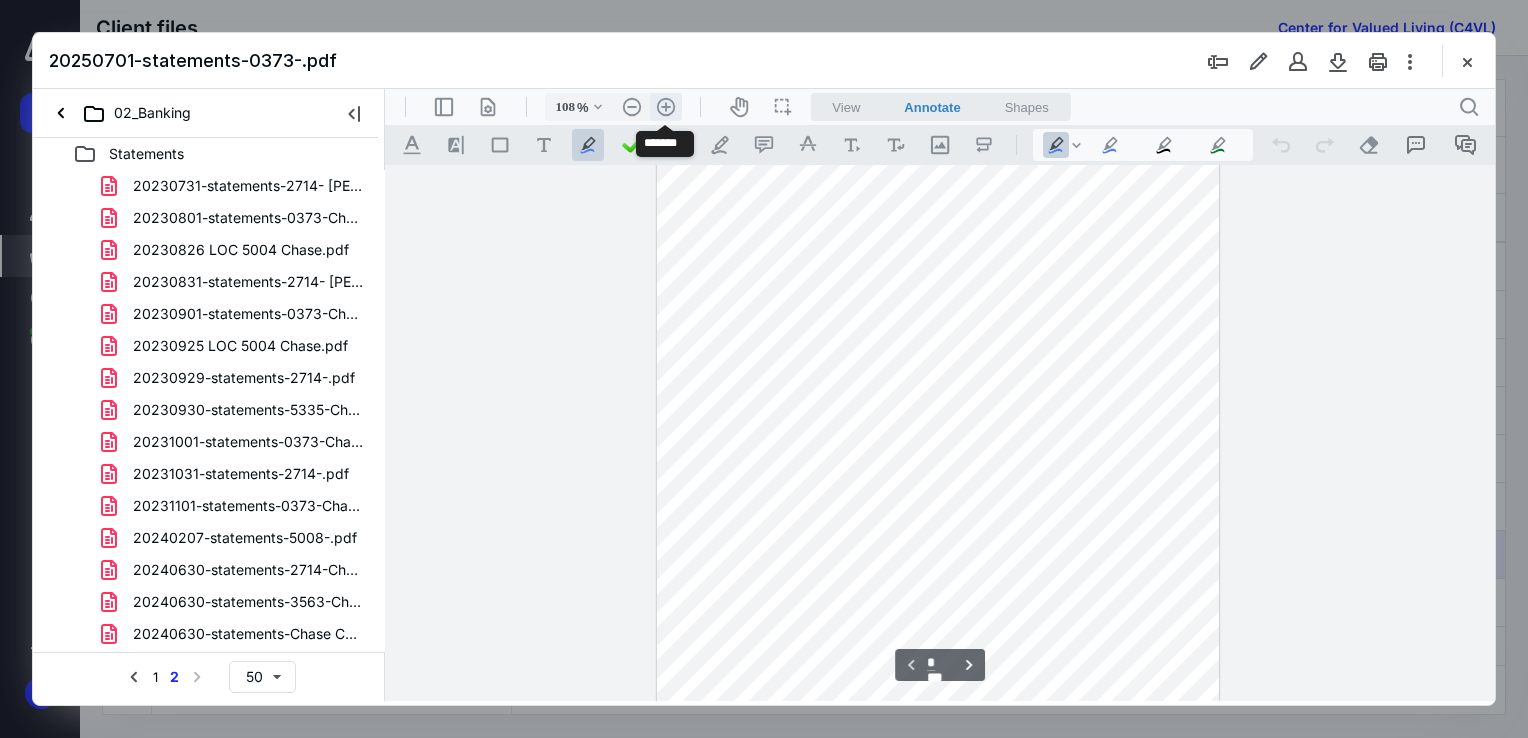 click on ".cls-1{fill:#abb0c4;} icon - header - zoom - in - line" at bounding box center [666, 107] 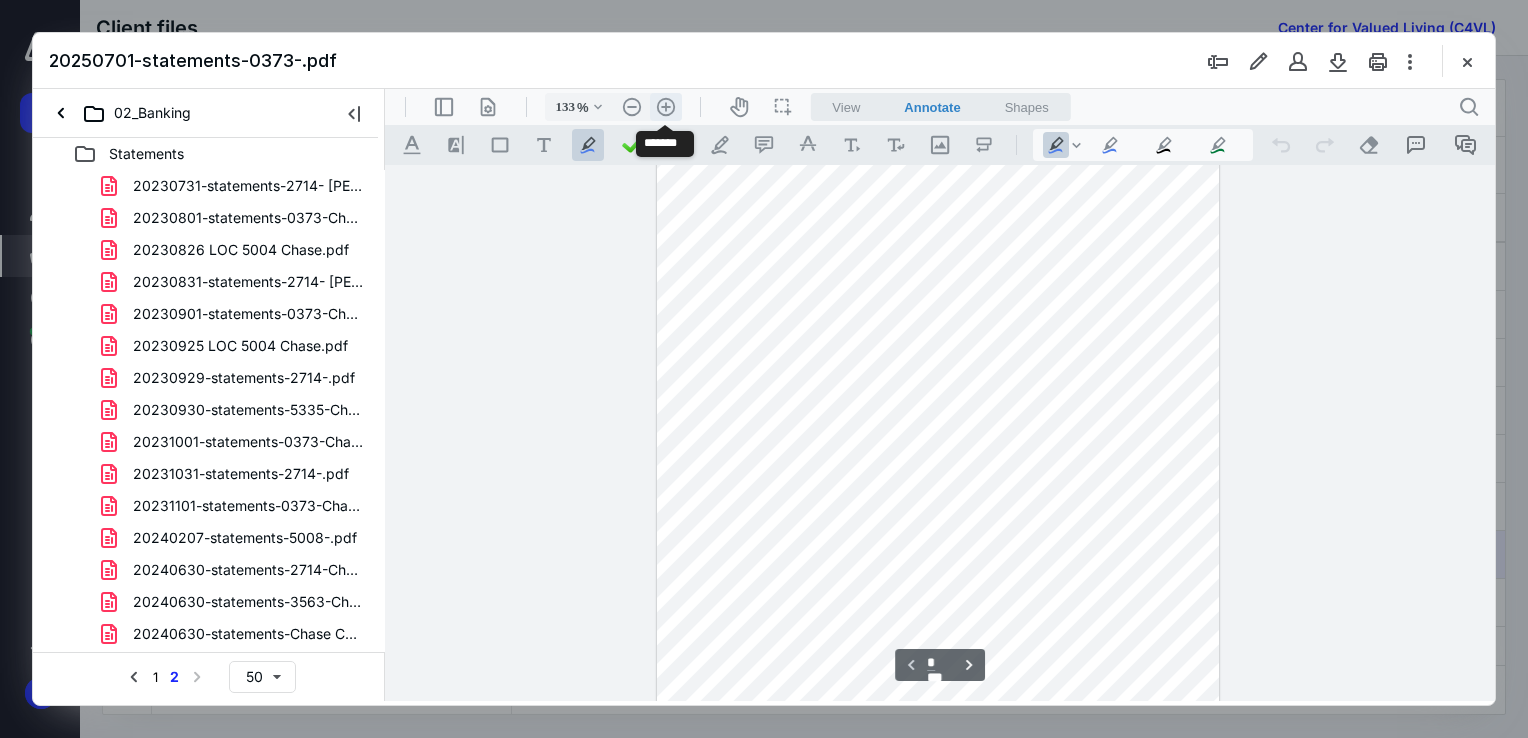 click on ".cls-1{fill:#abb0c4;} icon - header - zoom - in - line" at bounding box center [666, 107] 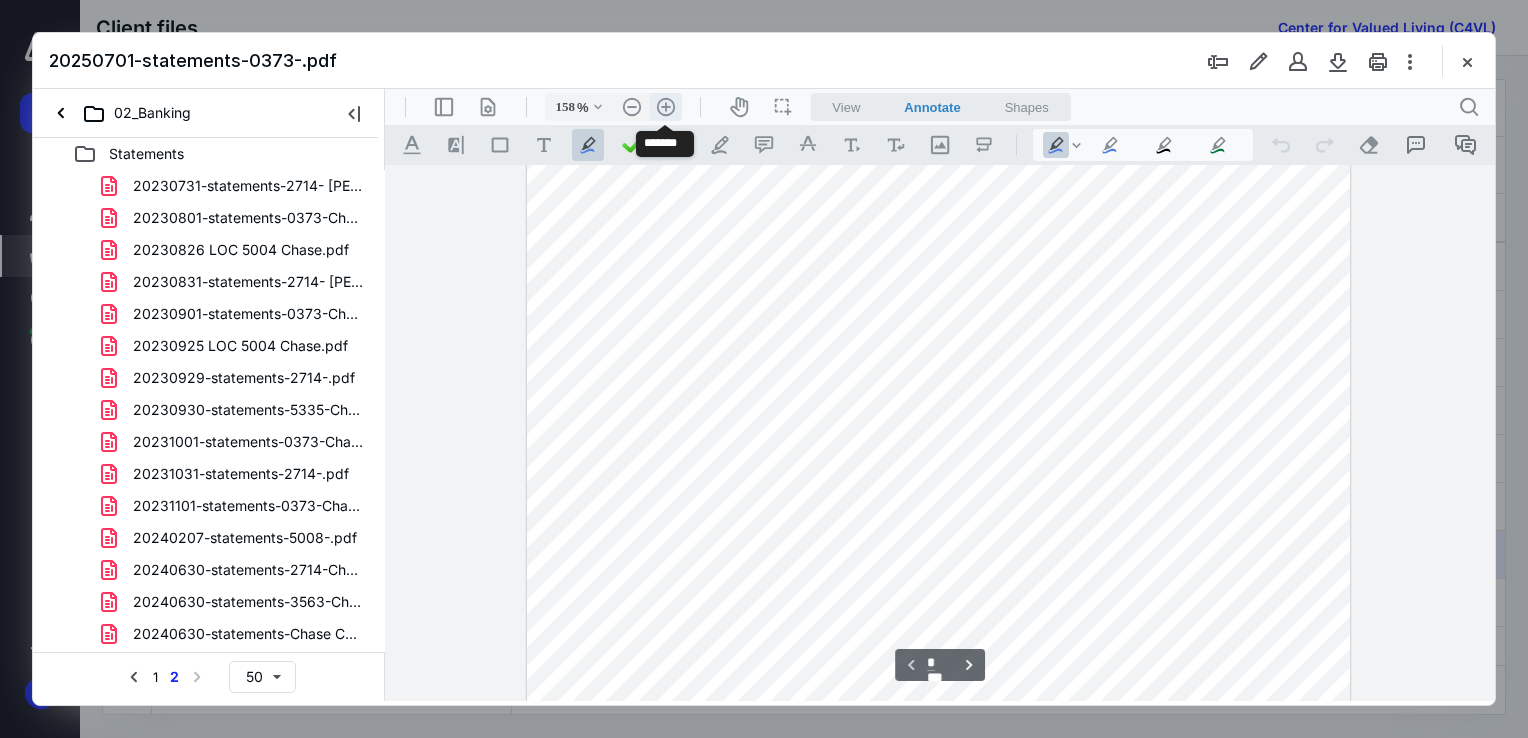 click on ".cls-1{fill:#abb0c4;} icon - header - zoom - in - line" at bounding box center (666, 107) 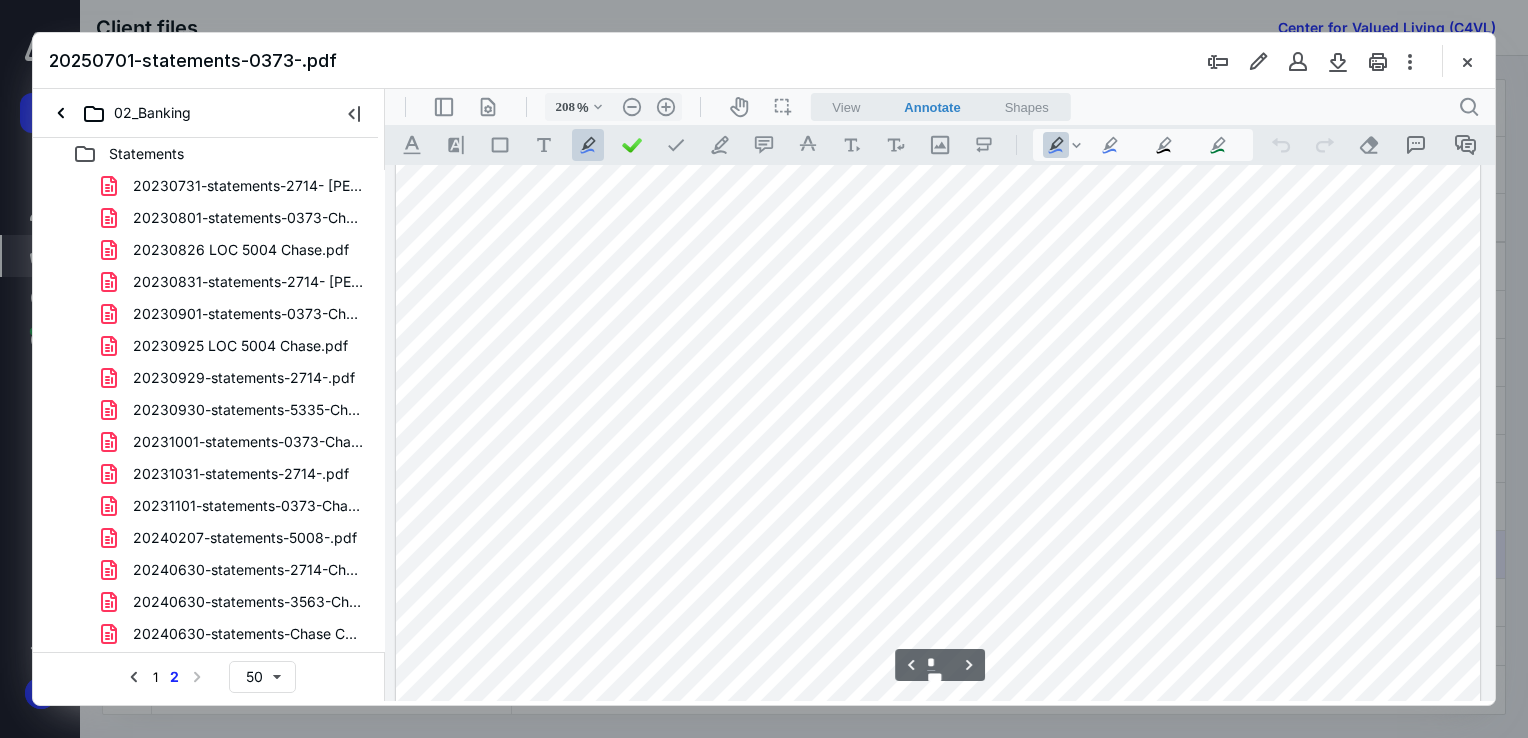 scroll, scrollTop: 4586, scrollLeft: 0, axis: vertical 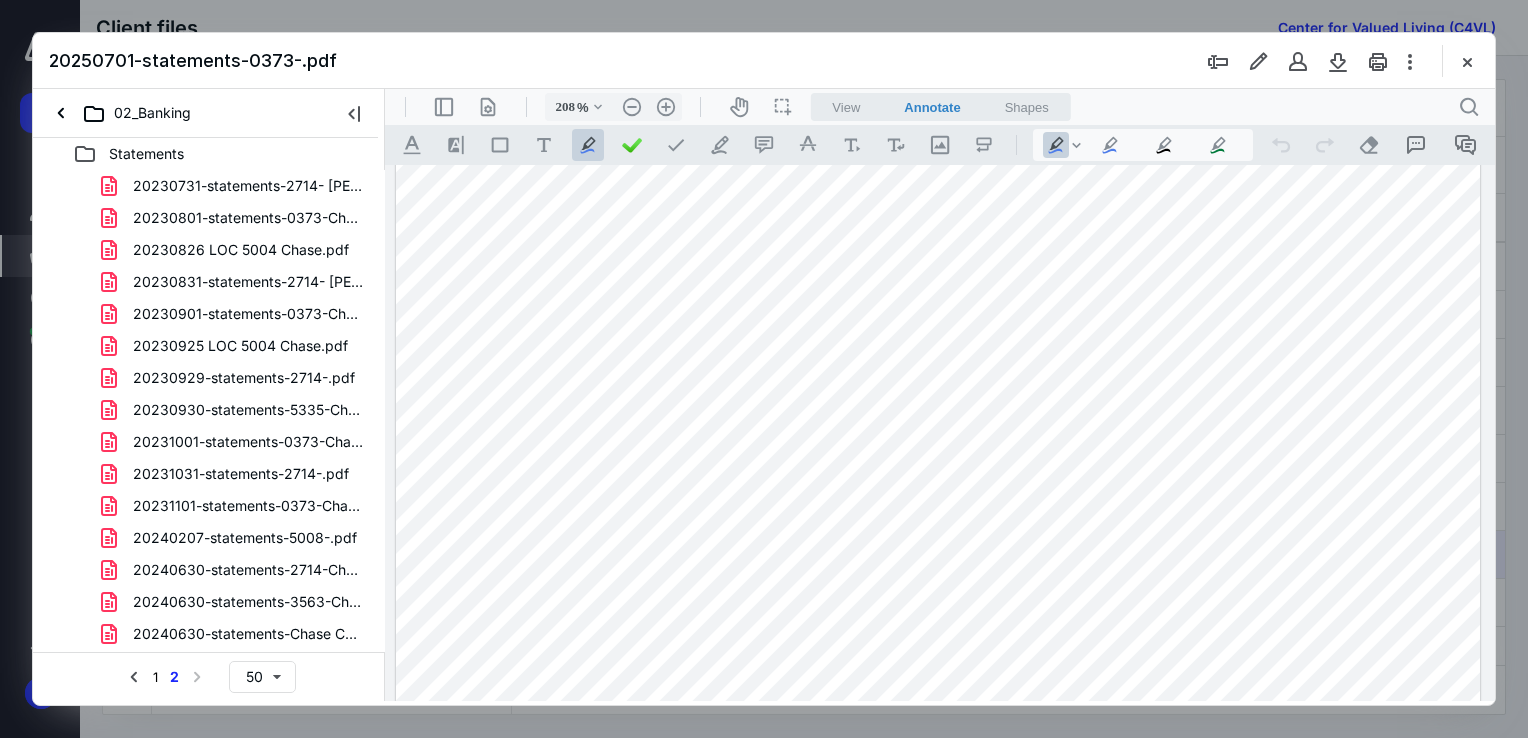 drag, startPoint x: 1327, startPoint y: 246, endPoint x: 1401, endPoint y: 247, distance: 74.00676 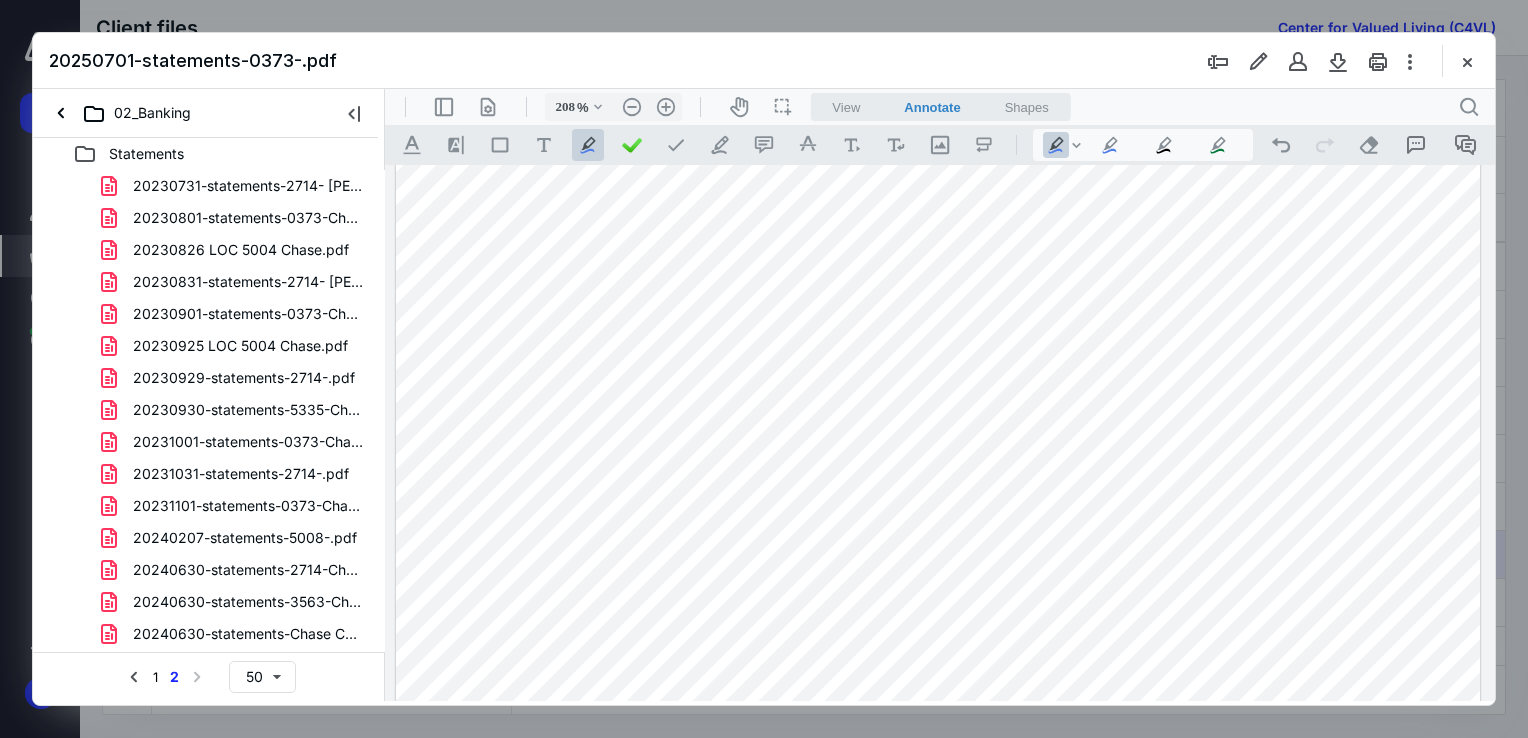 drag, startPoint x: 1353, startPoint y: 650, endPoint x: 1399, endPoint y: 650, distance: 46 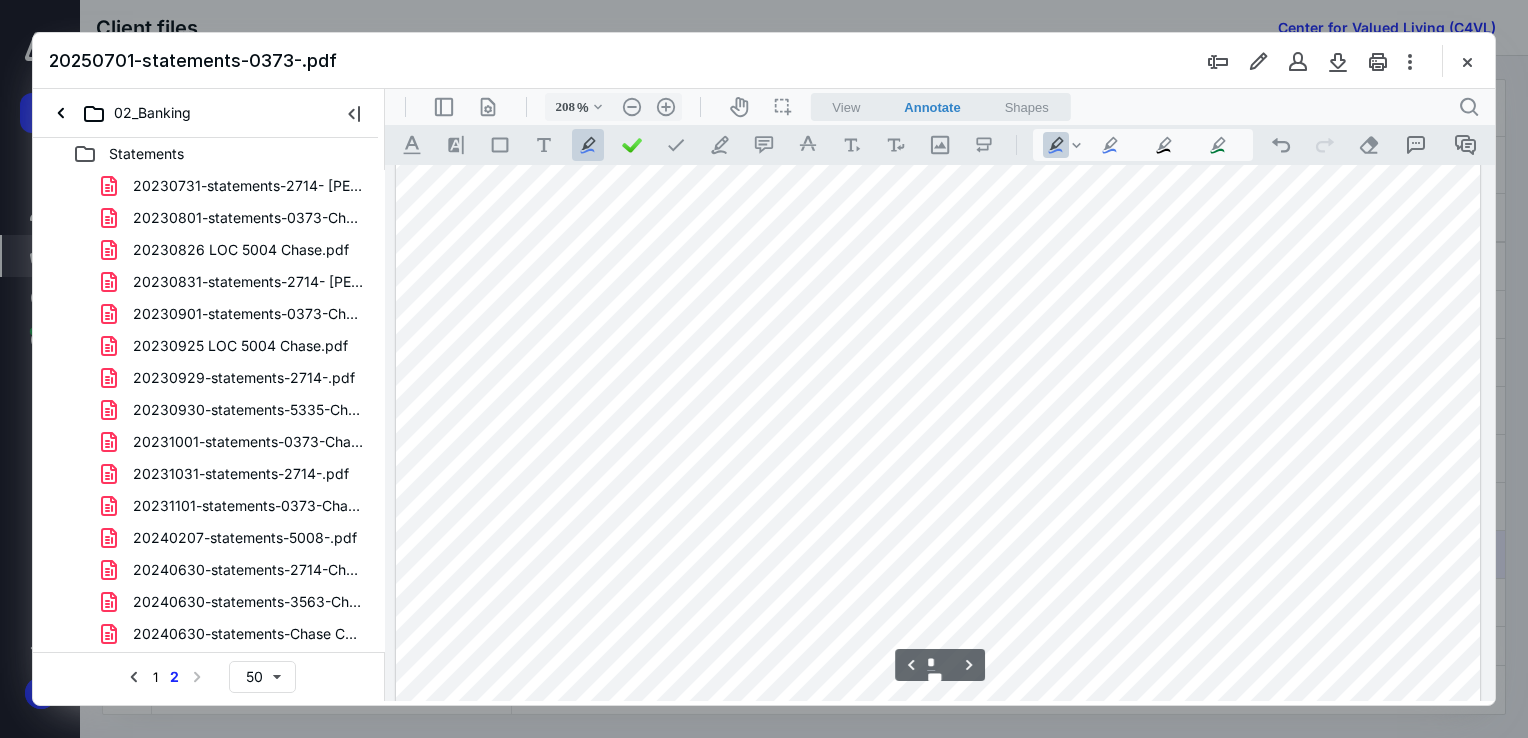 scroll, scrollTop: 5086, scrollLeft: 0, axis: vertical 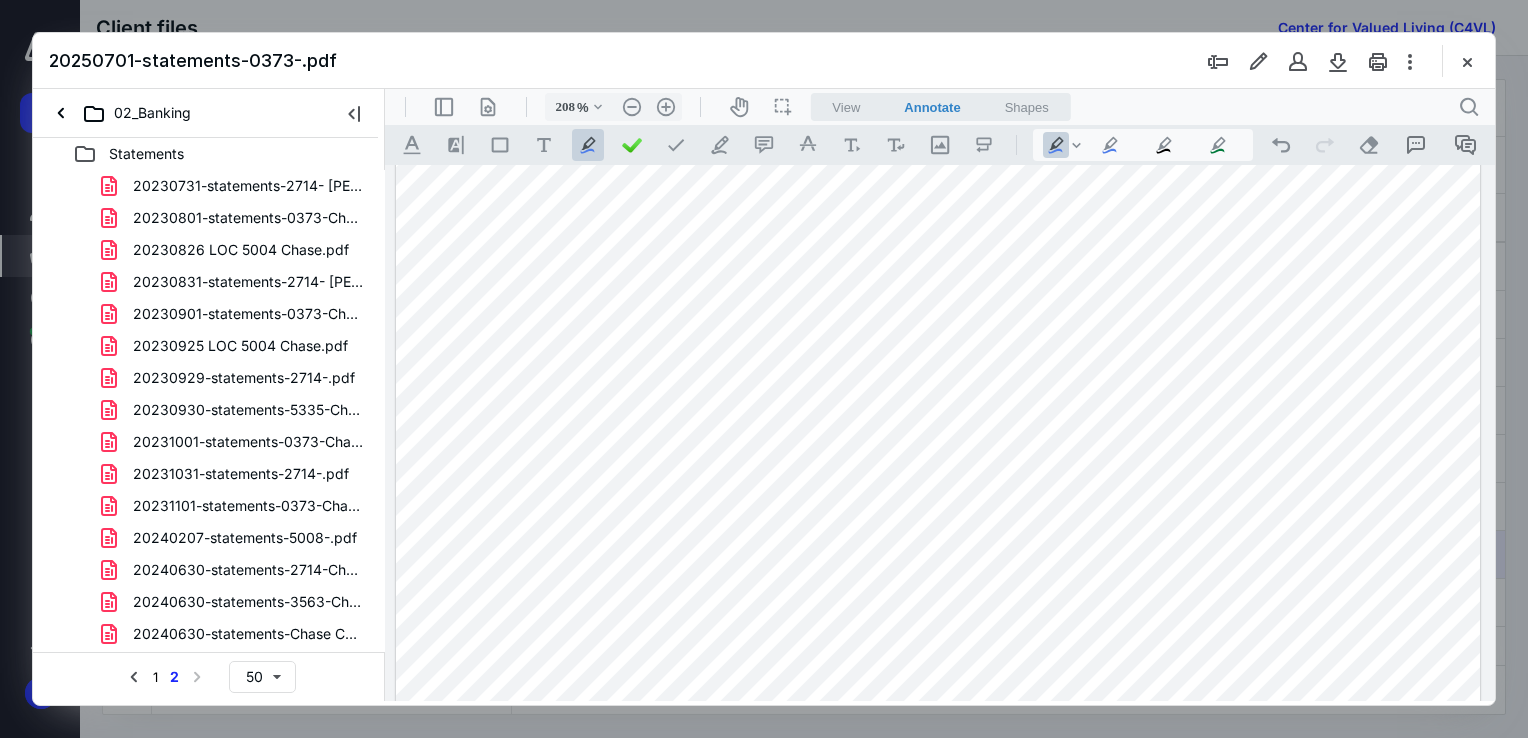 drag, startPoint x: 1371, startPoint y: 667, endPoint x: 1400, endPoint y: 665, distance: 29.068884 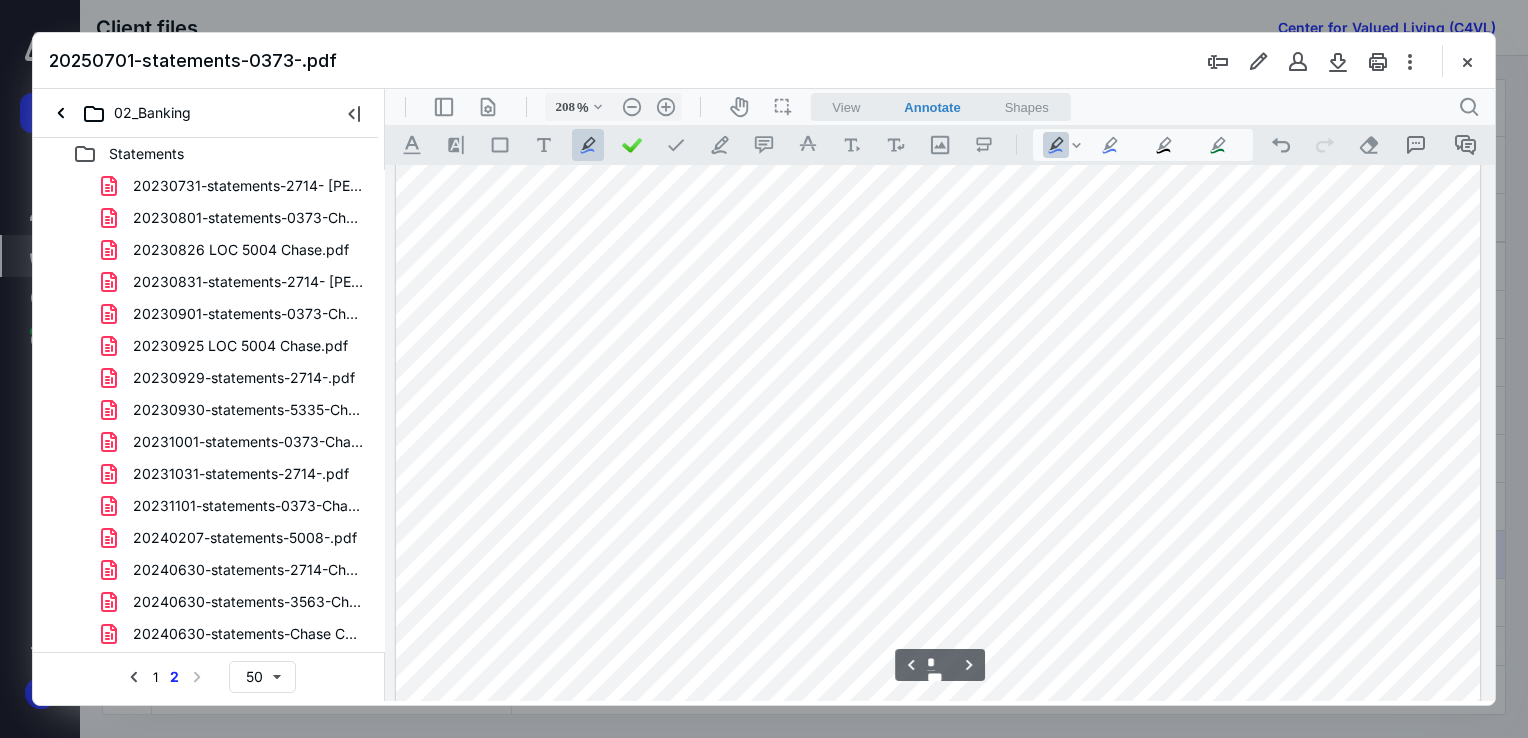 scroll, scrollTop: 5586, scrollLeft: 0, axis: vertical 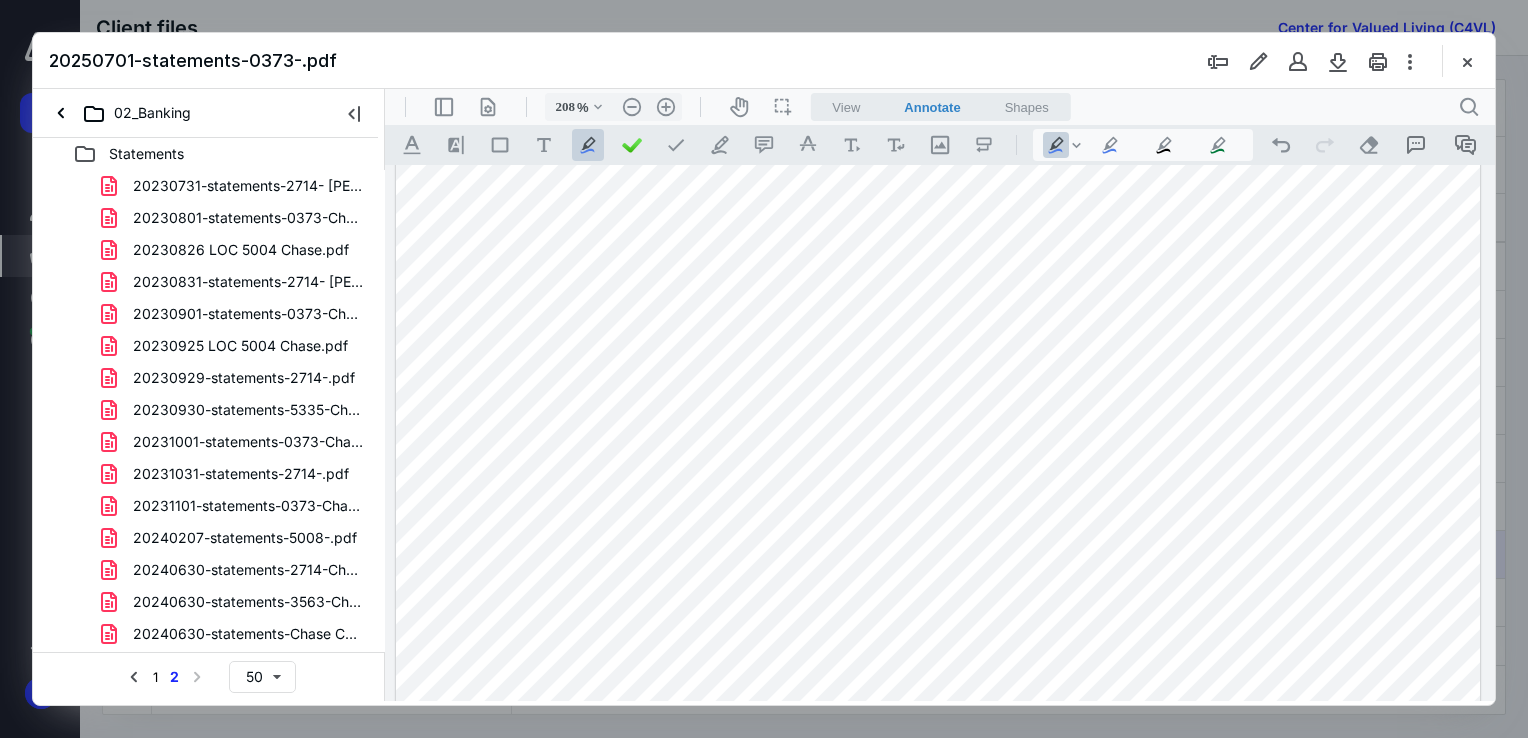 drag, startPoint x: 1368, startPoint y: 566, endPoint x: 1401, endPoint y: 567, distance: 33.01515 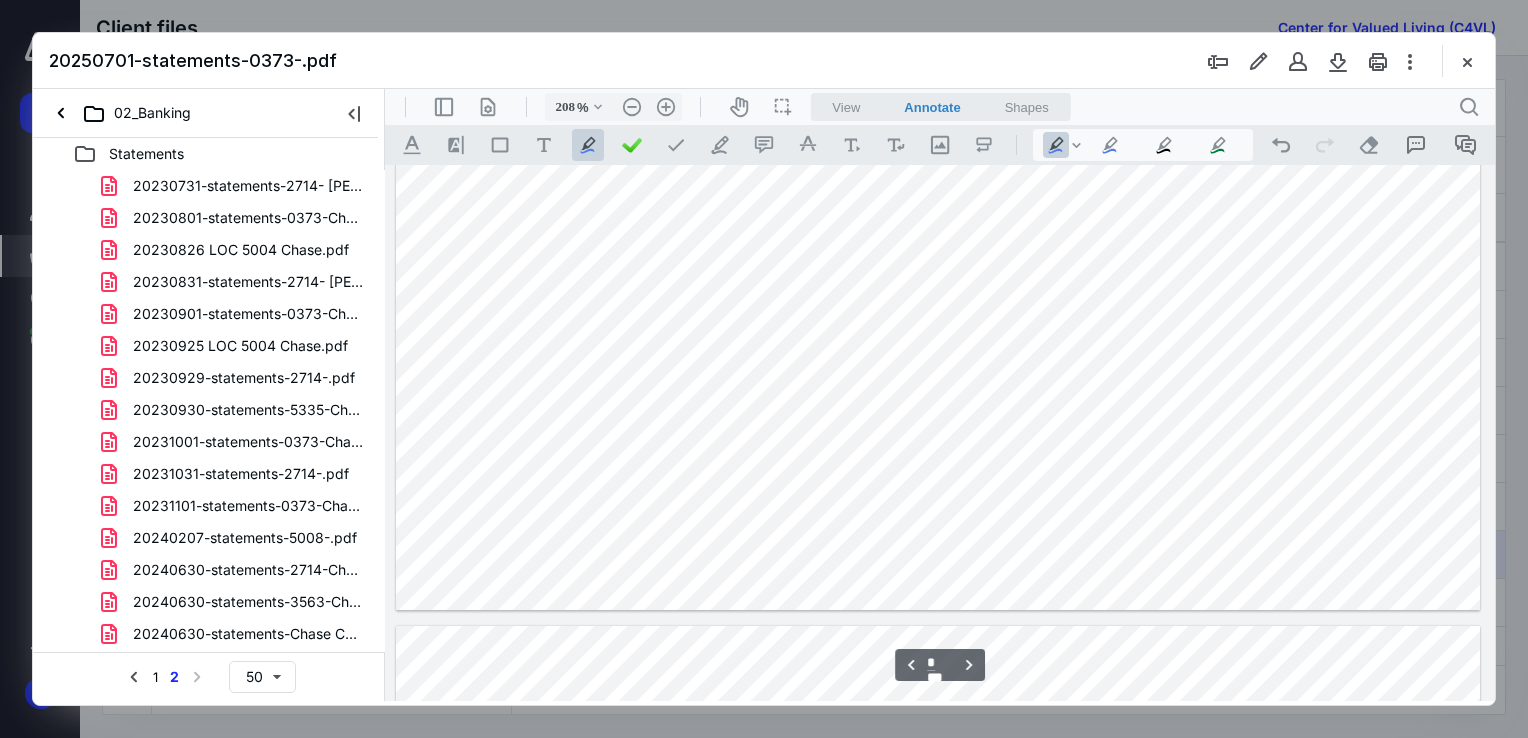scroll, scrollTop: 5886, scrollLeft: 0, axis: vertical 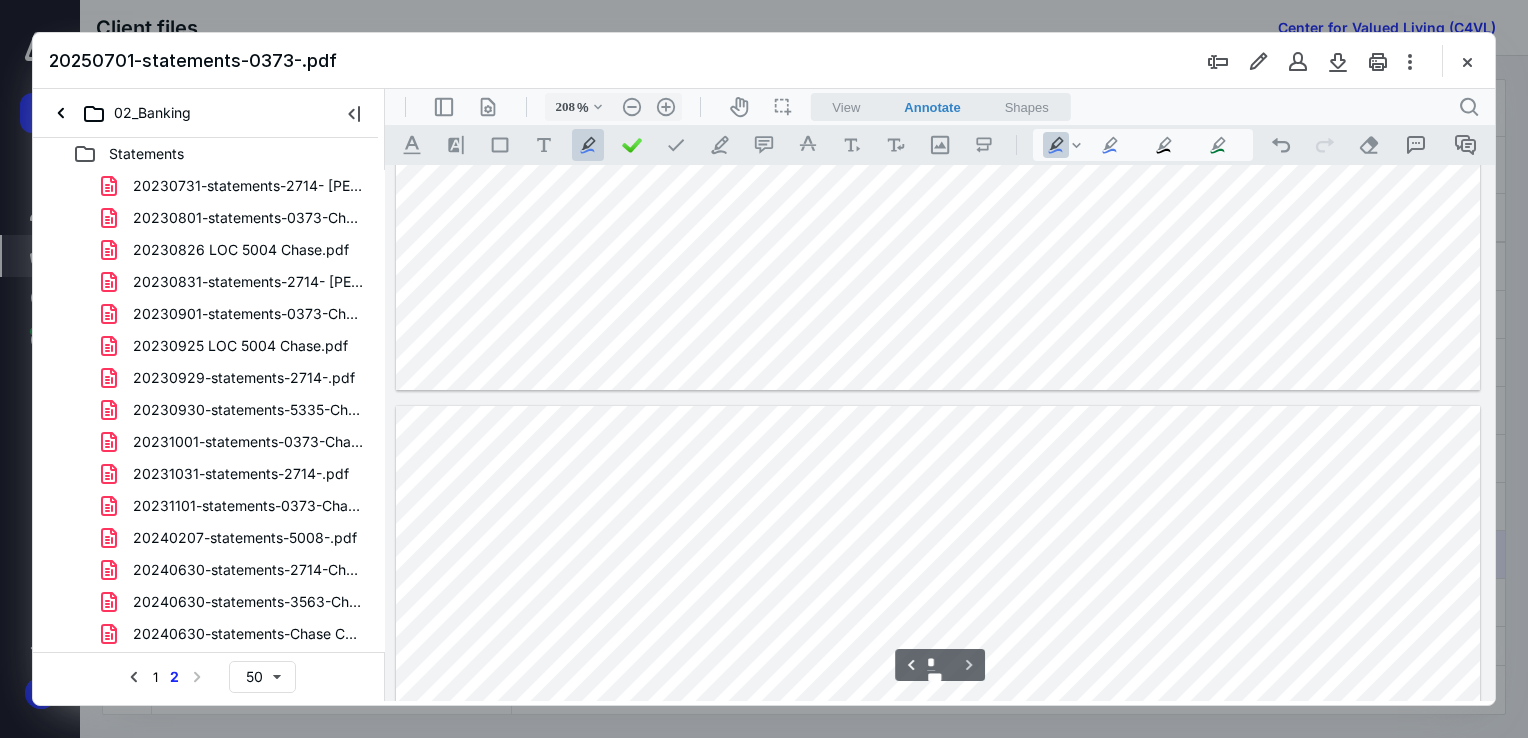 type on "*" 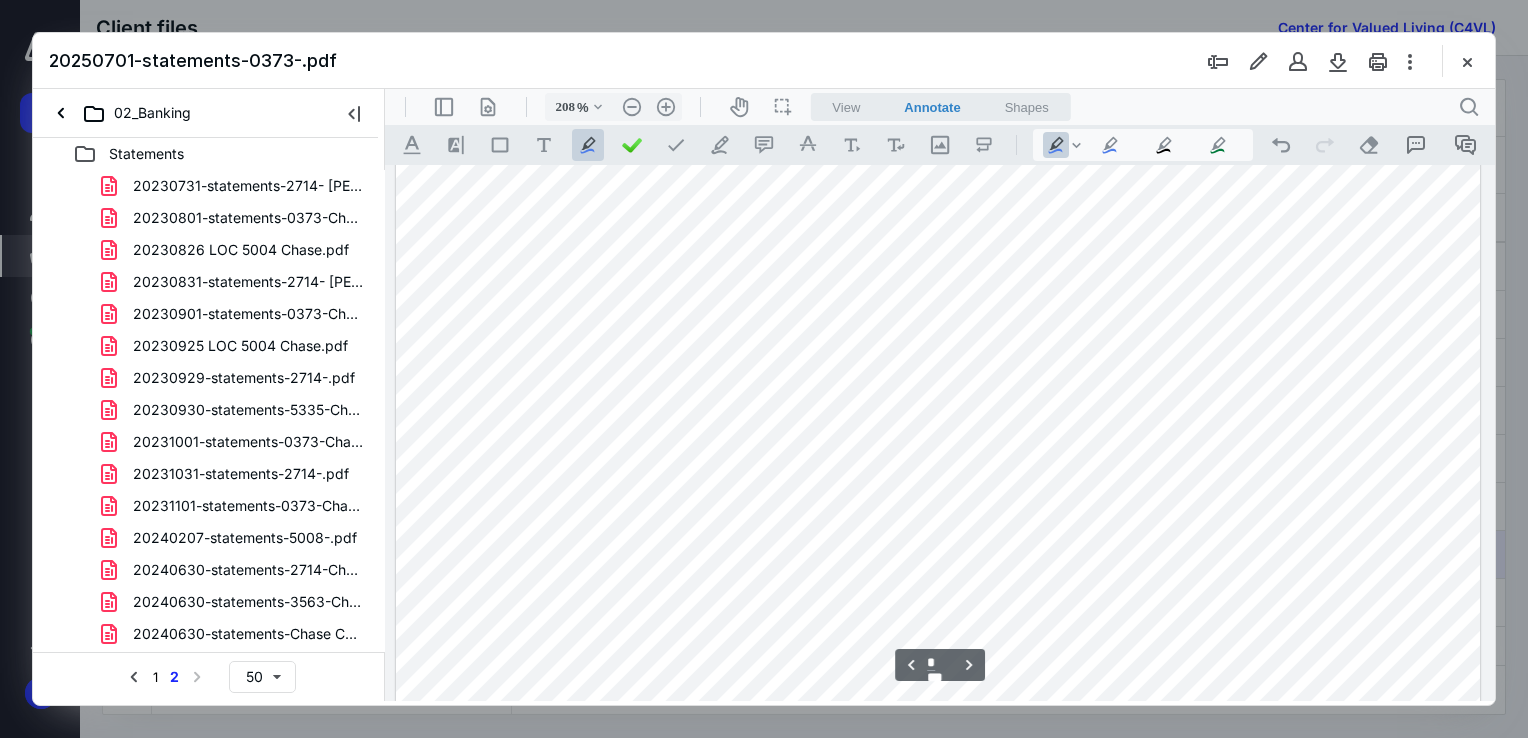scroll, scrollTop: 5800, scrollLeft: 0, axis: vertical 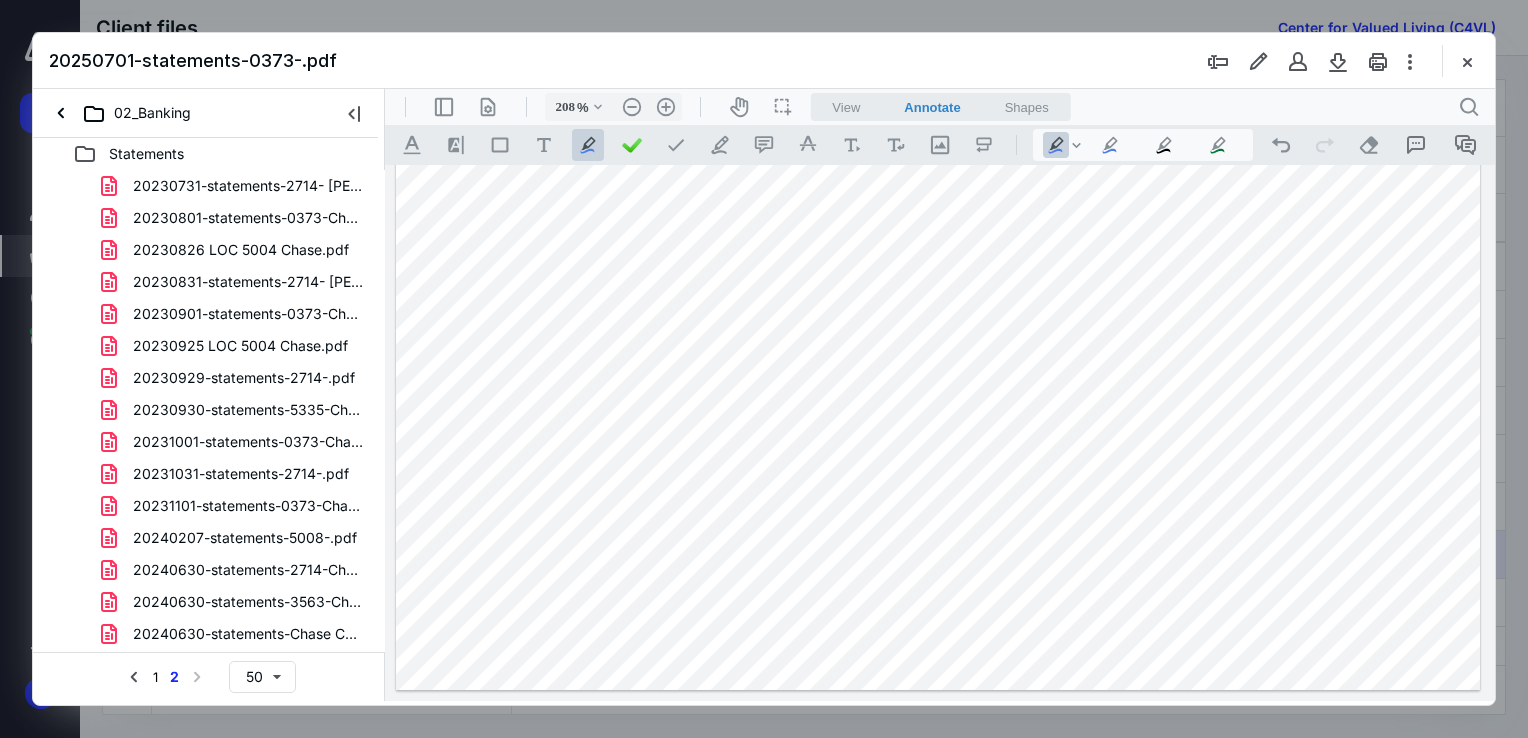 drag, startPoint x: 1468, startPoint y: 55, endPoint x: 1458, endPoint y: 63, distance: 12.806249 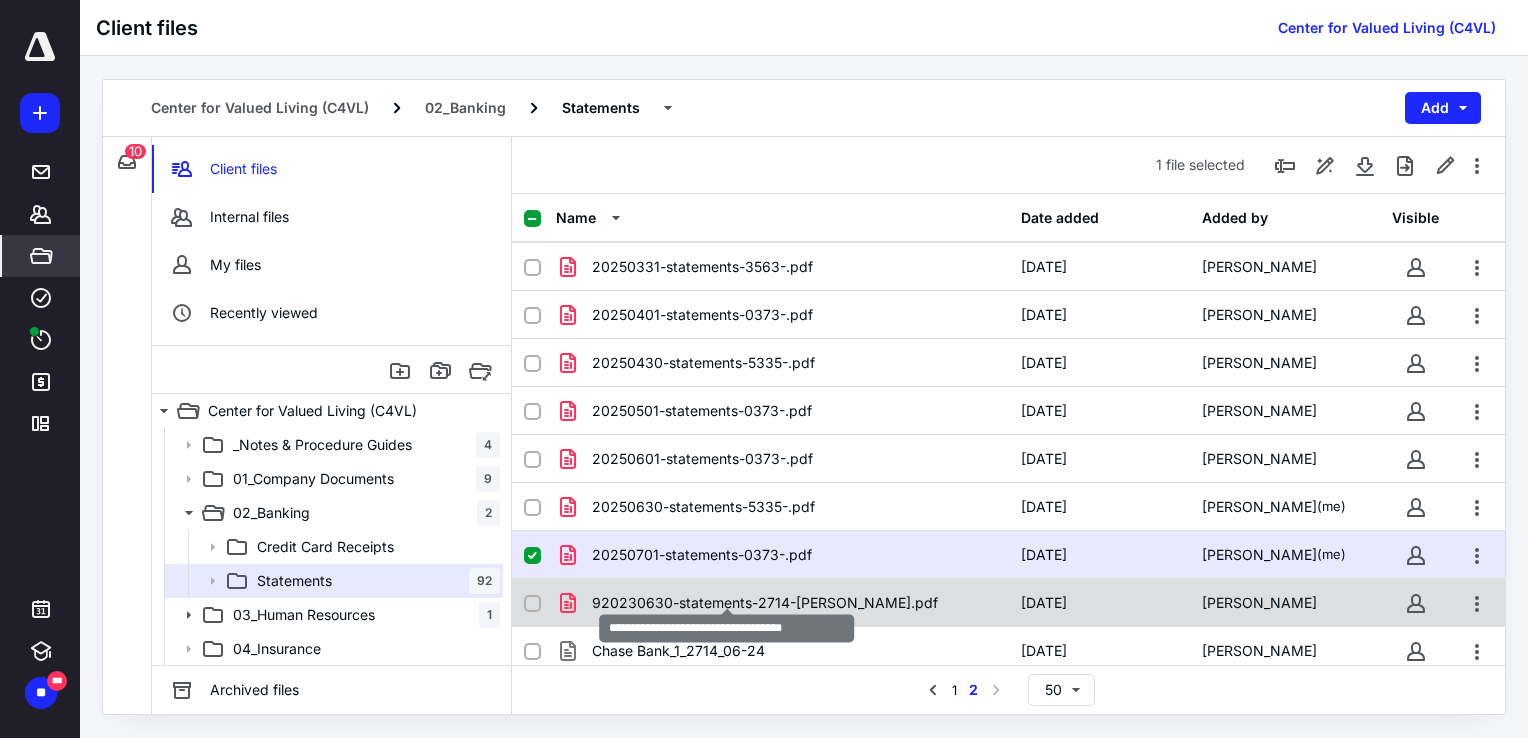 click on "920230630-statements-2714-Chase.pdf" at bounding box center (765, 603) 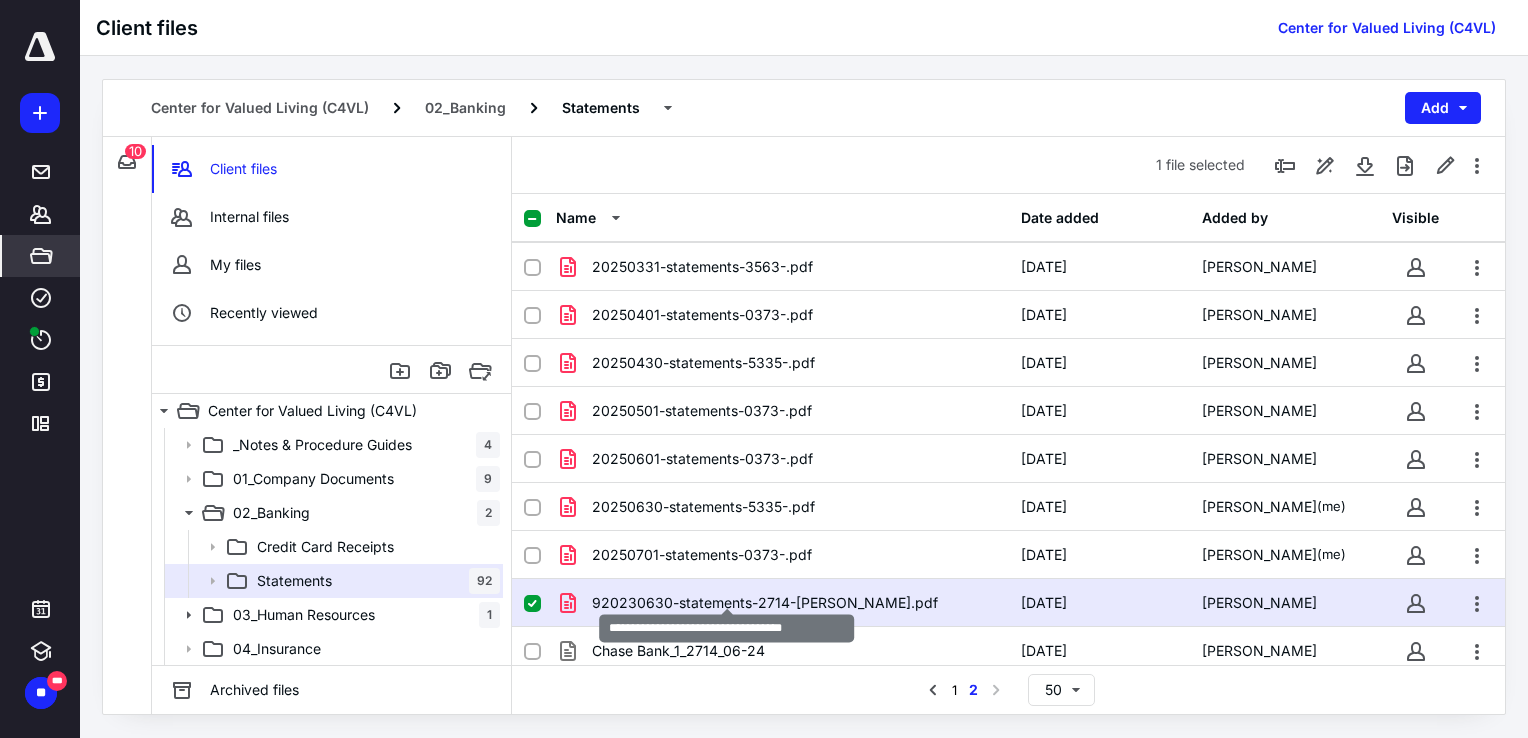 click on "920230630-statements-2714-Chase.pdf" at bounding box center [765, 603] 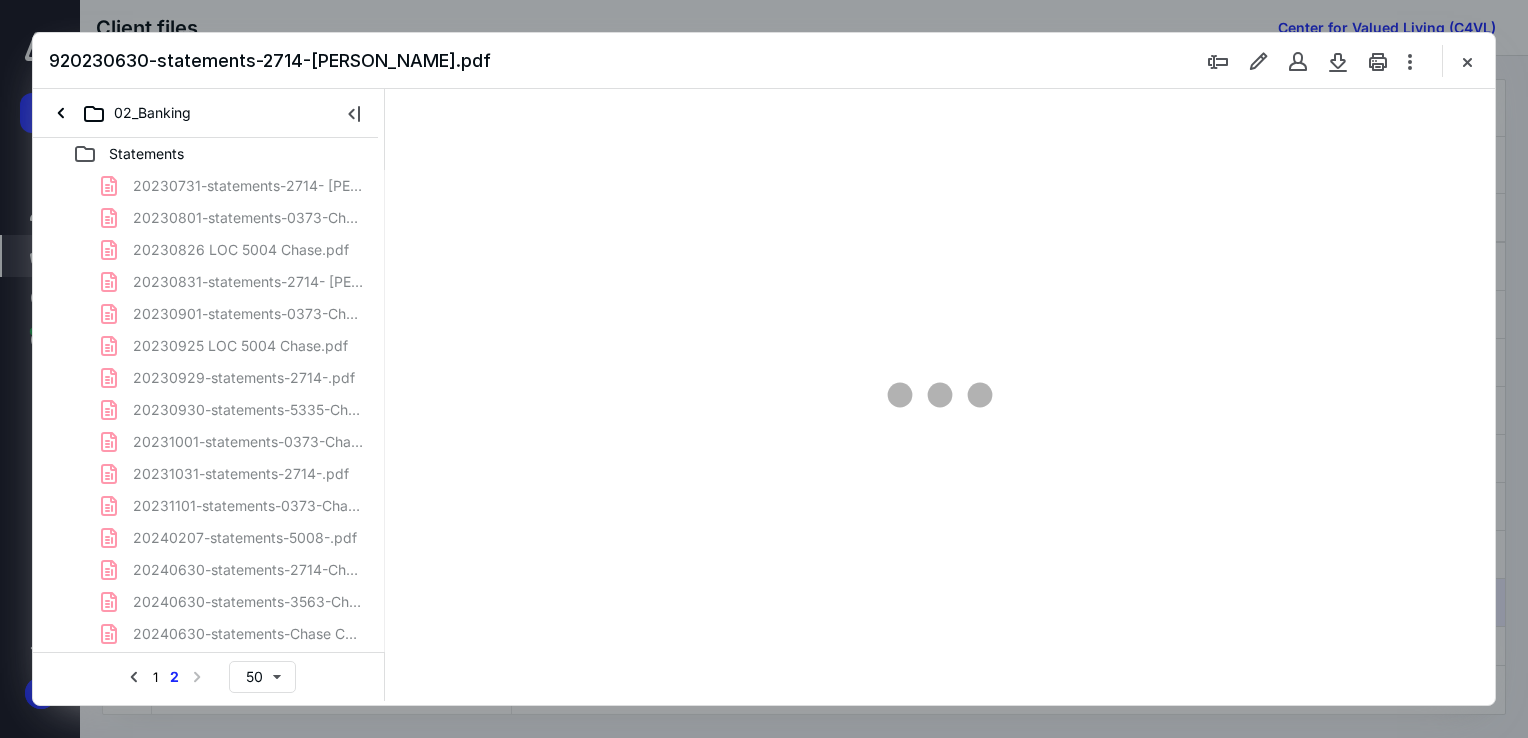 scroll, scrollTop: 0, scrollLeft: 0, axis: both 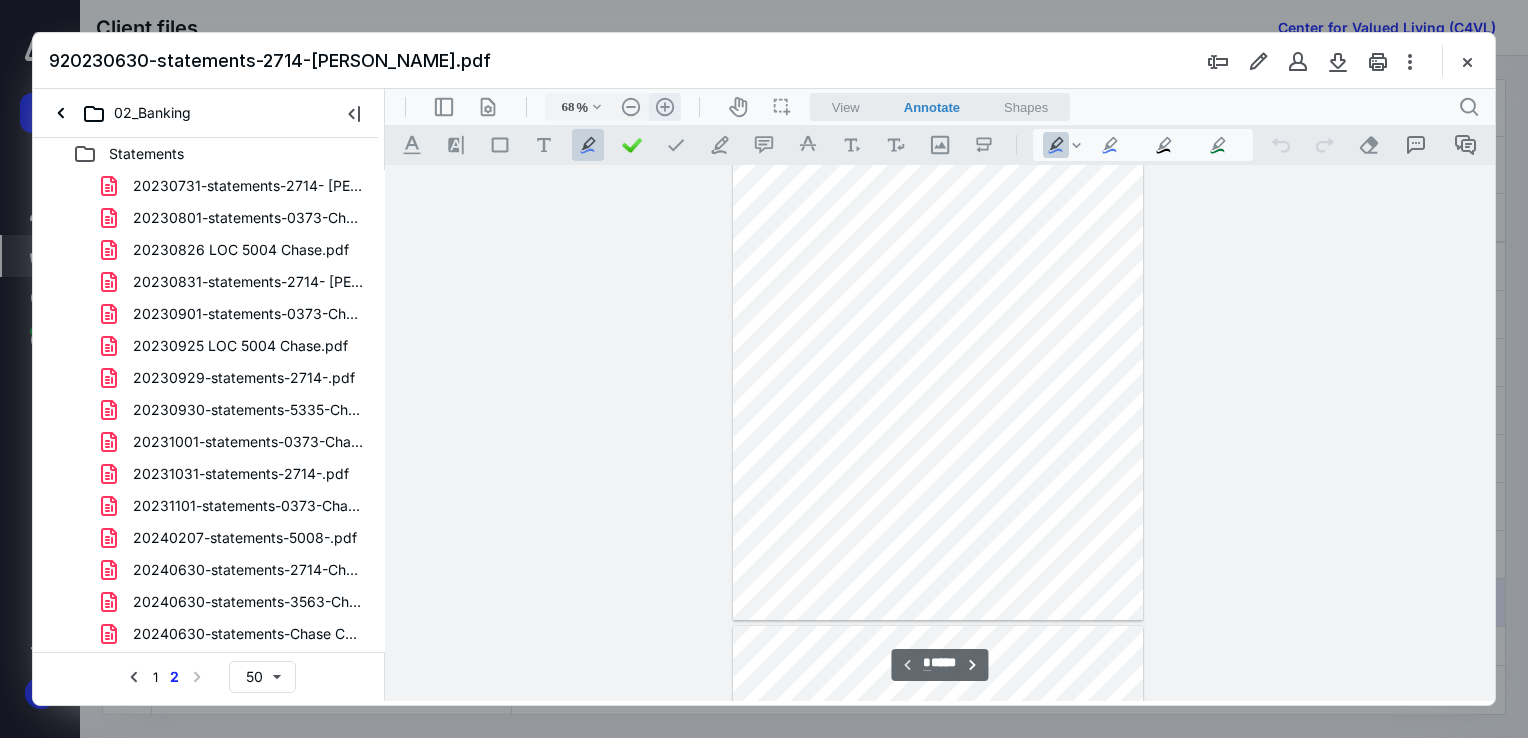 click on ".cls-1{fill:#abb0c4;} icon - header - zoom - in - line" at bounding box center (665, 107) 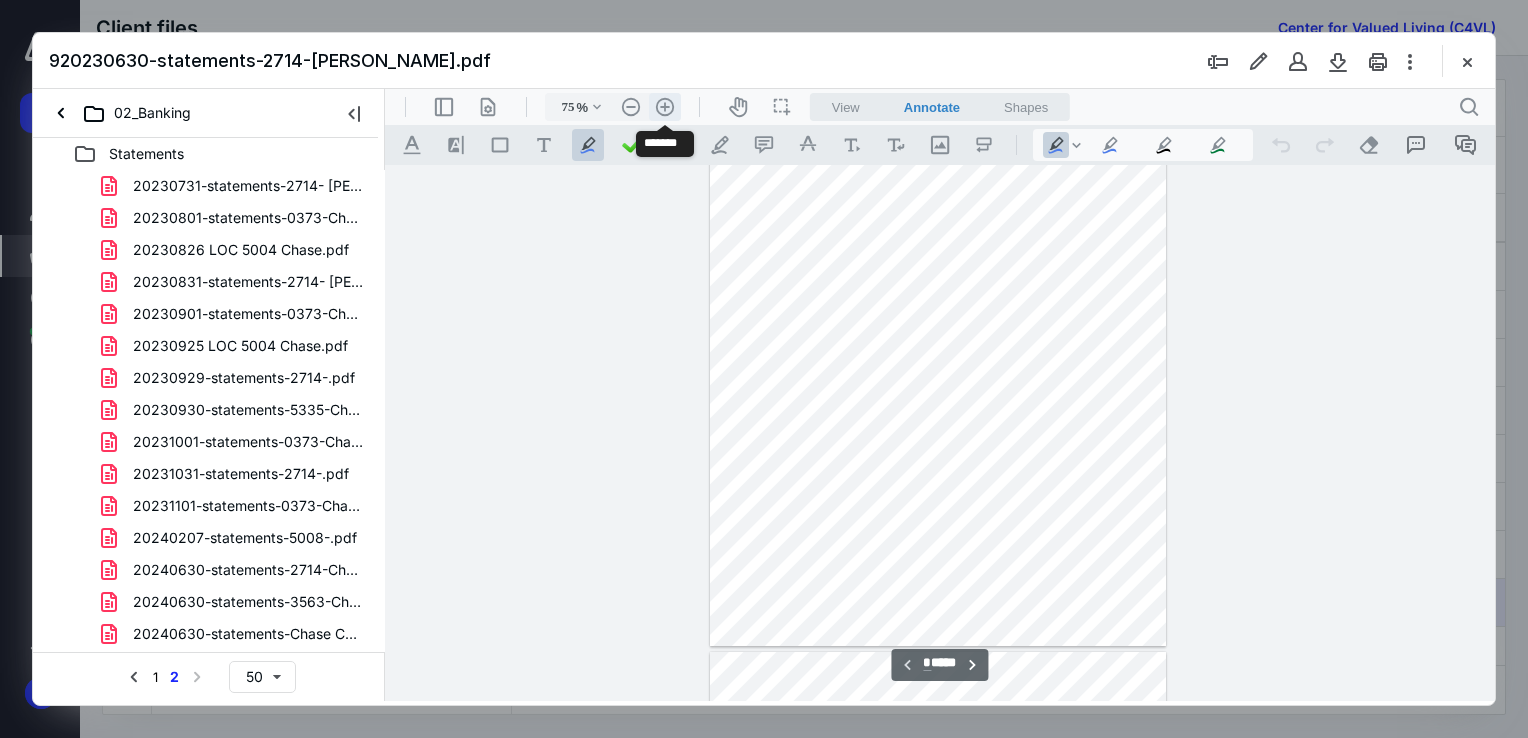 click on ".cls-1{fill:#abb0c4;} icon - header - zoom - in - line" at bounding box center [665, 107] 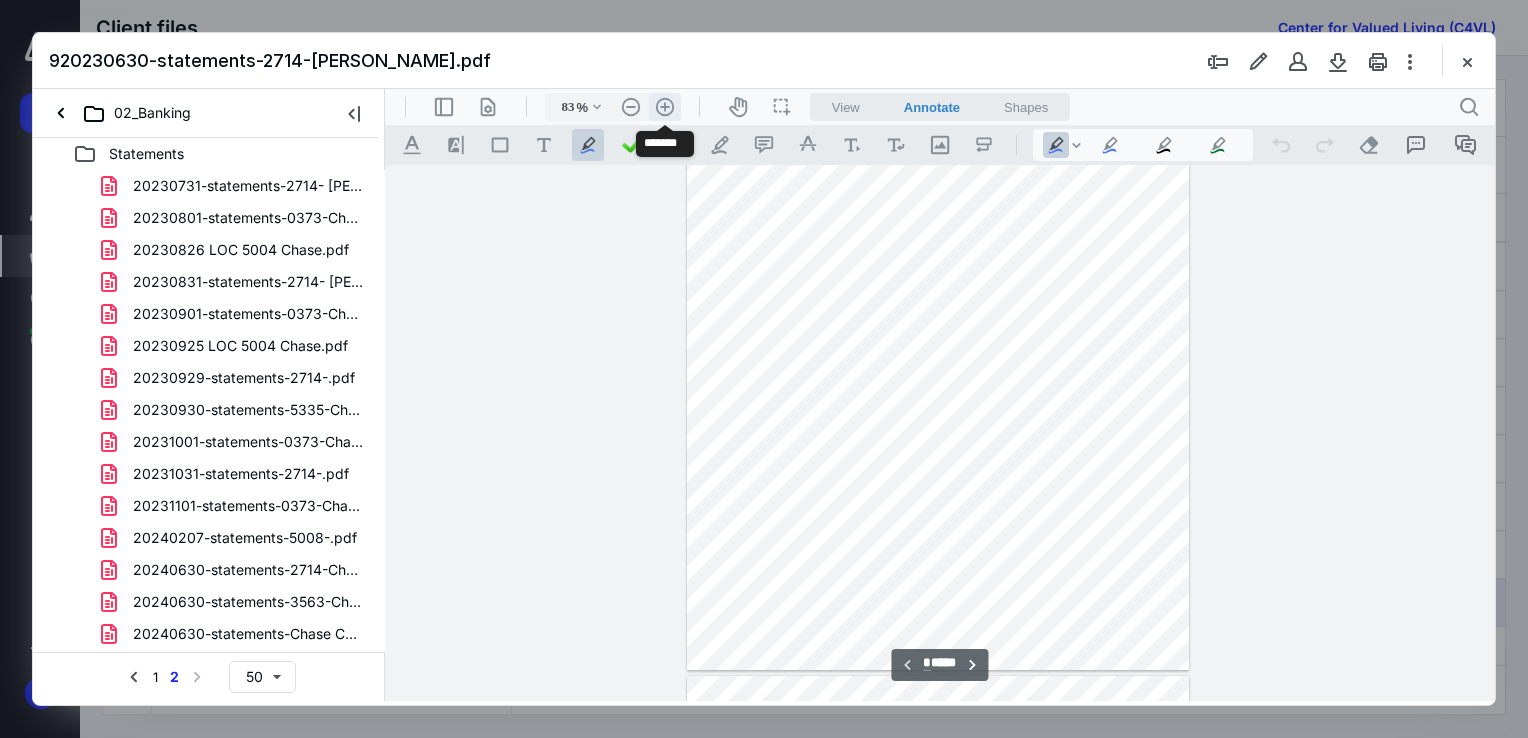 click on ".cls-1{fill:#abb0c4;} icon - header - zoom - in - line" at bounding box center [665, 107] 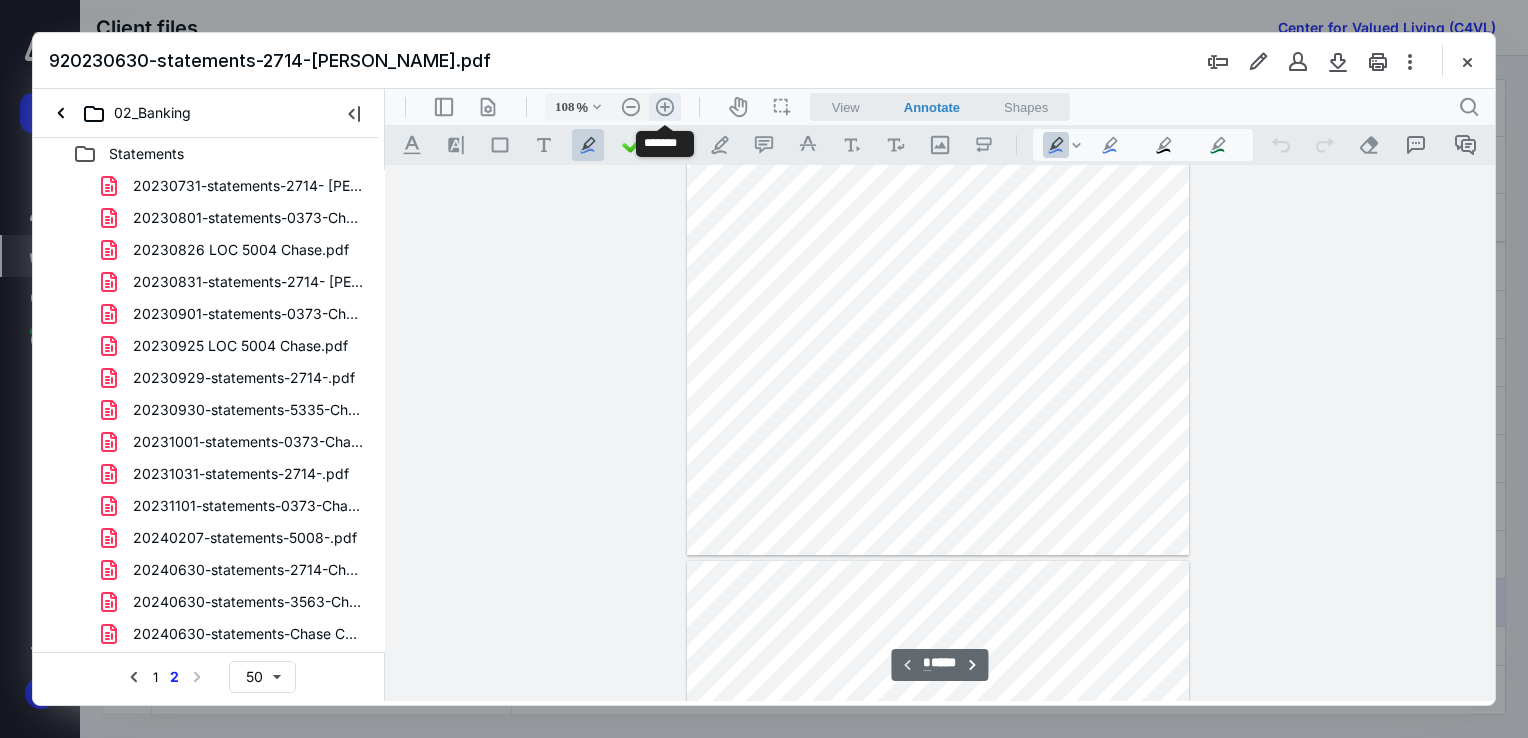 click on ".cls-1{fill:#abb0c4;} icon - header - zoom - in - line" at bounding box center [665, 107] 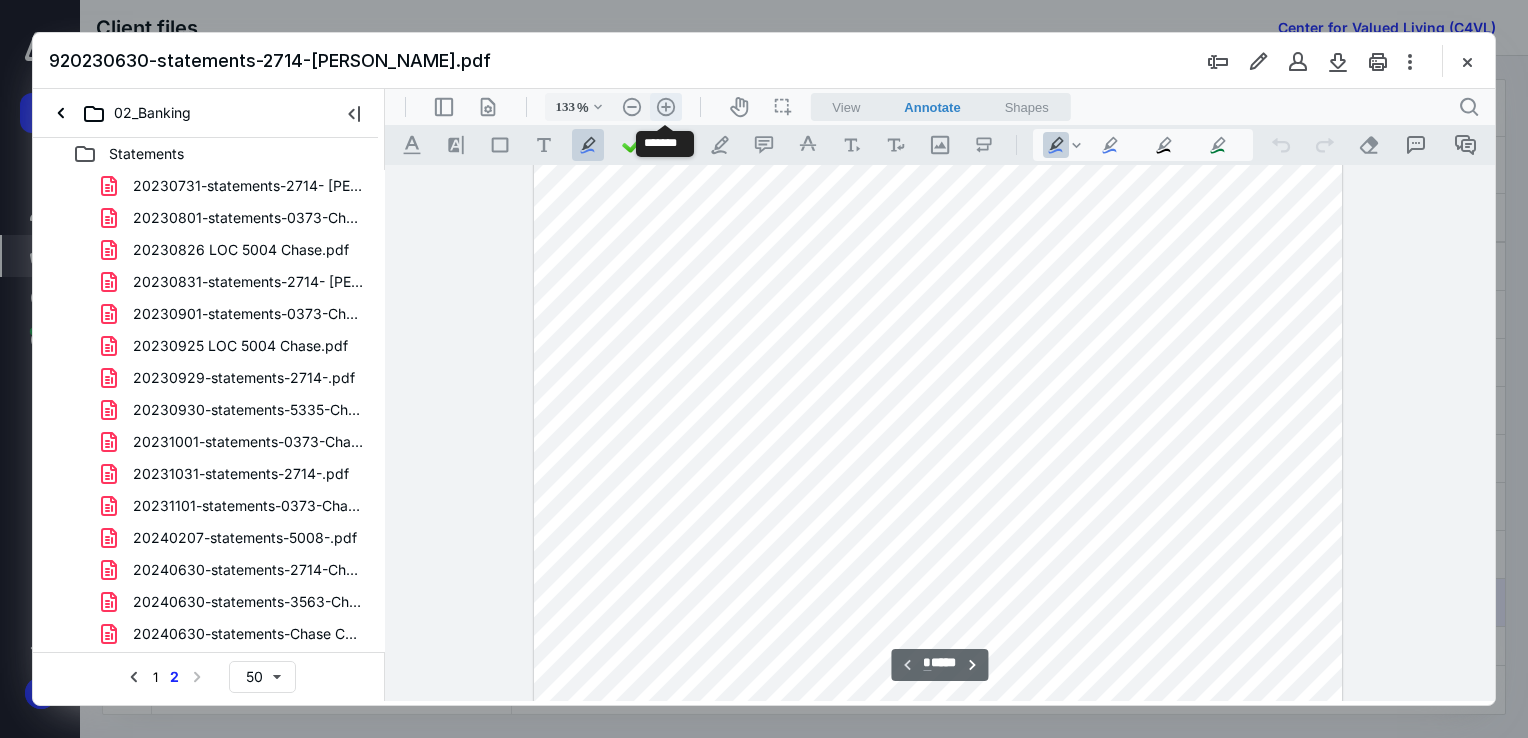 click on ".cls-1{fill:#abb0c4;} icon - header - zoom - in - line" at bounding box center (666, 107) 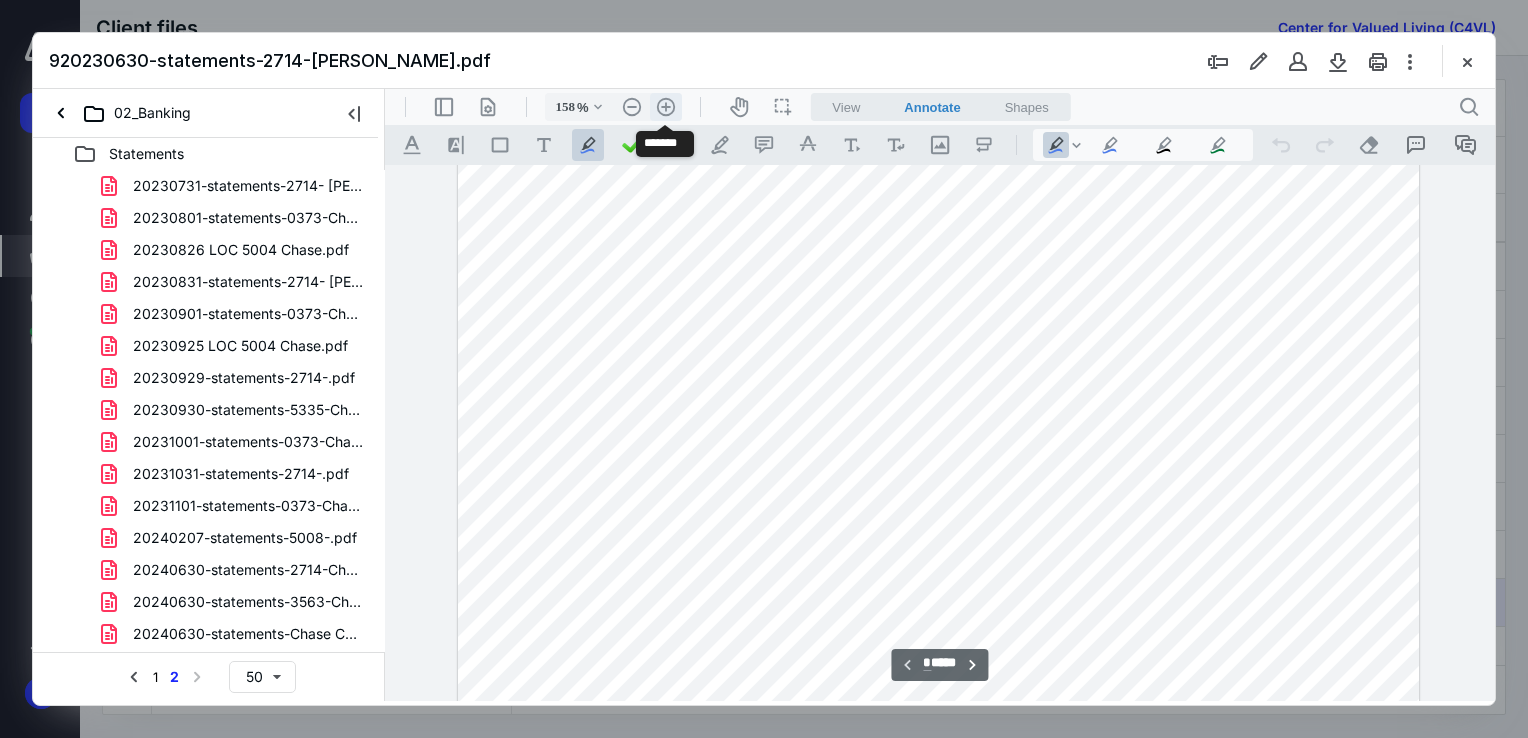 scroll, scrollTop: 493, scrollLeft: 0, axis: vertical 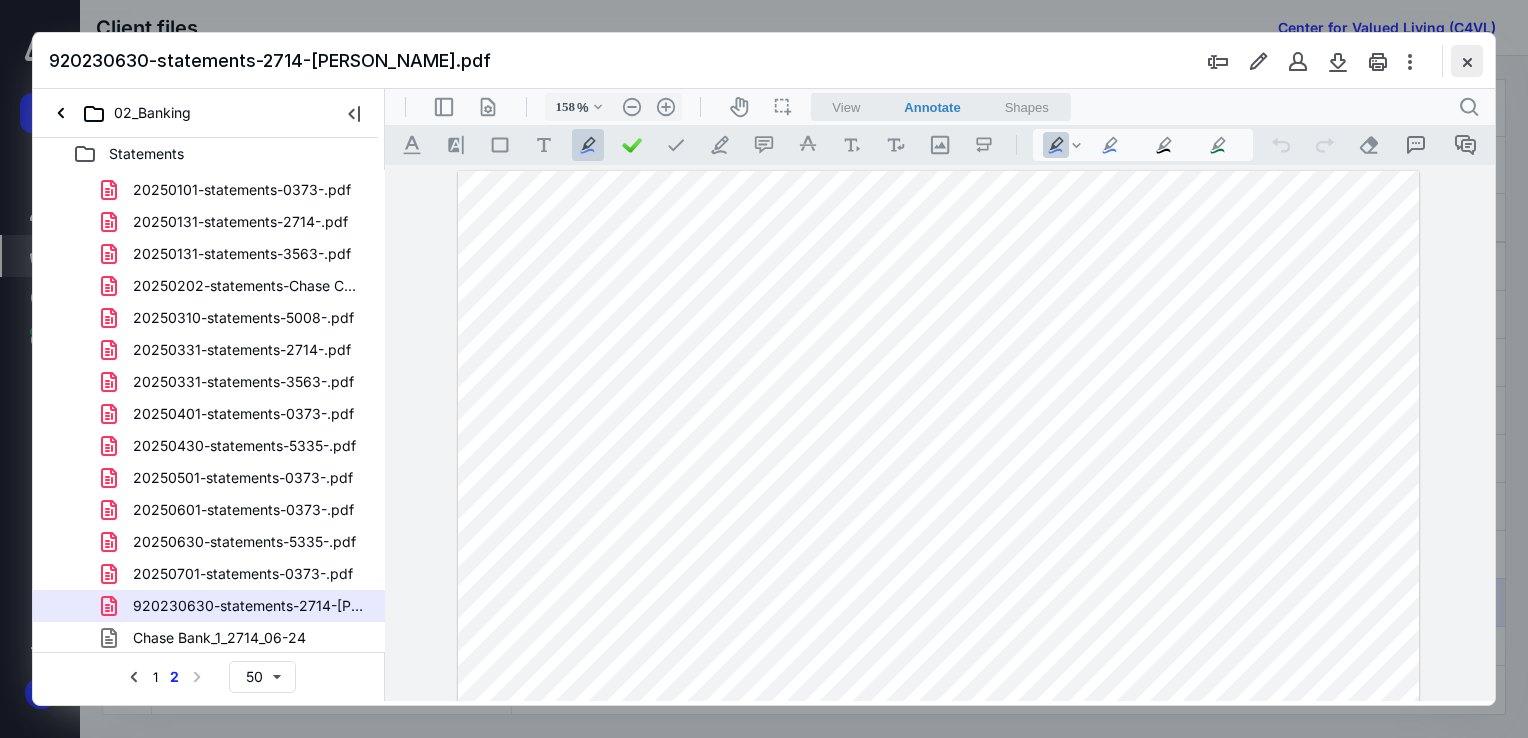 click at bounding box center (1467, 61) 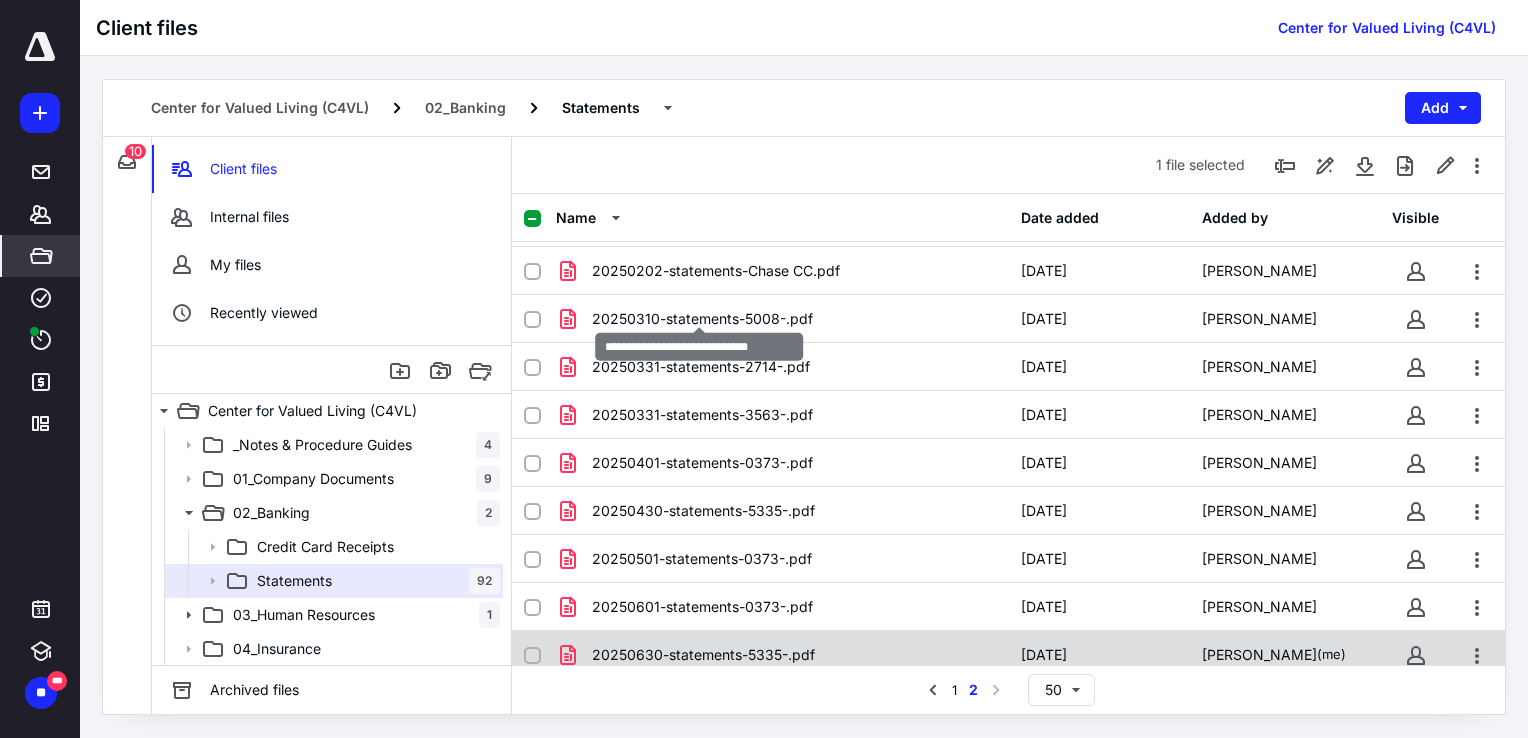 scroll, scrollTop: 1583, scrollLeft: 0, axis: vertical 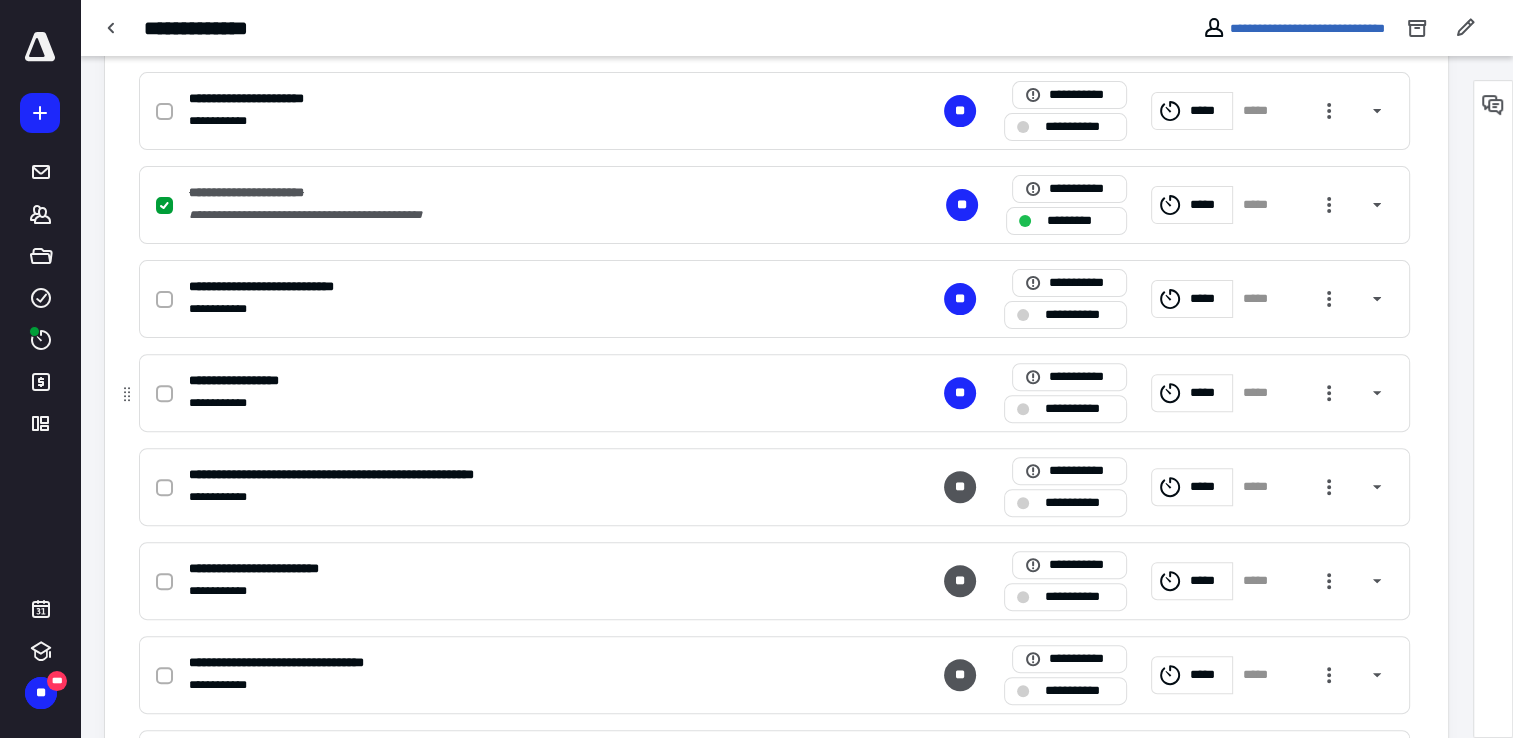 click 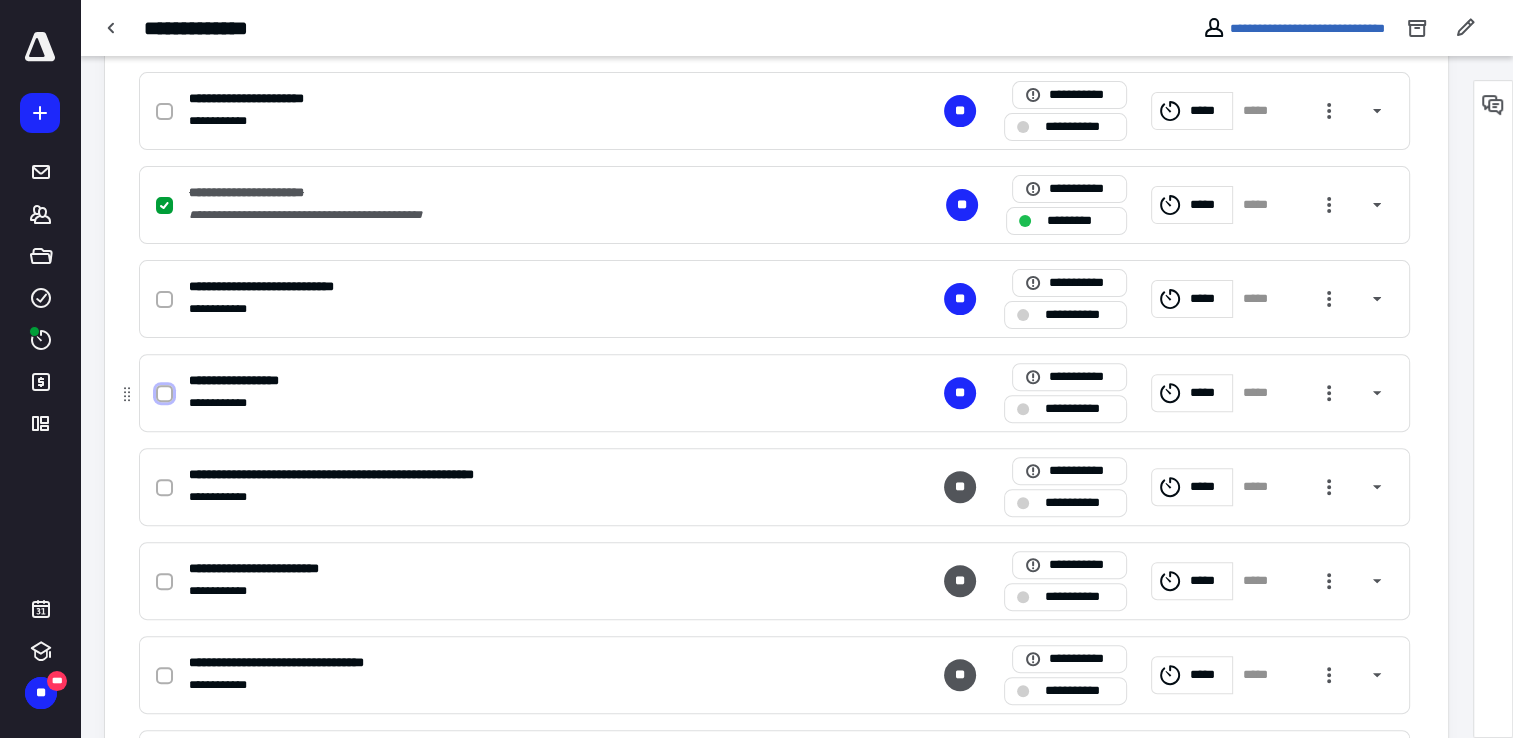 click at bounding box center [164, 394] 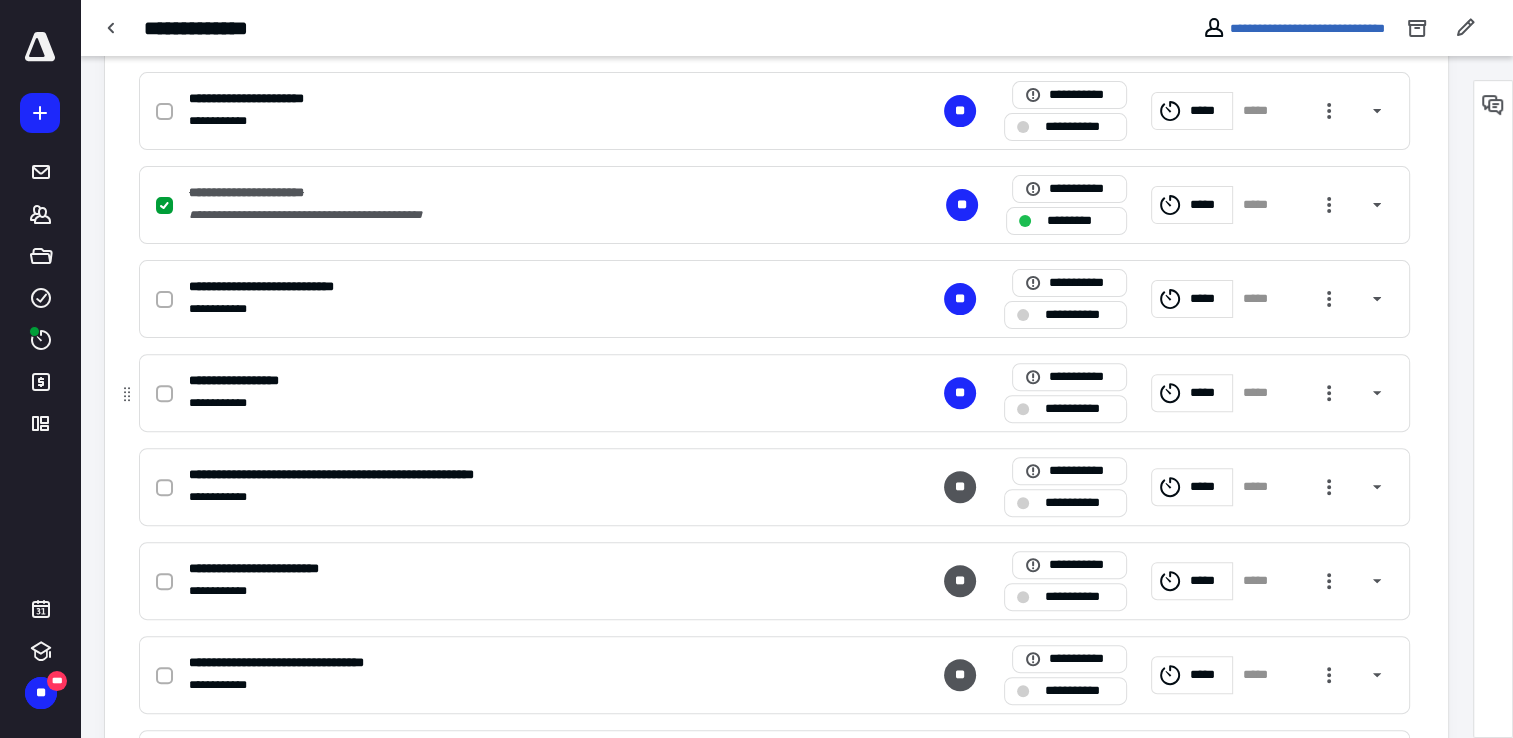 checkbox on "true" 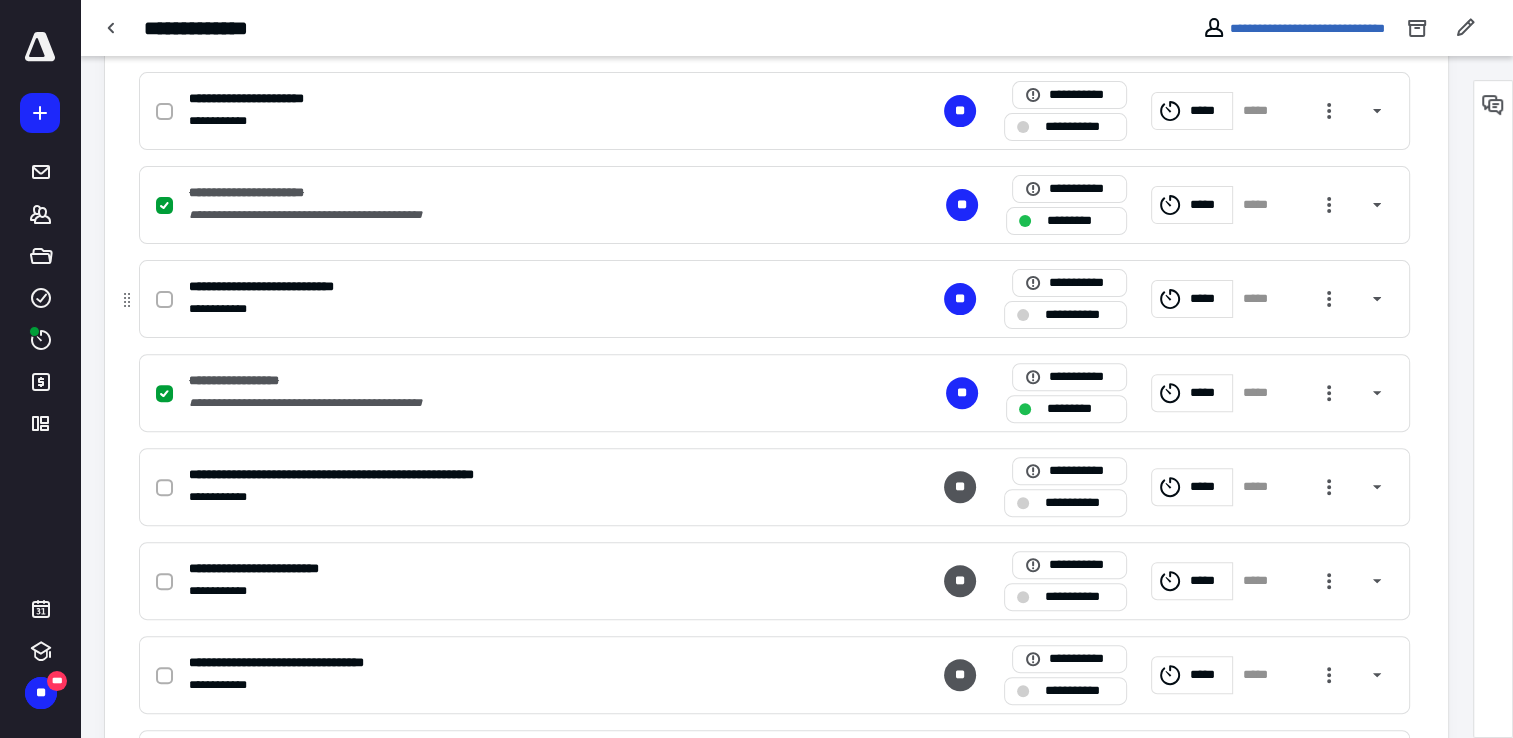 click on "**********" at bounding box center (512, 309) 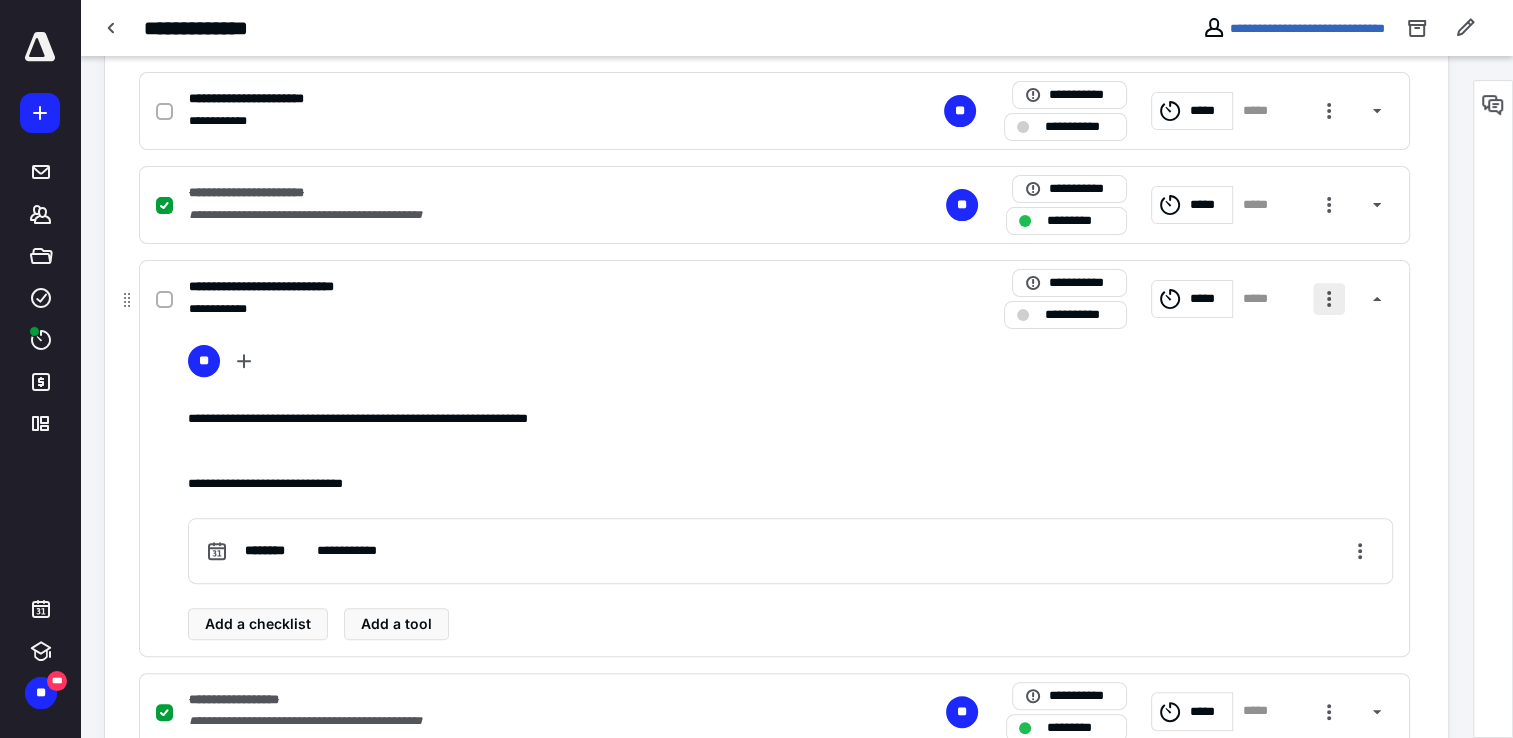 click at bounding box center [1329, 299] 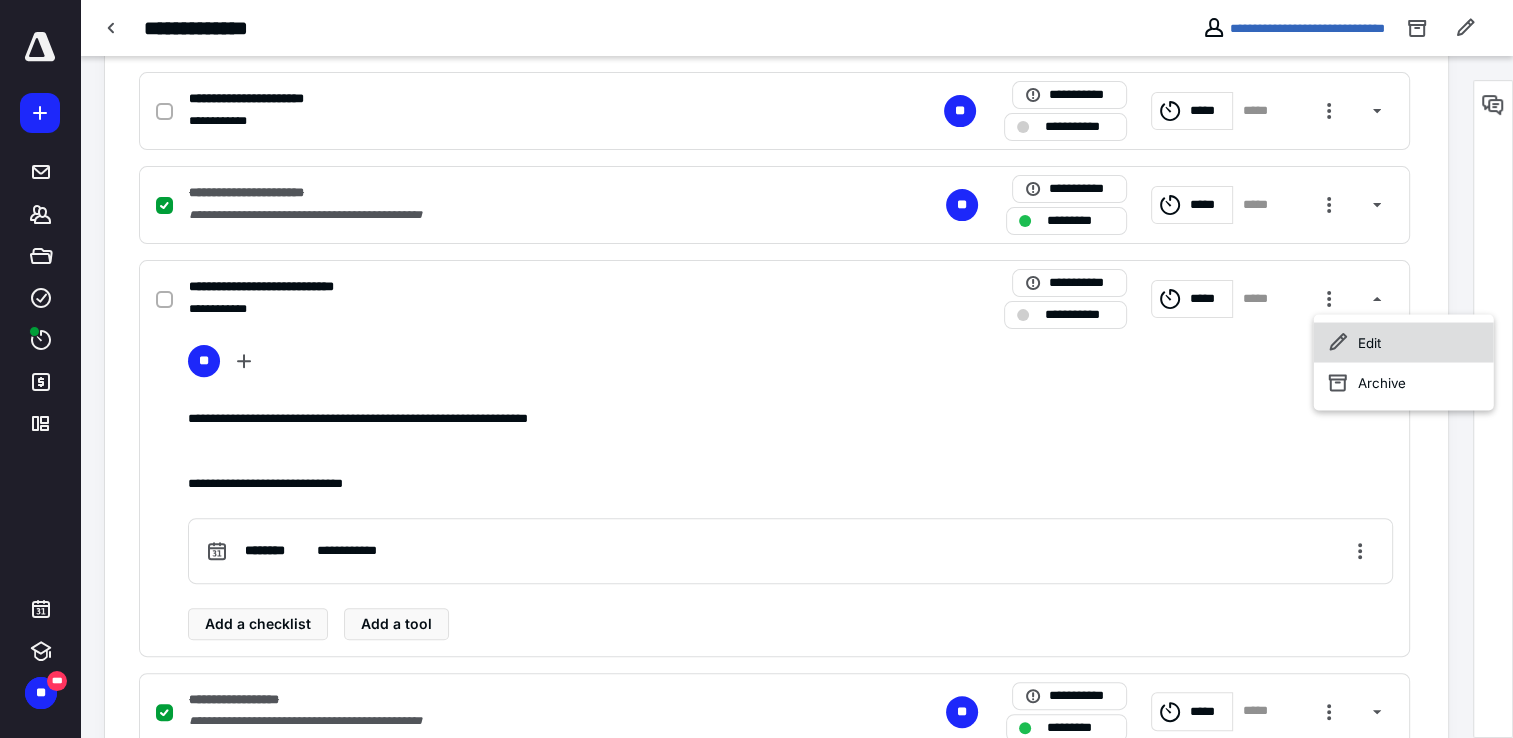 click on "Edit" at bounding box center (1404, 342) 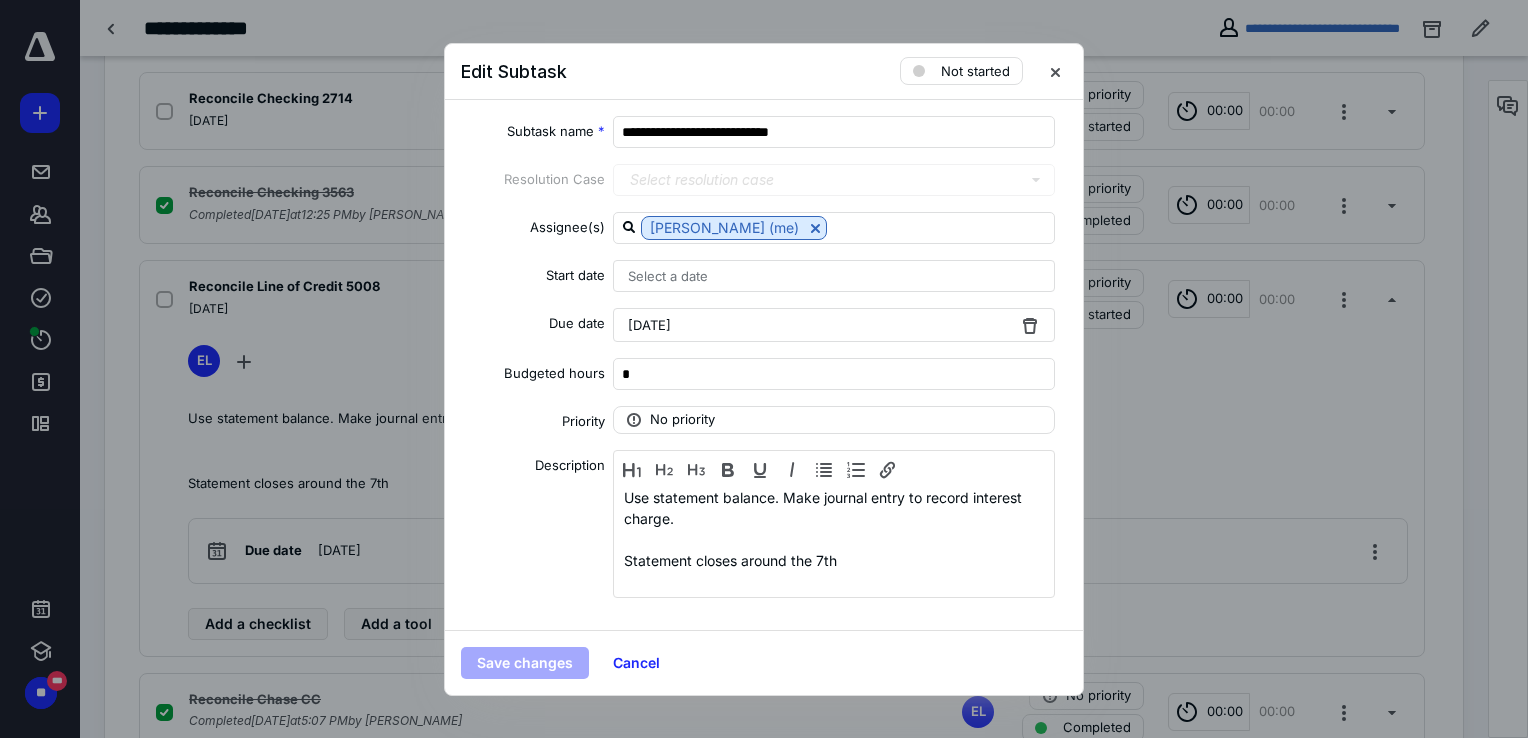click on "July 8, 2025" at bounding box center [834, 325] 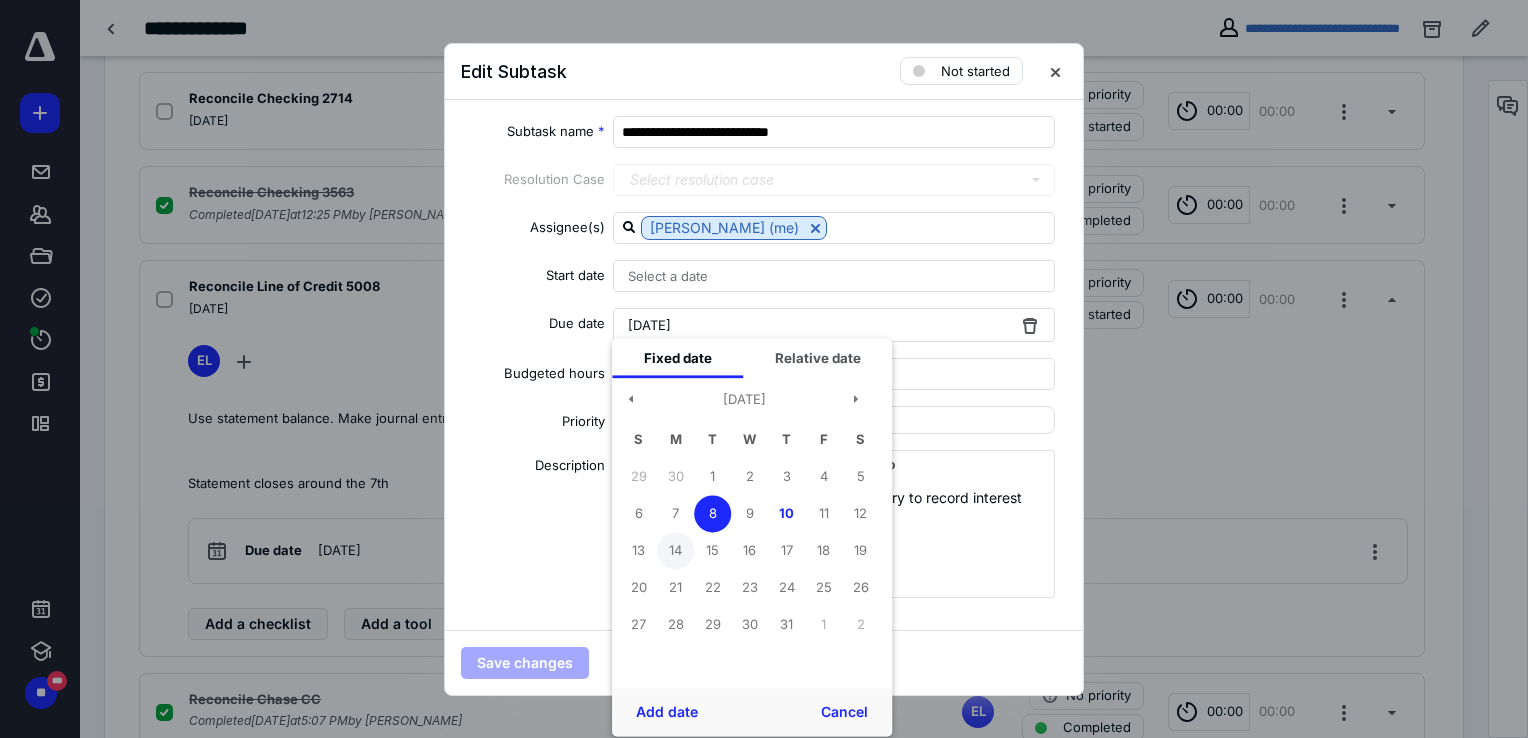 click on "14" at bounding box center (675, 550) 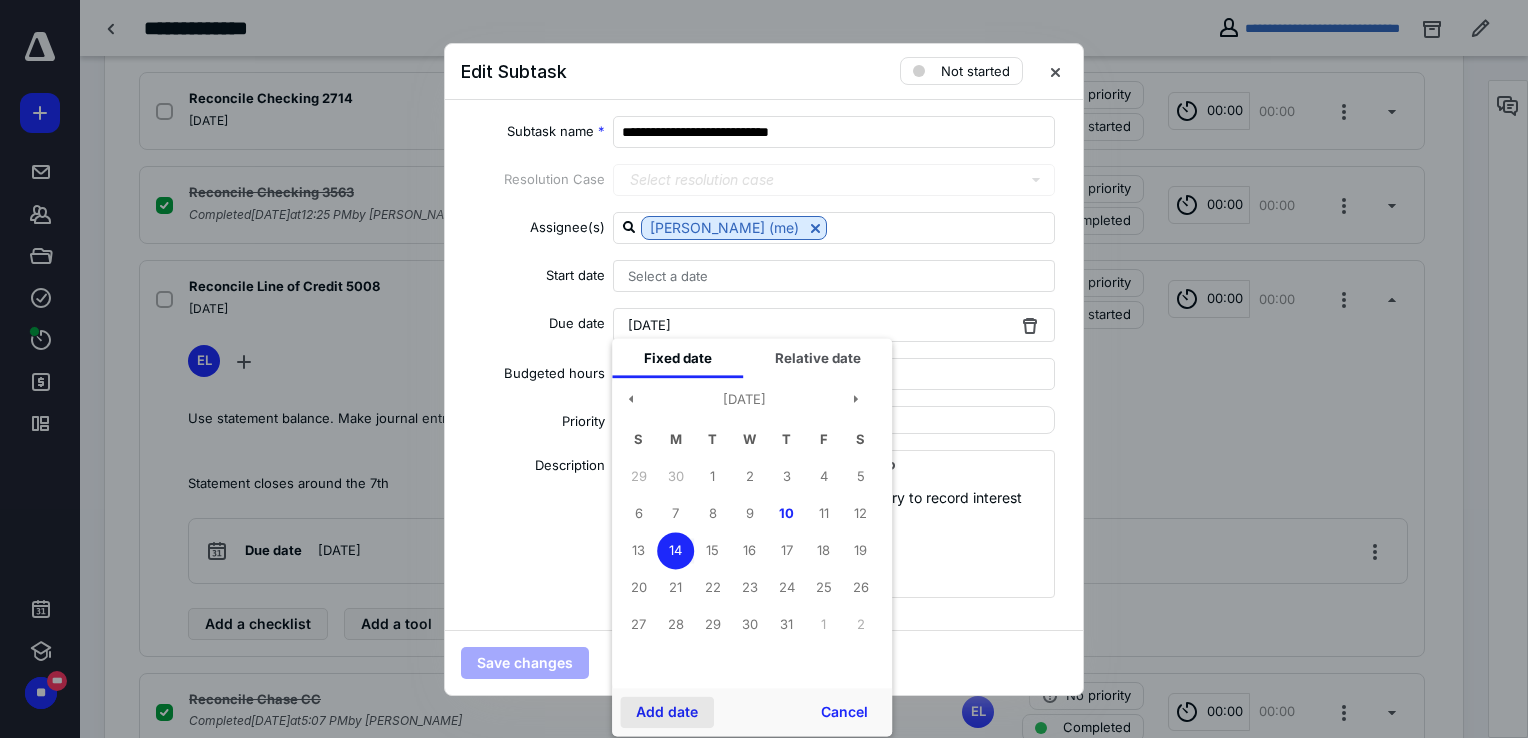 click on "Add date" at bounding box center (667, 712) 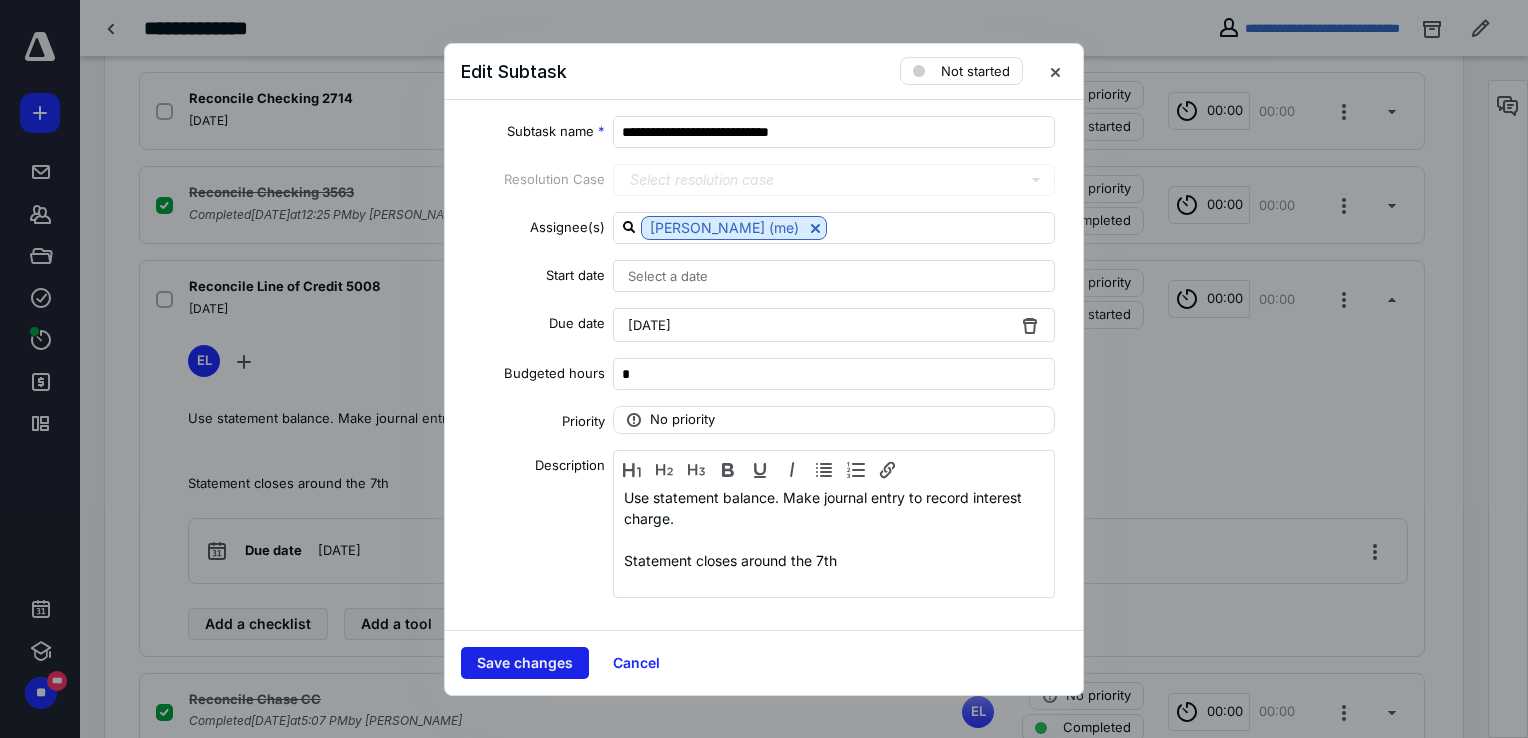 click on "Save changes" at bounding box center [525, 663] 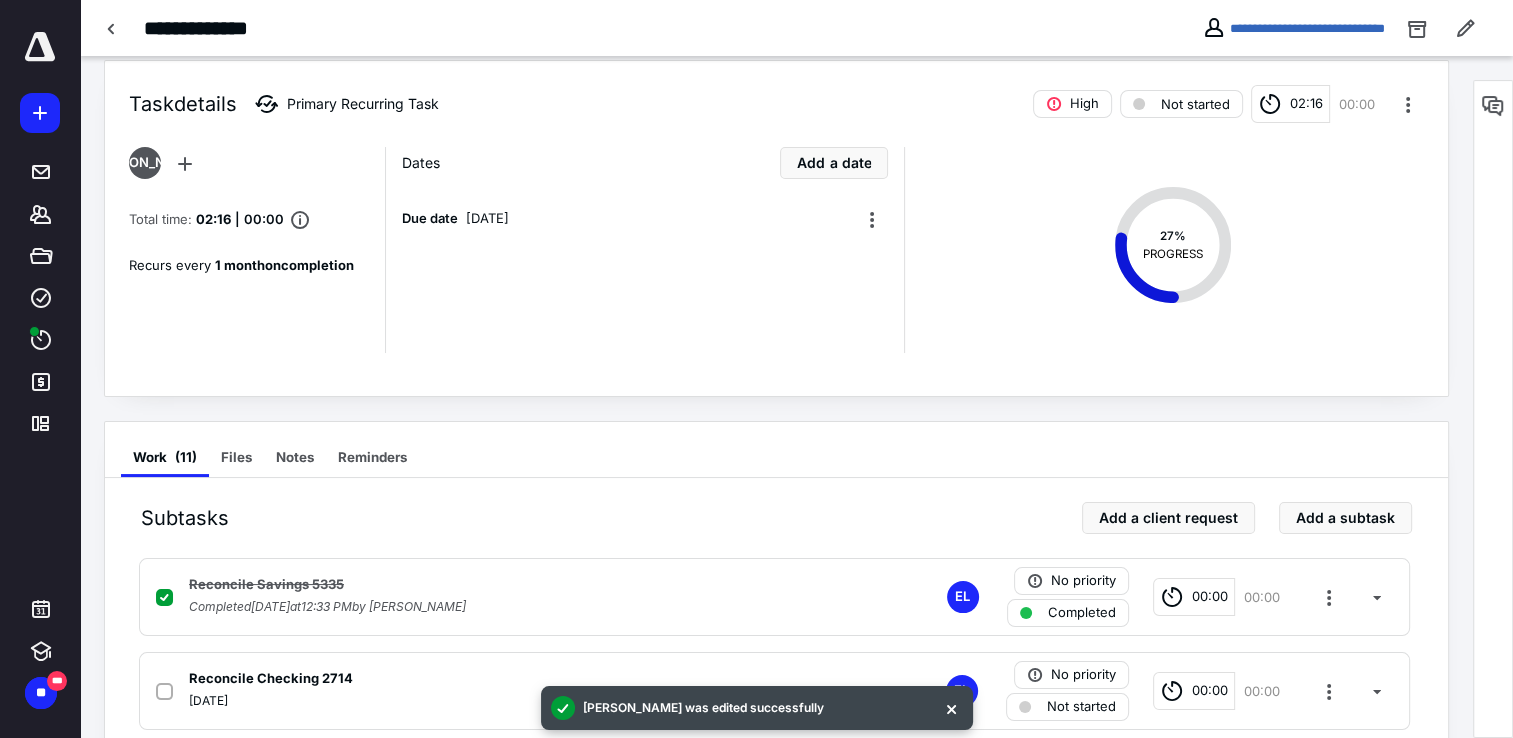 scroll, scrollTop: 0, scrollLeft: 0, axis: both 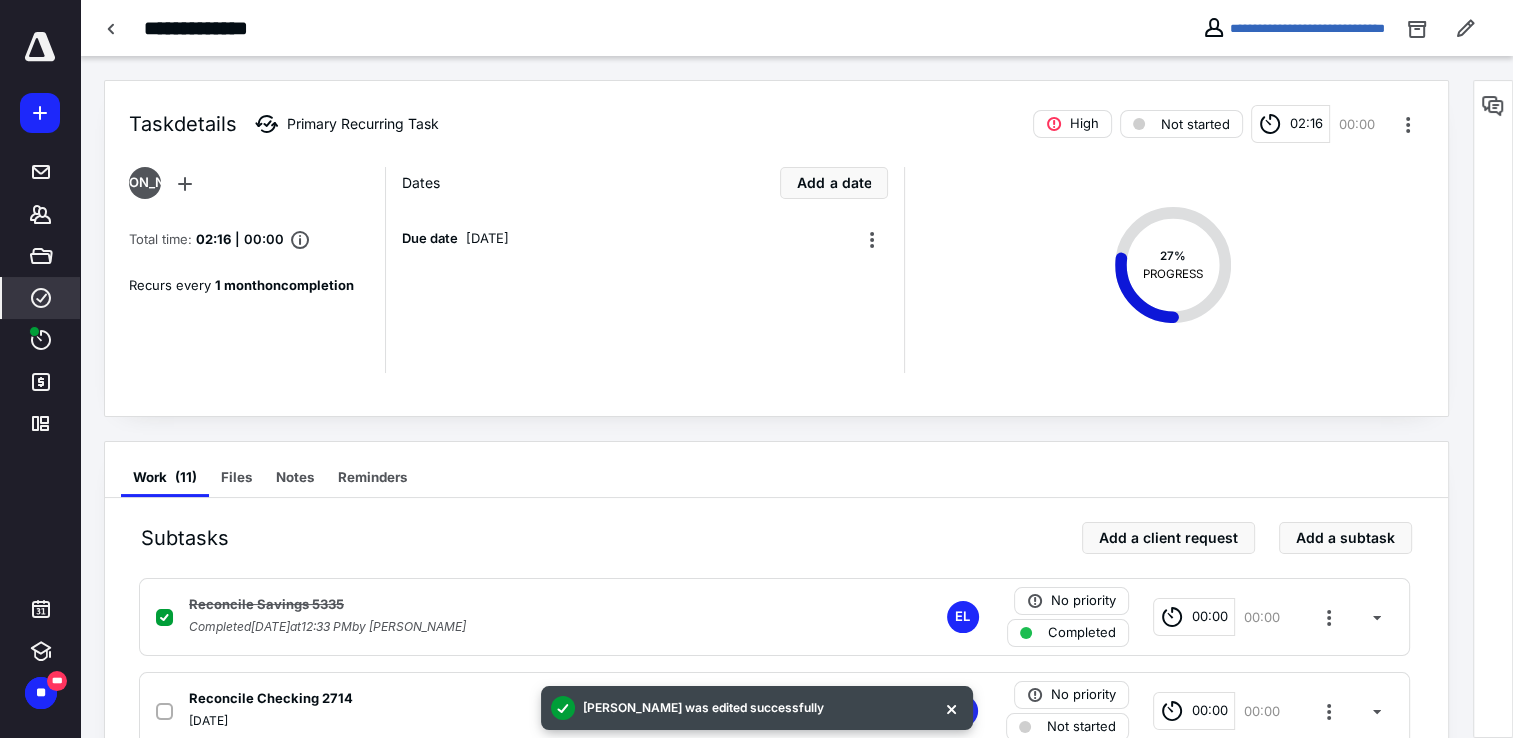 click on "****" at bounding box center (41, 298) 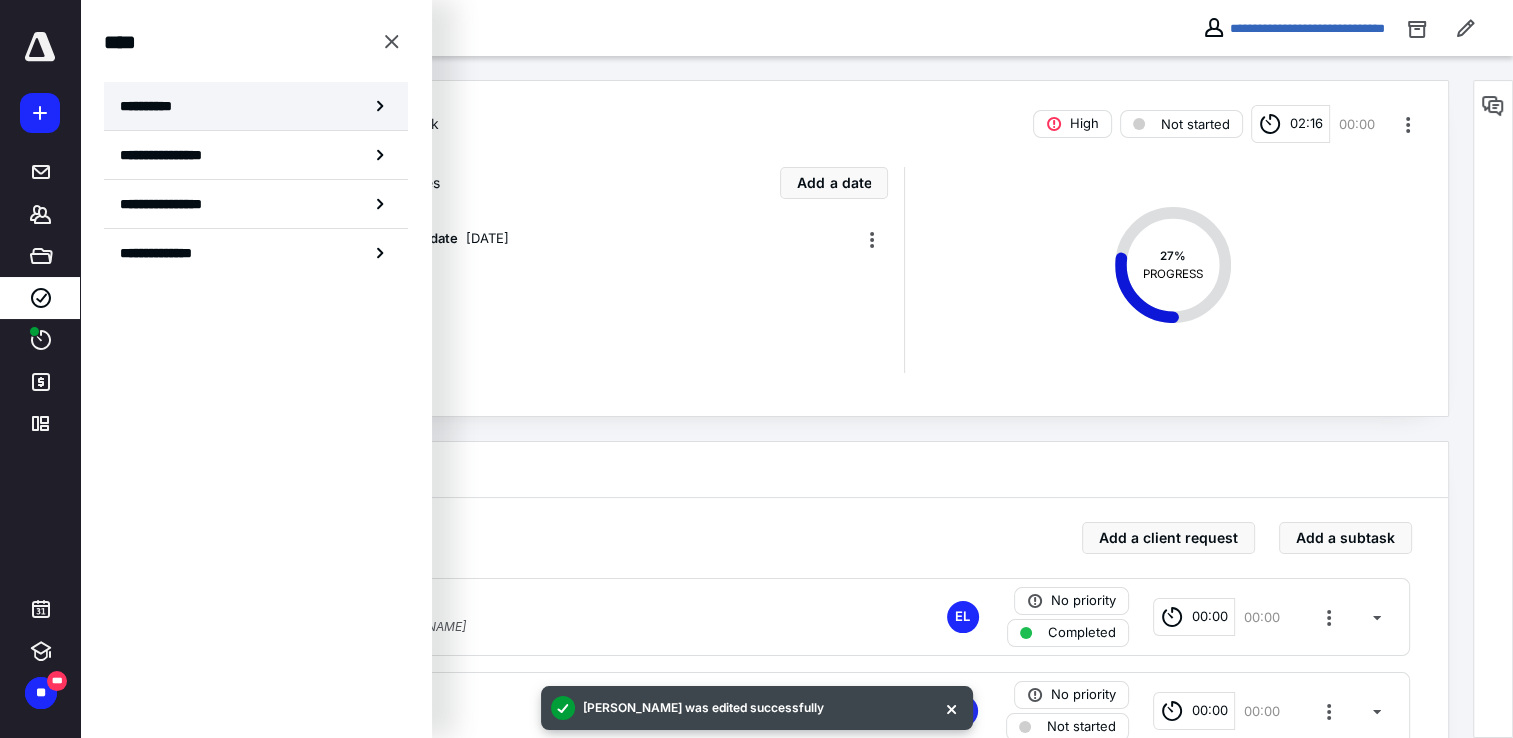click on "**********" at bounding box center [153, 106] 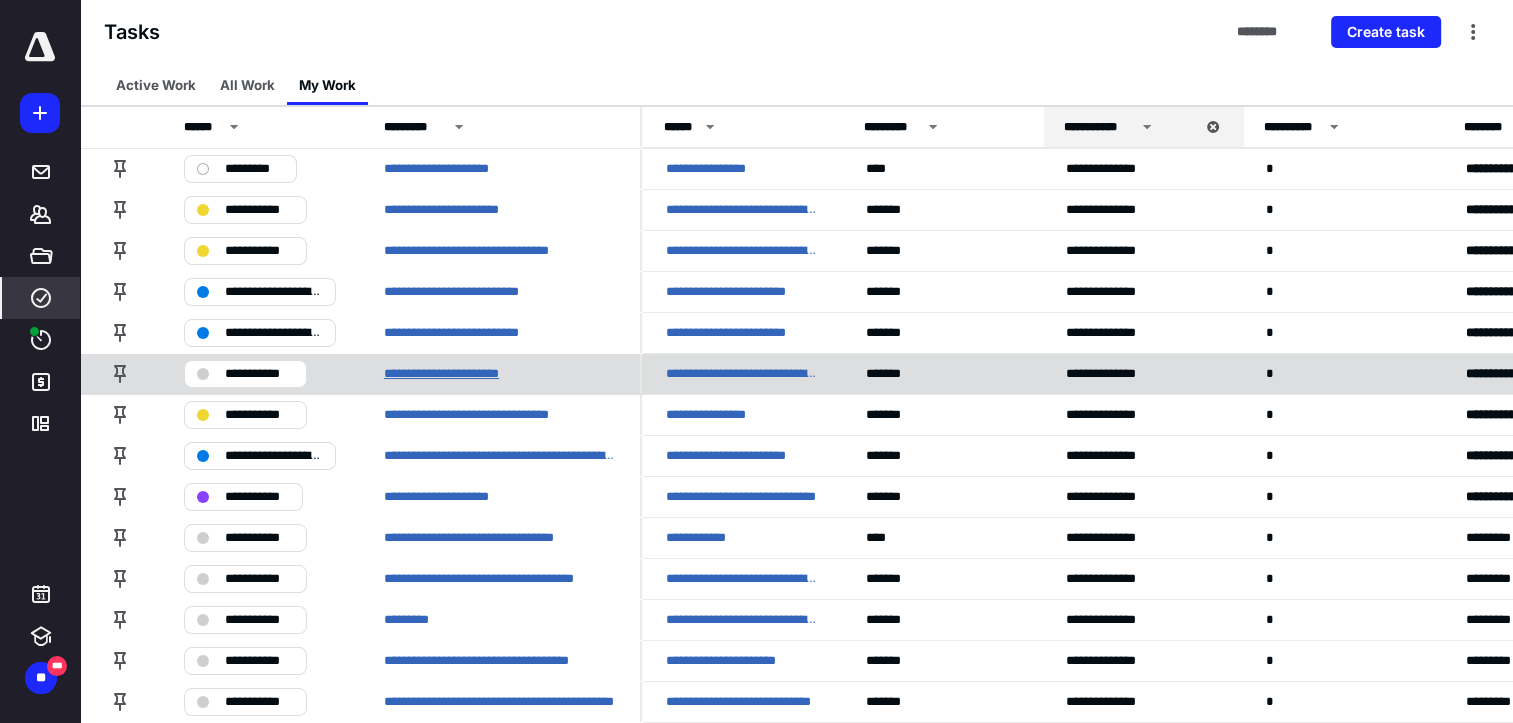 click on "**********" at bounding box center (461, 374) 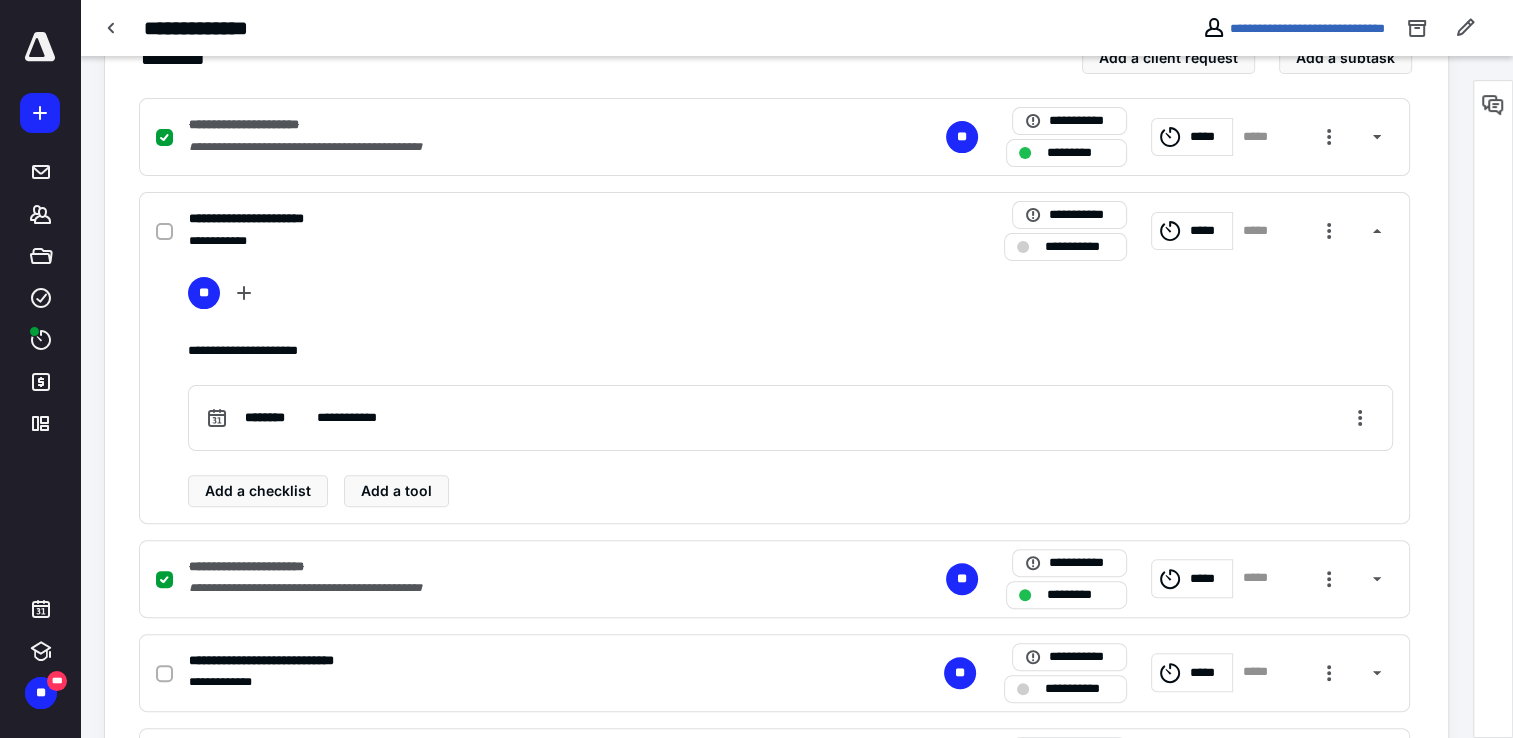 scroll, scrollTop: 500, scrollLeft: 0, axis: vertical 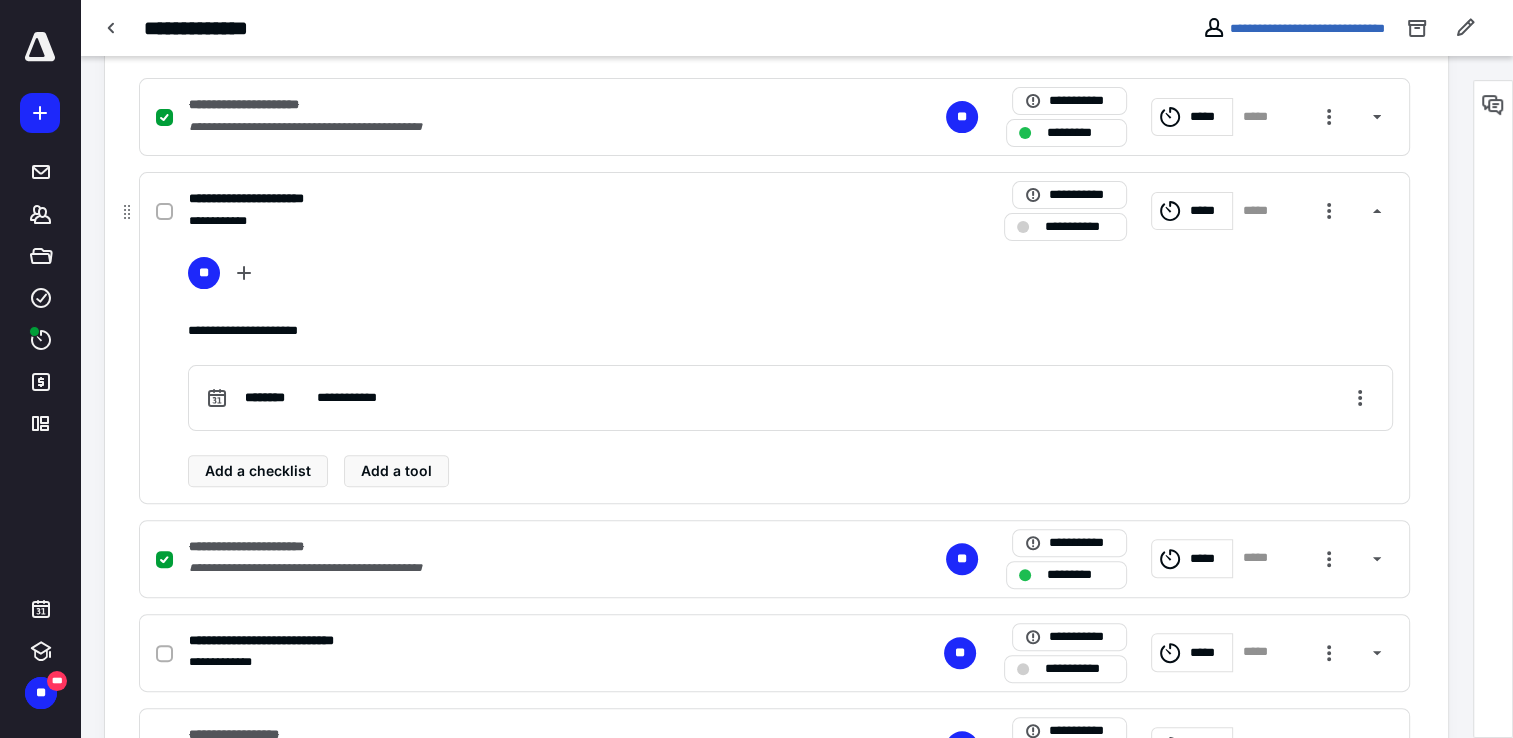 click at bounding box center [164, 212] 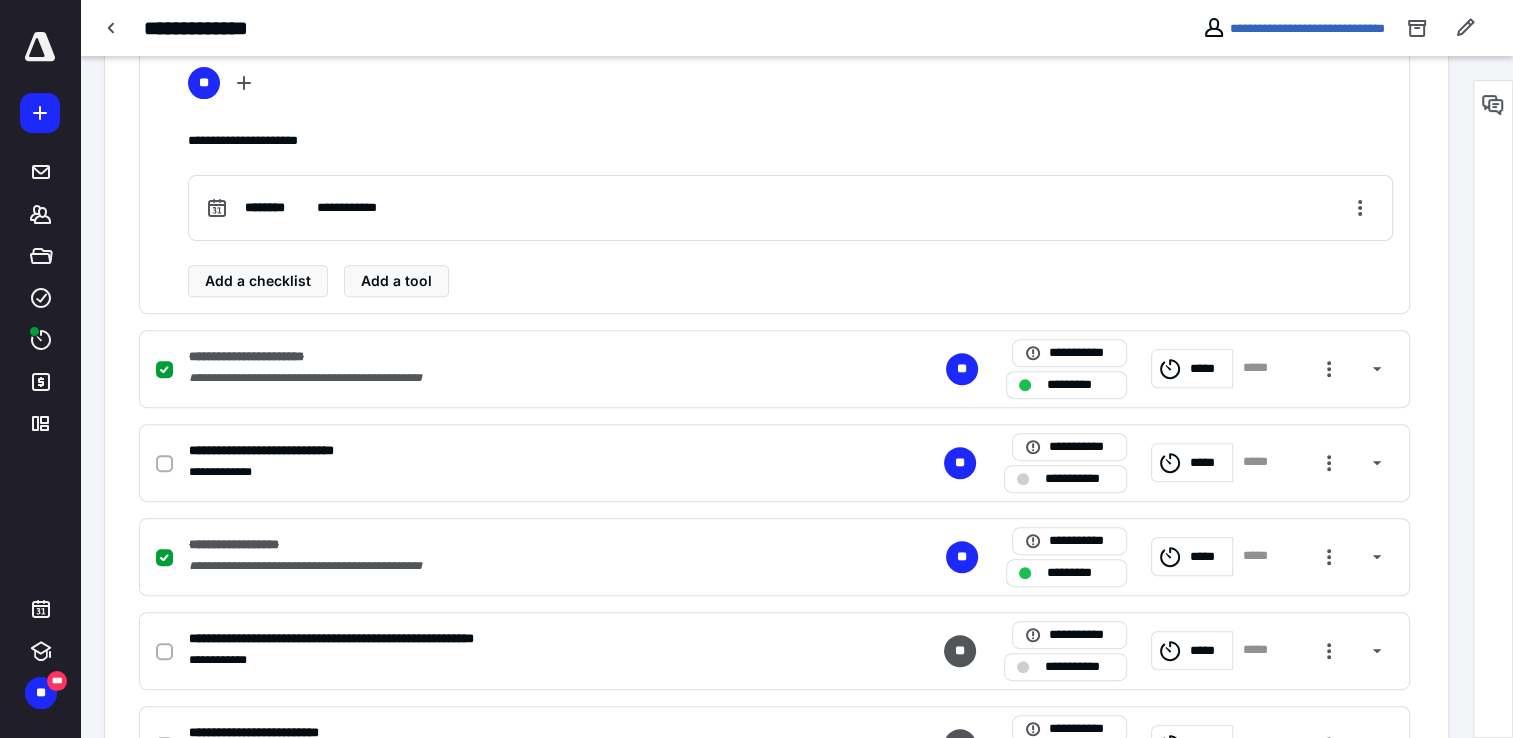 scroll, scrollTop: 700, scrollLeft: 0, axis: vertical 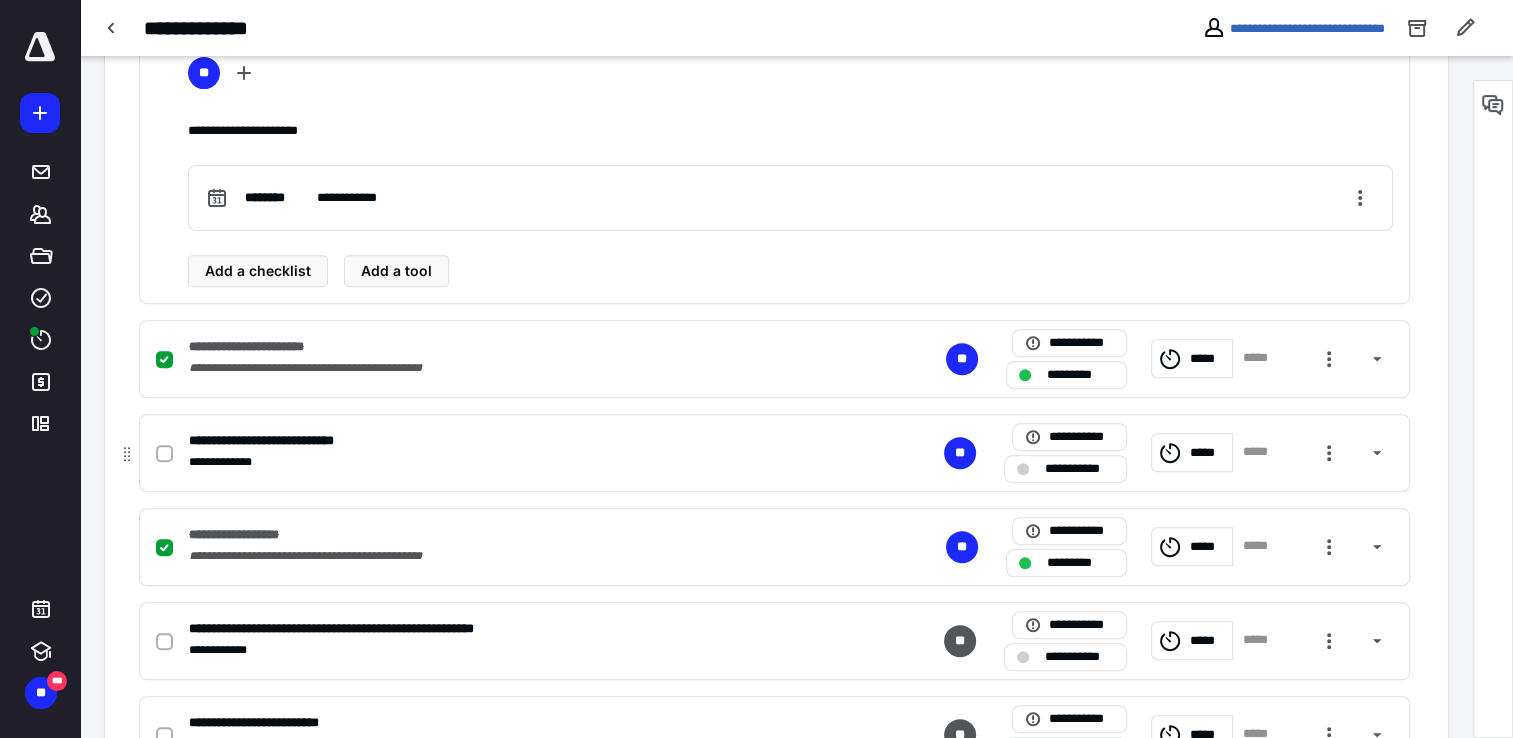 click on "**********" at bounding box center [512, 441] 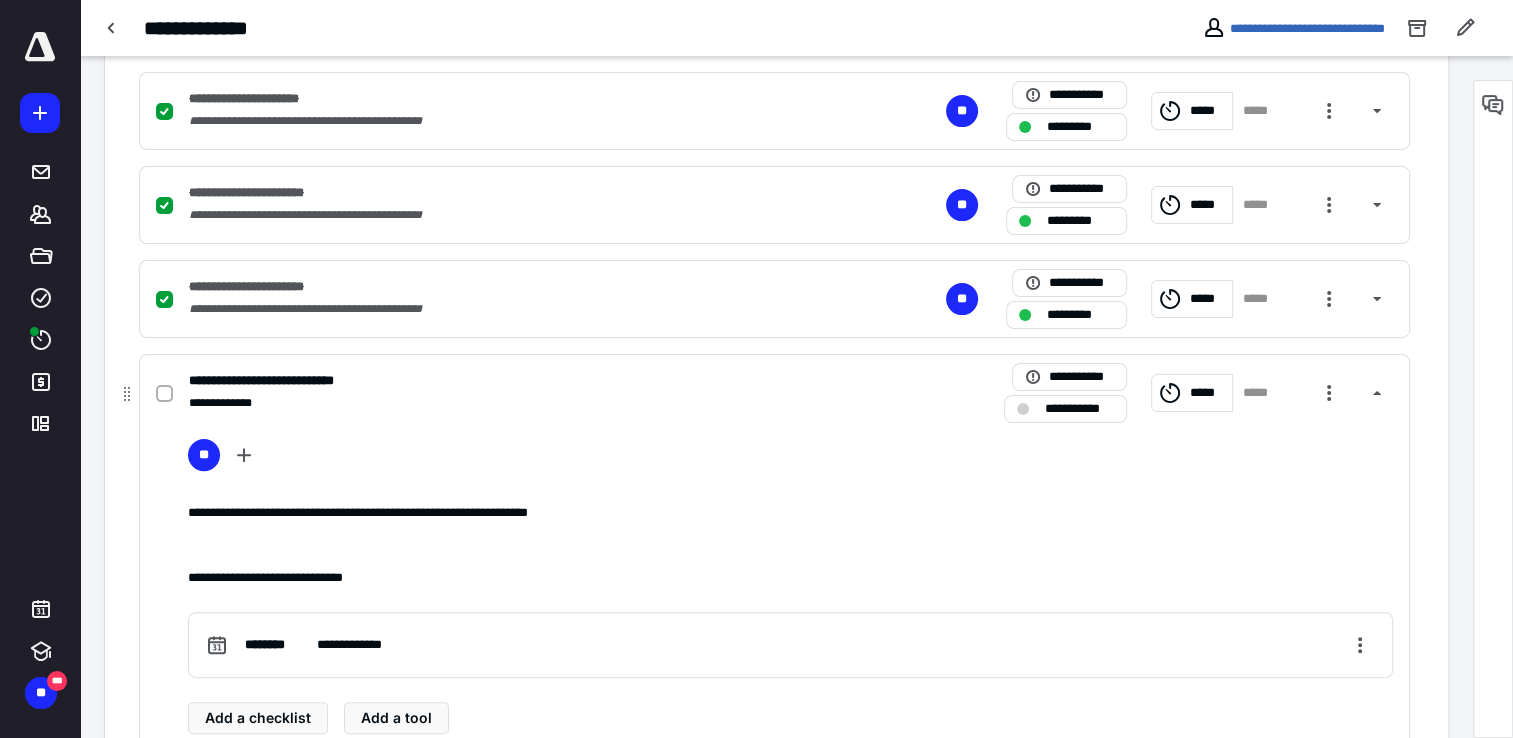 scroll, scrollTop: 500, scrollLeft: 0, axis: vertical 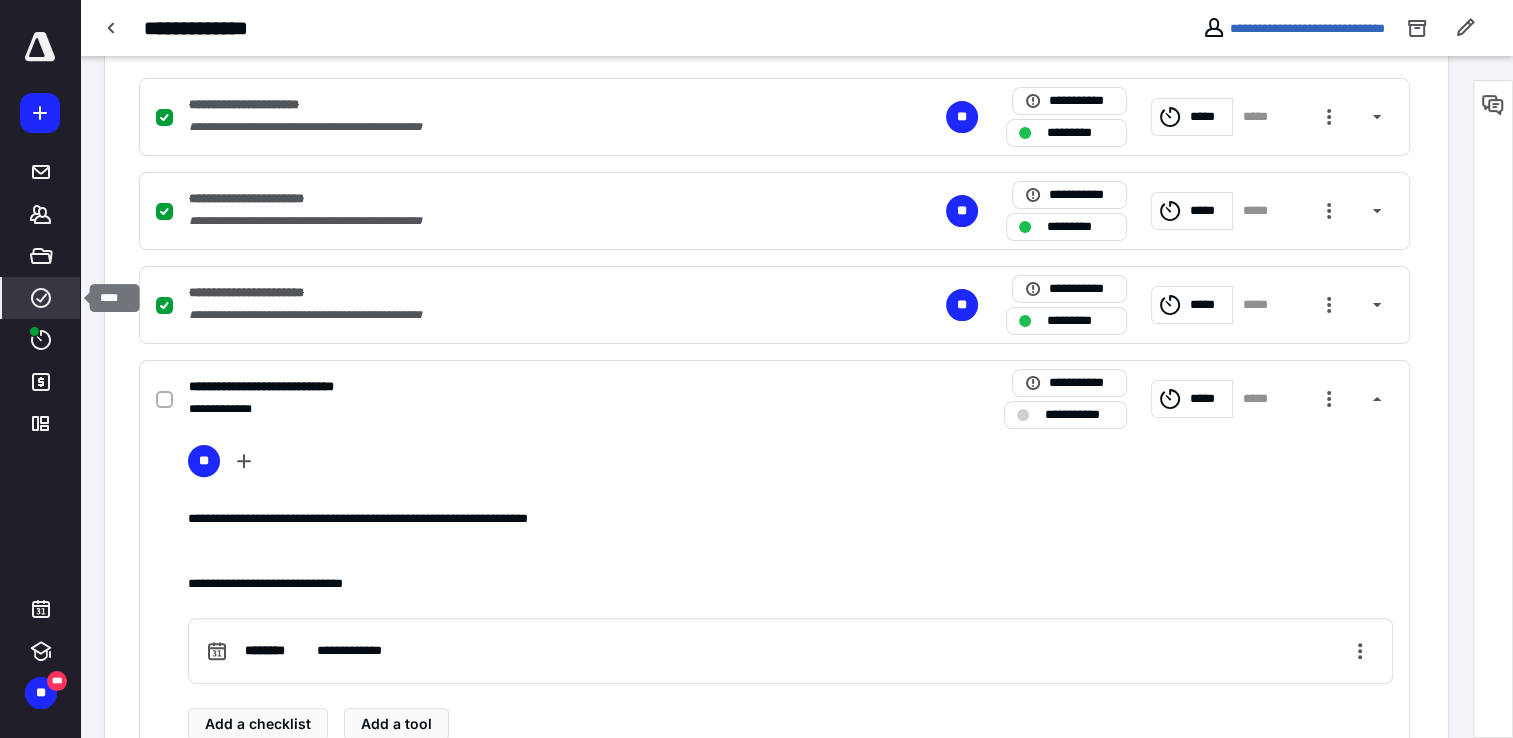 click 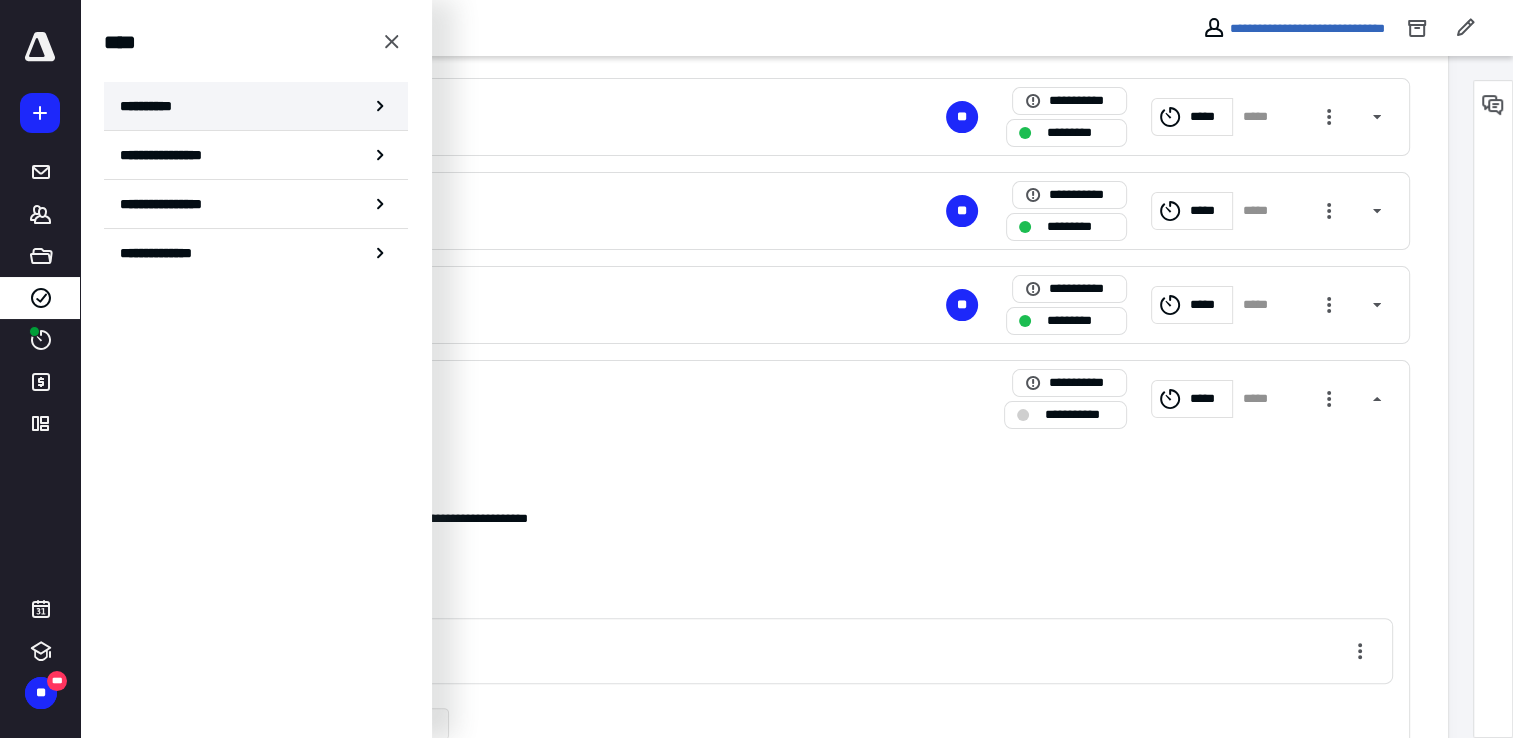 click on "**********" at bounding box center (153, 106) 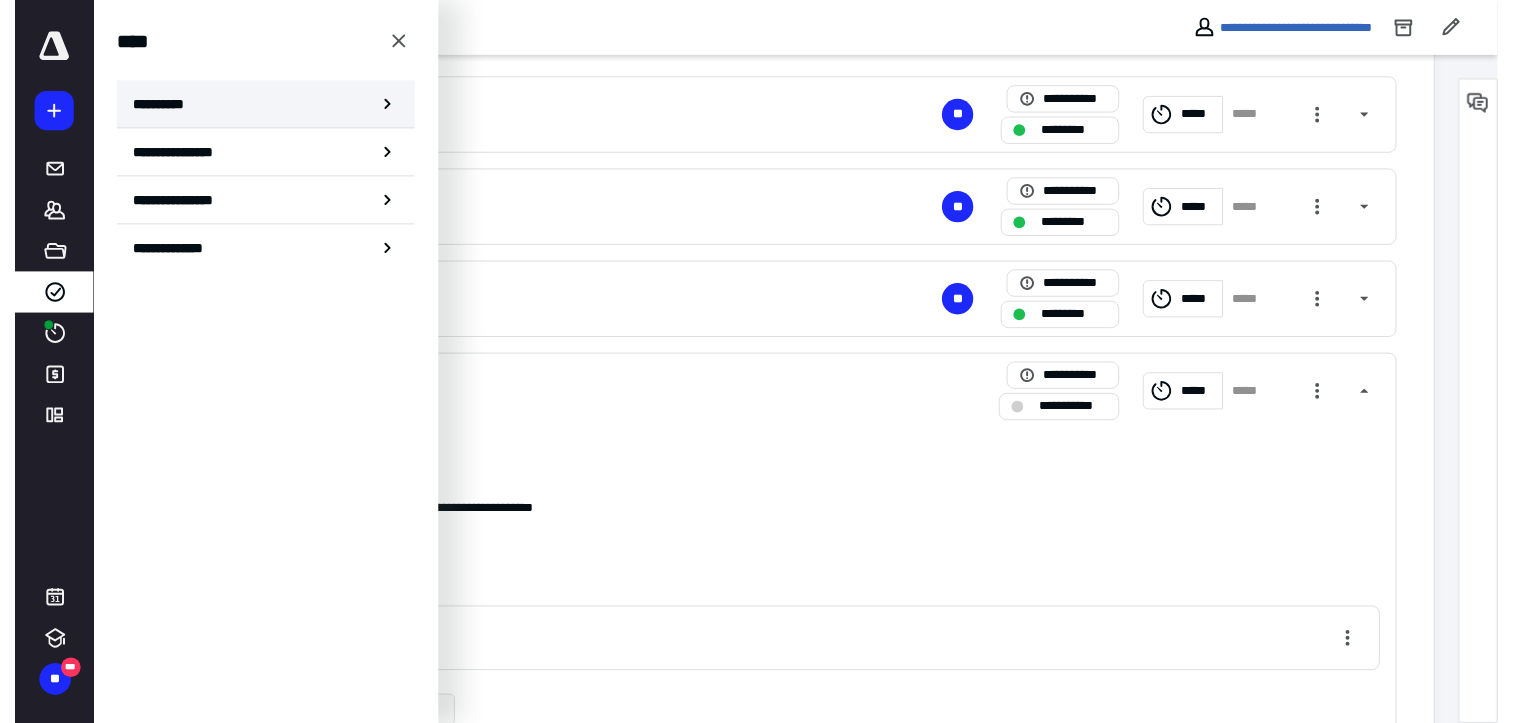 scroll, scrollTop: 0, scrollLeft: 0, axis: both 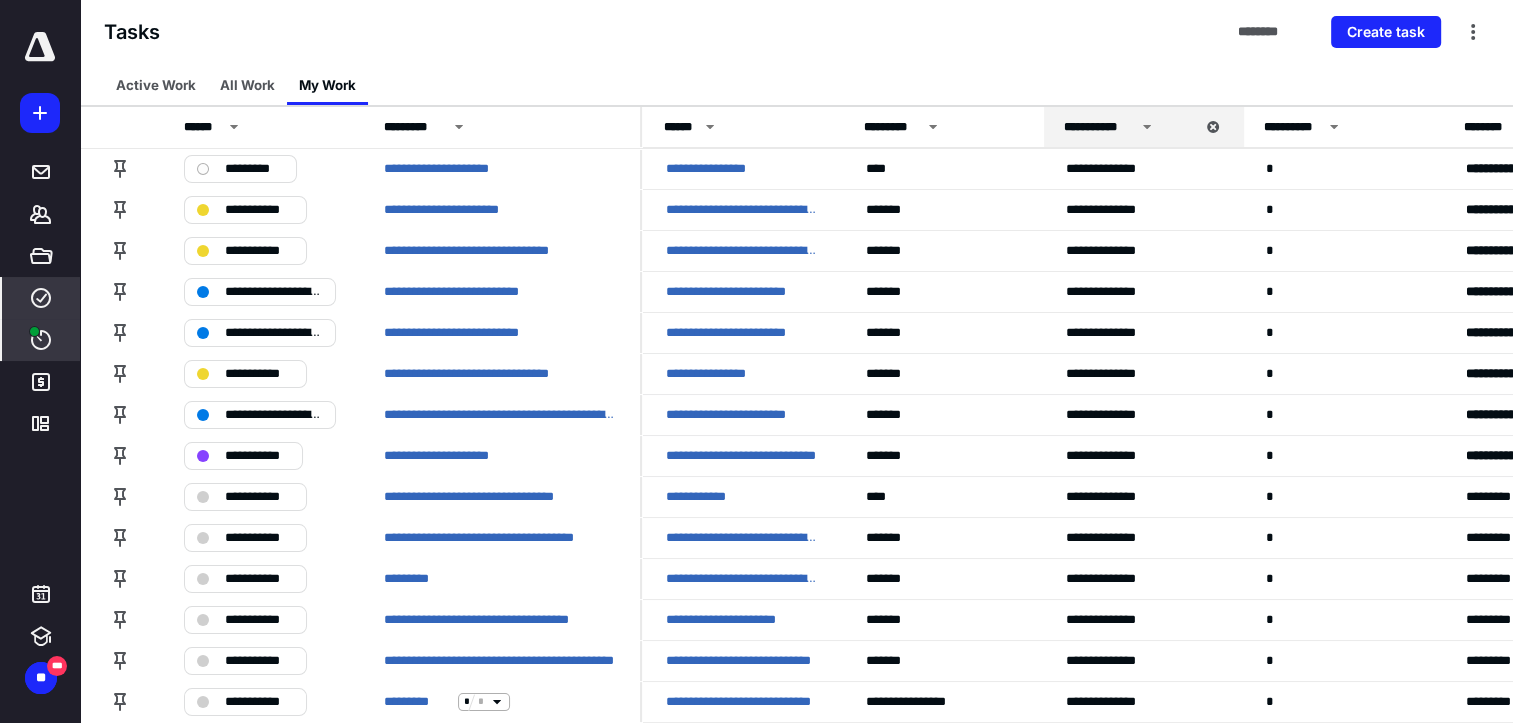 click on "****" at bounding box center [41, 340] 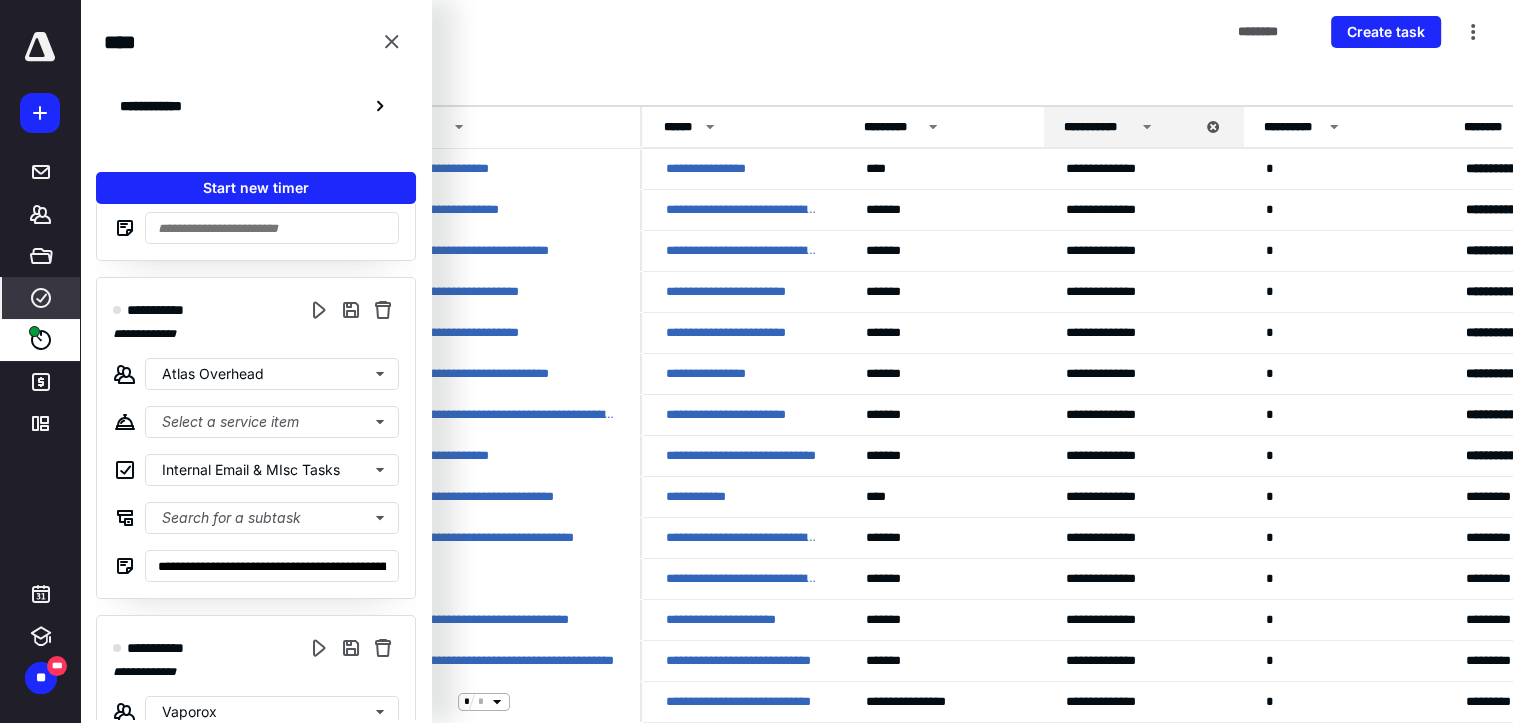 scroll, scrollTop: 600, scrollLeft: 0, axis: vertical 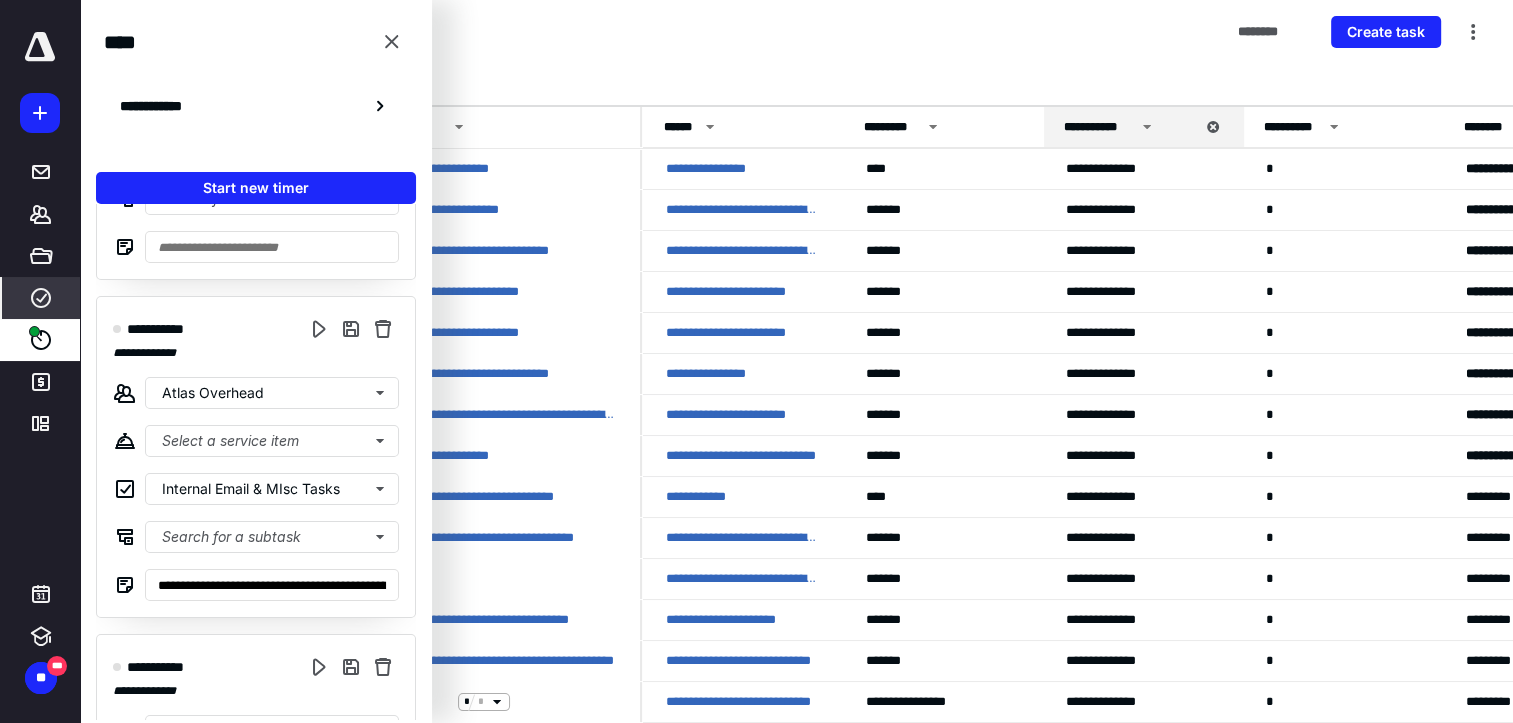 click on "Tasks ******** Create task" at bounding box center (796, 32) 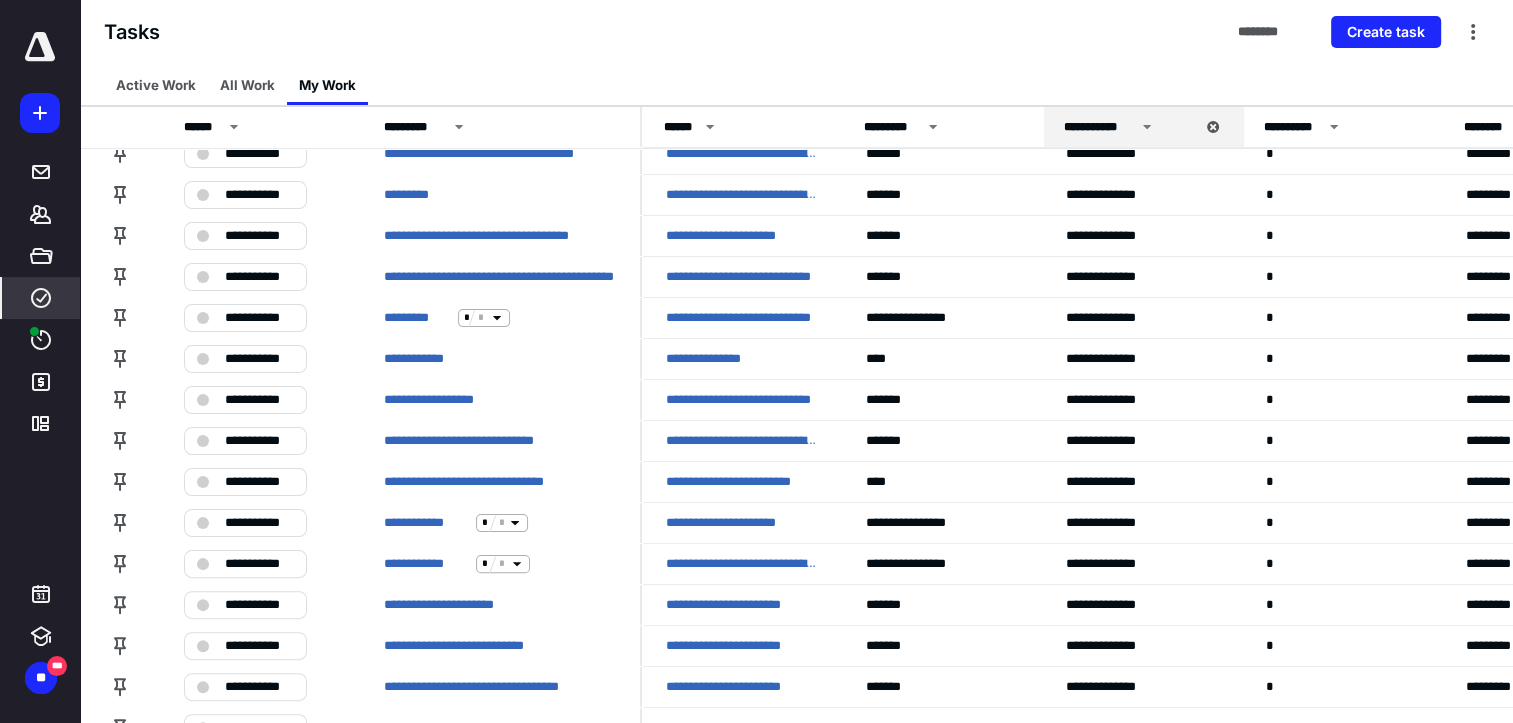 scroll, scrollTop: 400, scrollLeft: 0, axis: vertical 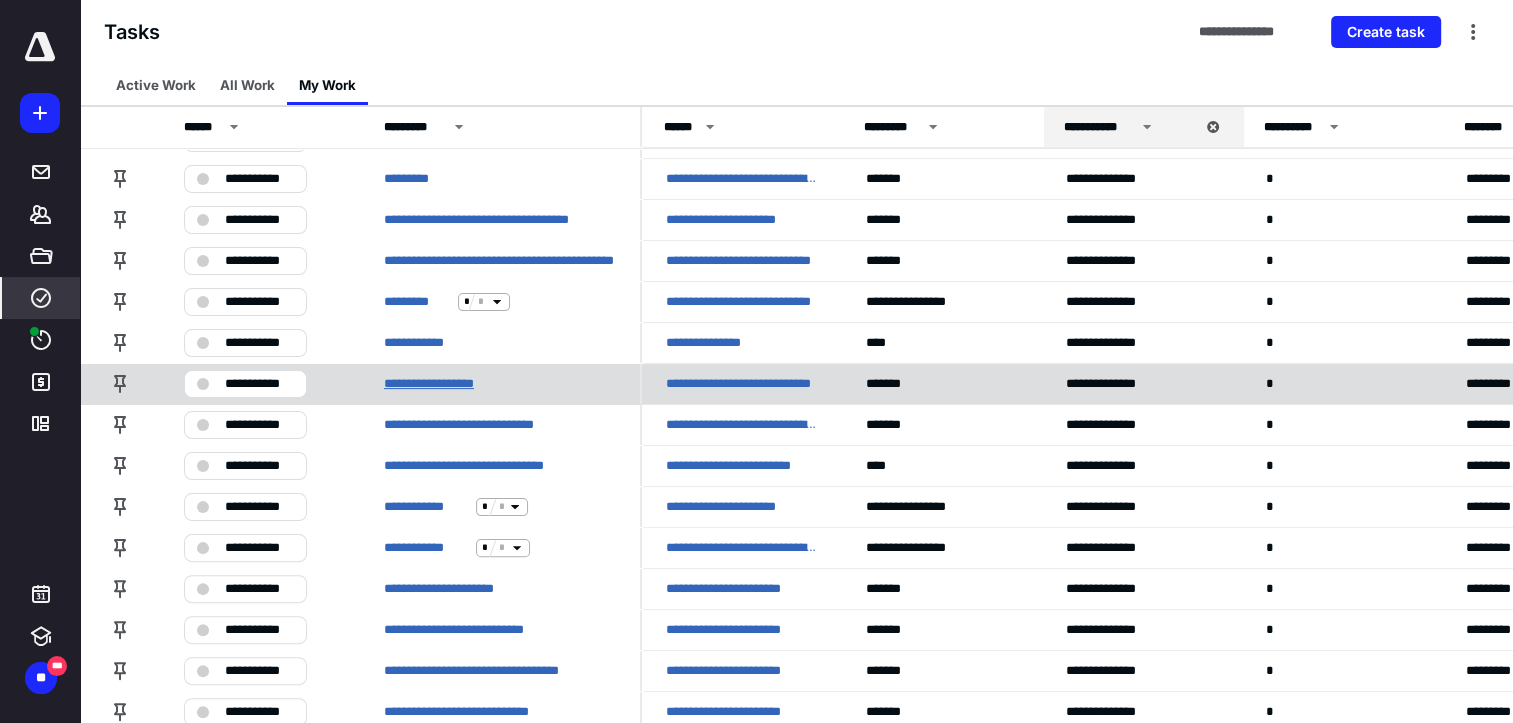 click on "**********" at bounding box center [446, 384] 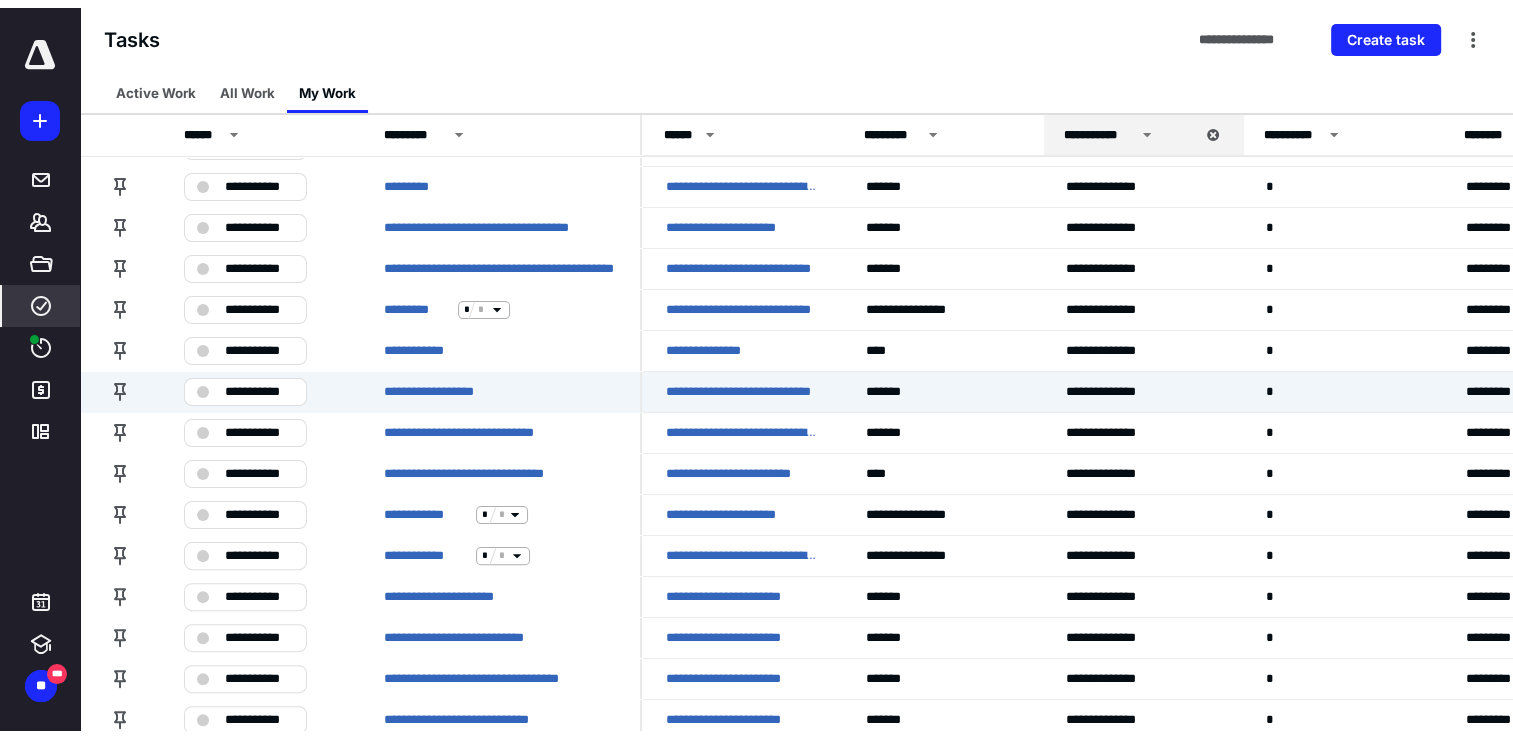scroll, scrollTop: 0, scrollLeft: 0, axis: both 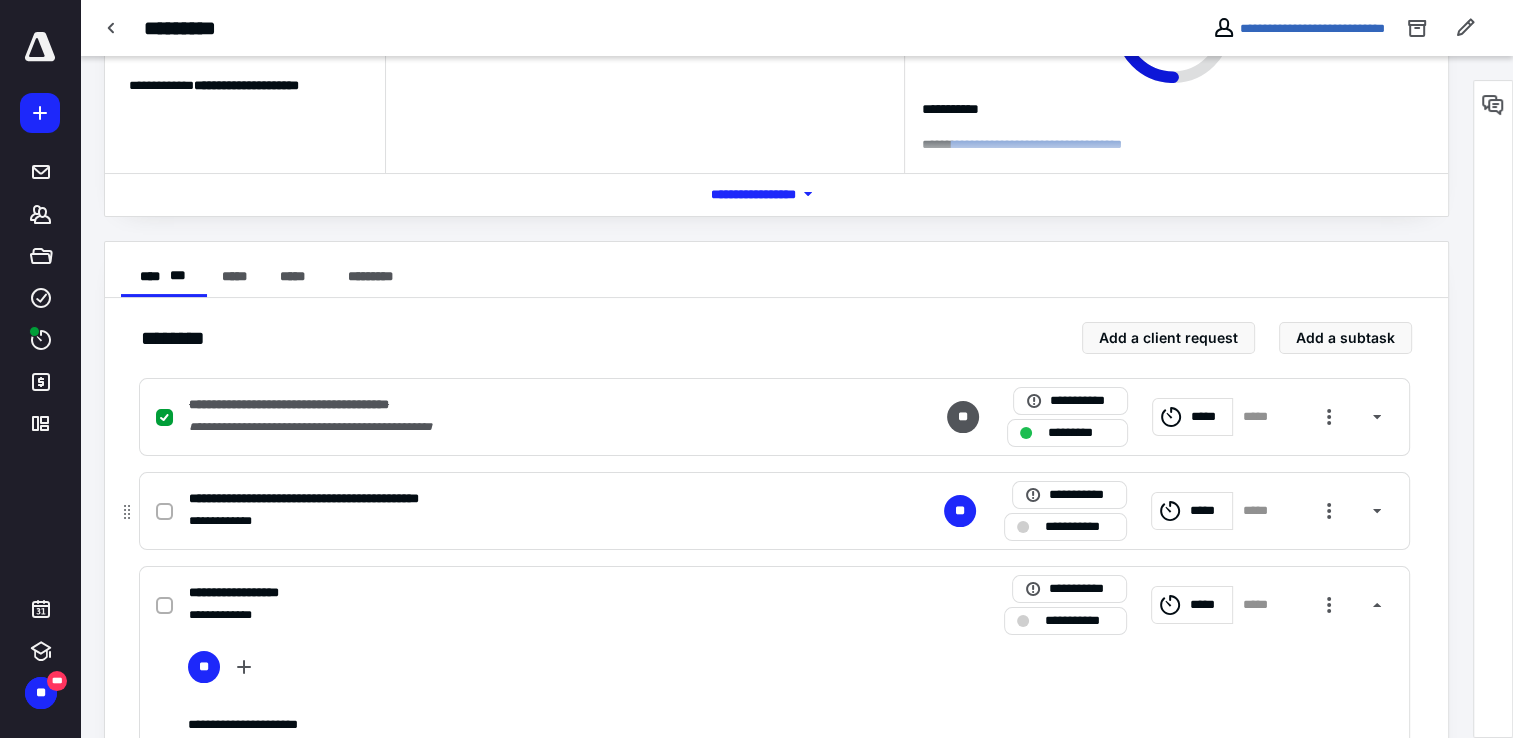 click on "**********" at bounding box center (512, 521) 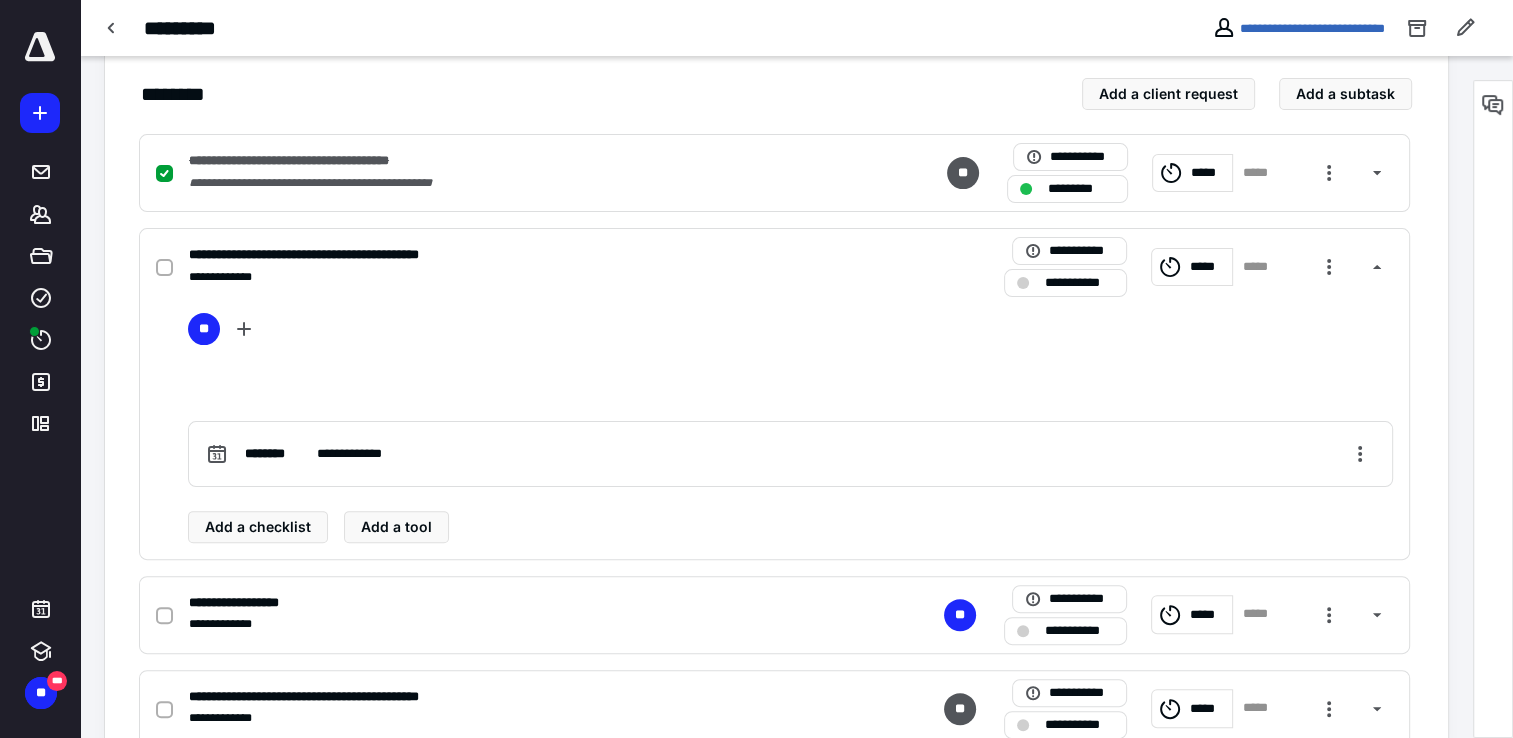 scroll, scrollTop: 400, scrollLeft: 0, axis: vertical 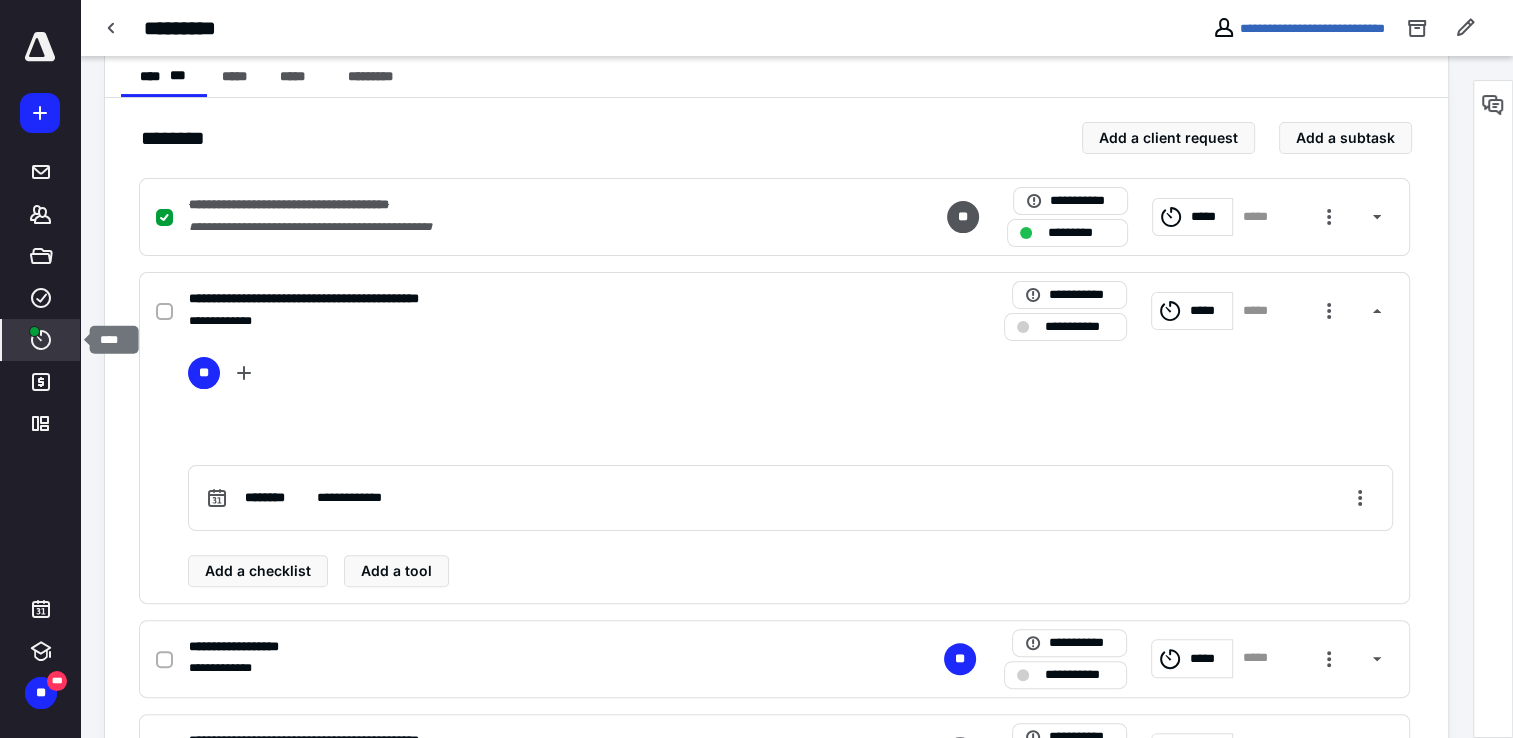 click on "****" at bounding box center (41, 340) 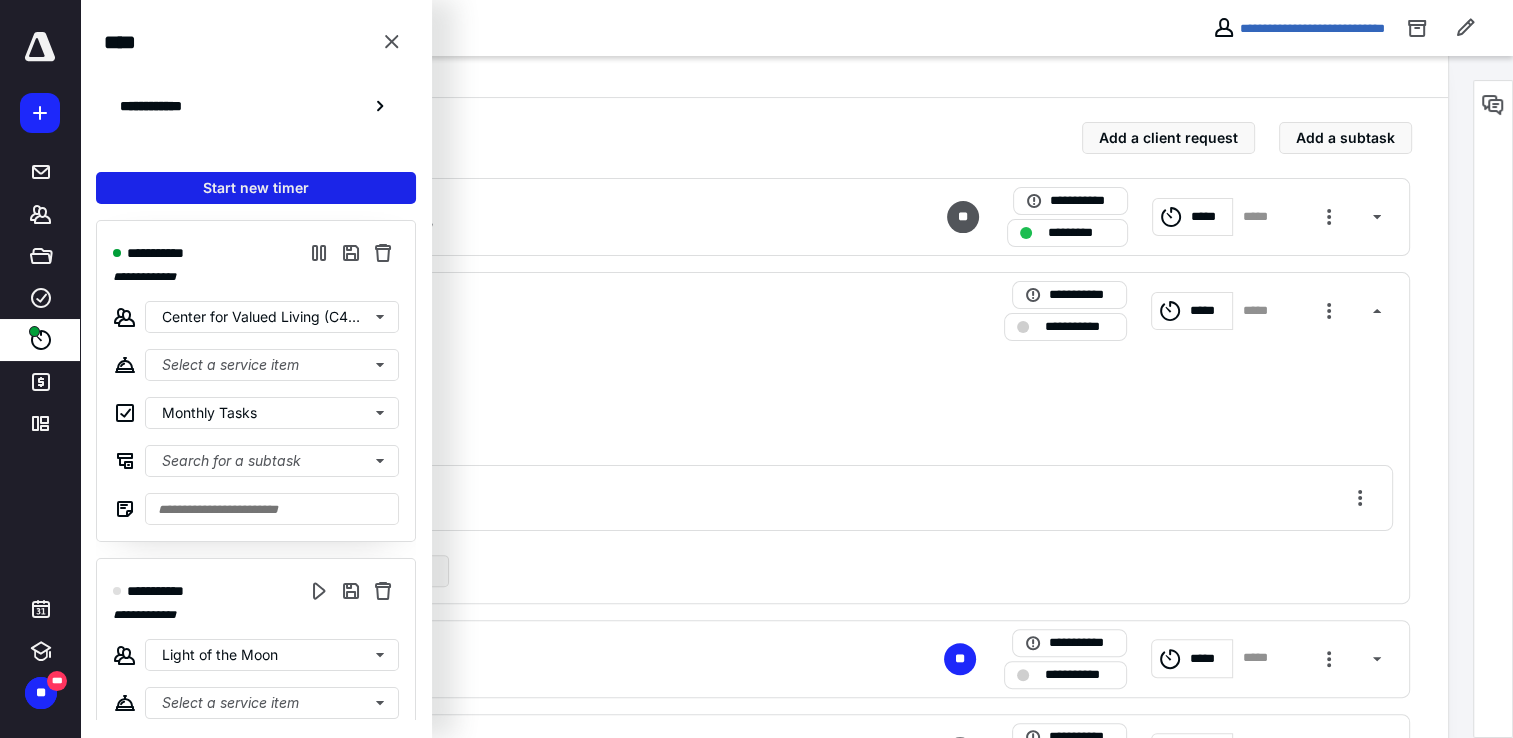 click on "Start new timer" at bounding box center [256, 188] 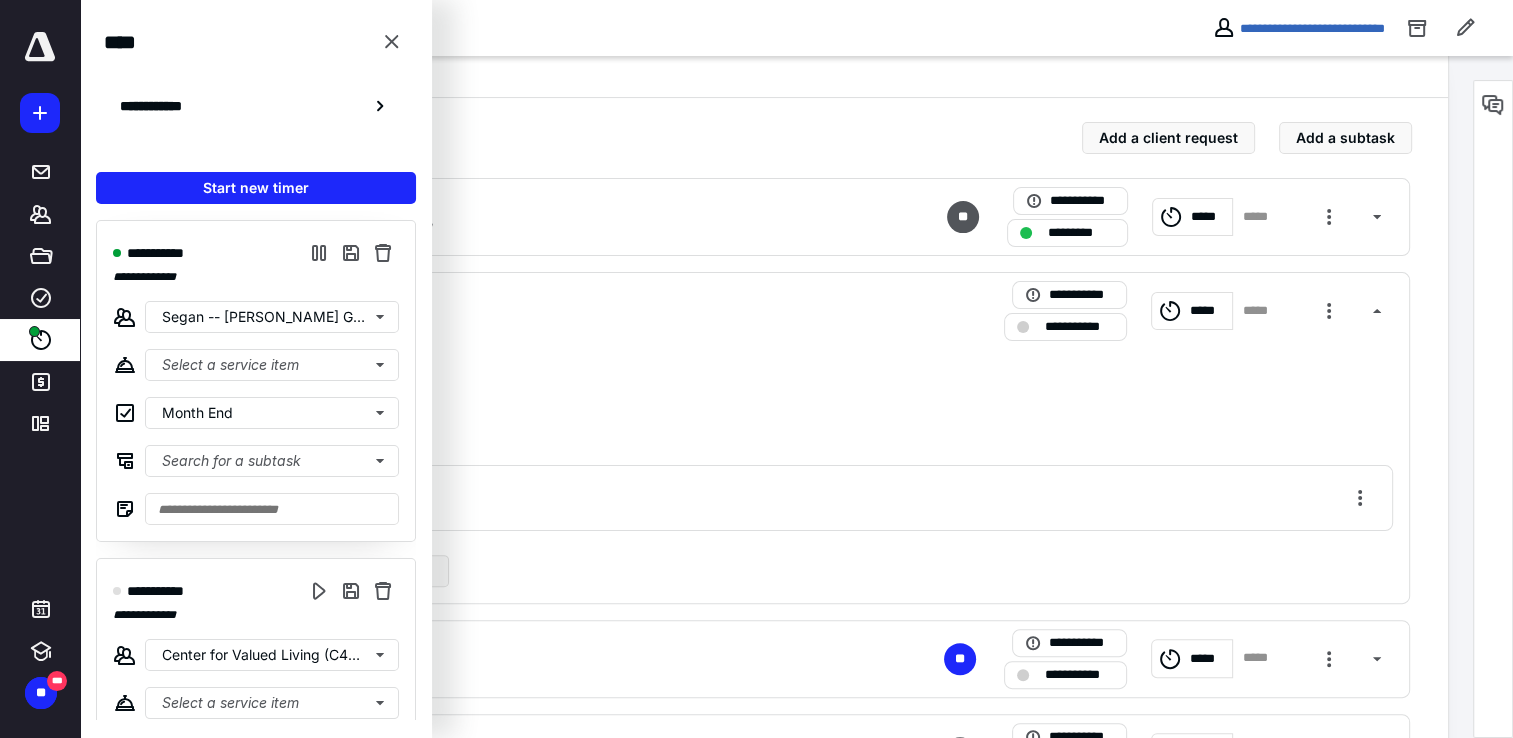 click on "**********" at bounding box center [774, 311] 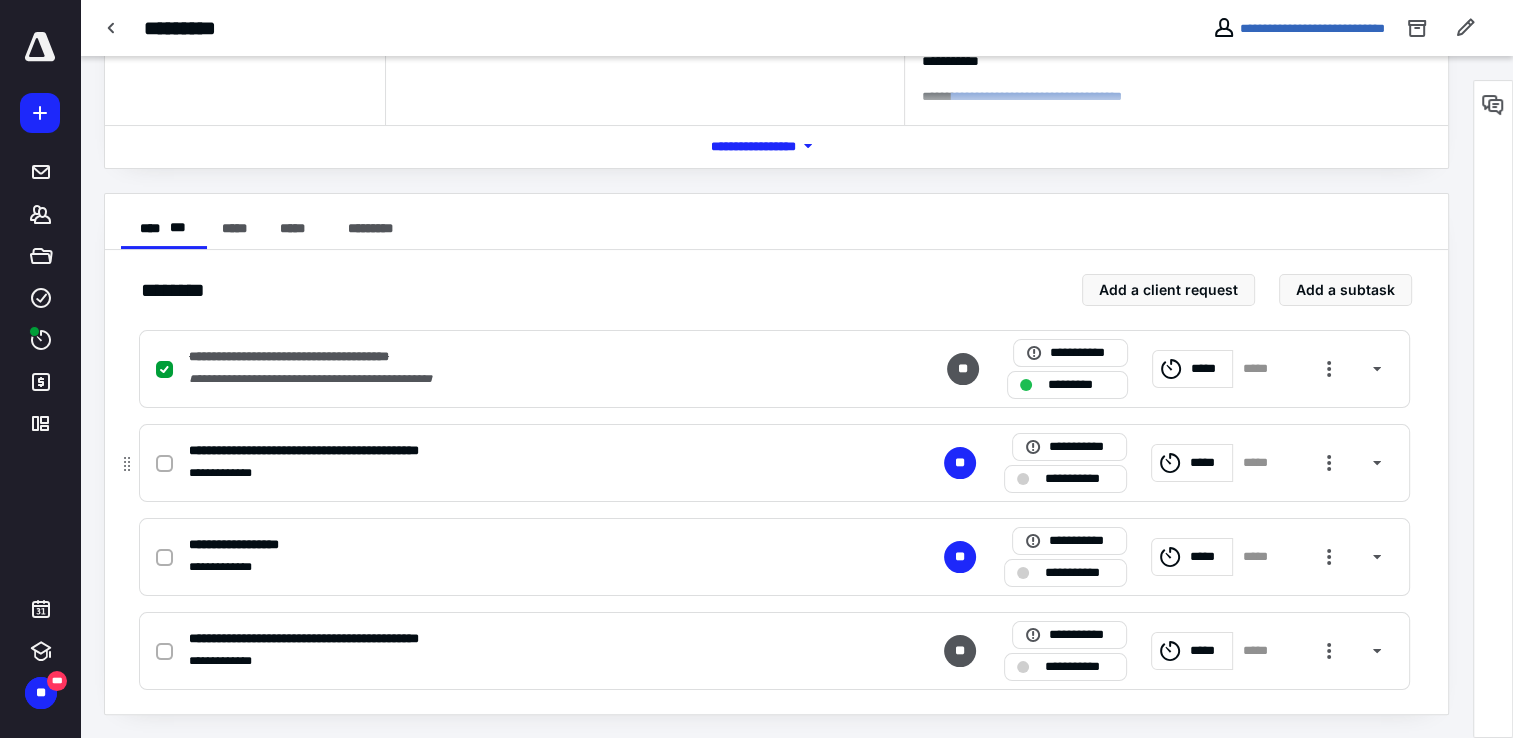 click on "**********" at bounding box center (512, 473) 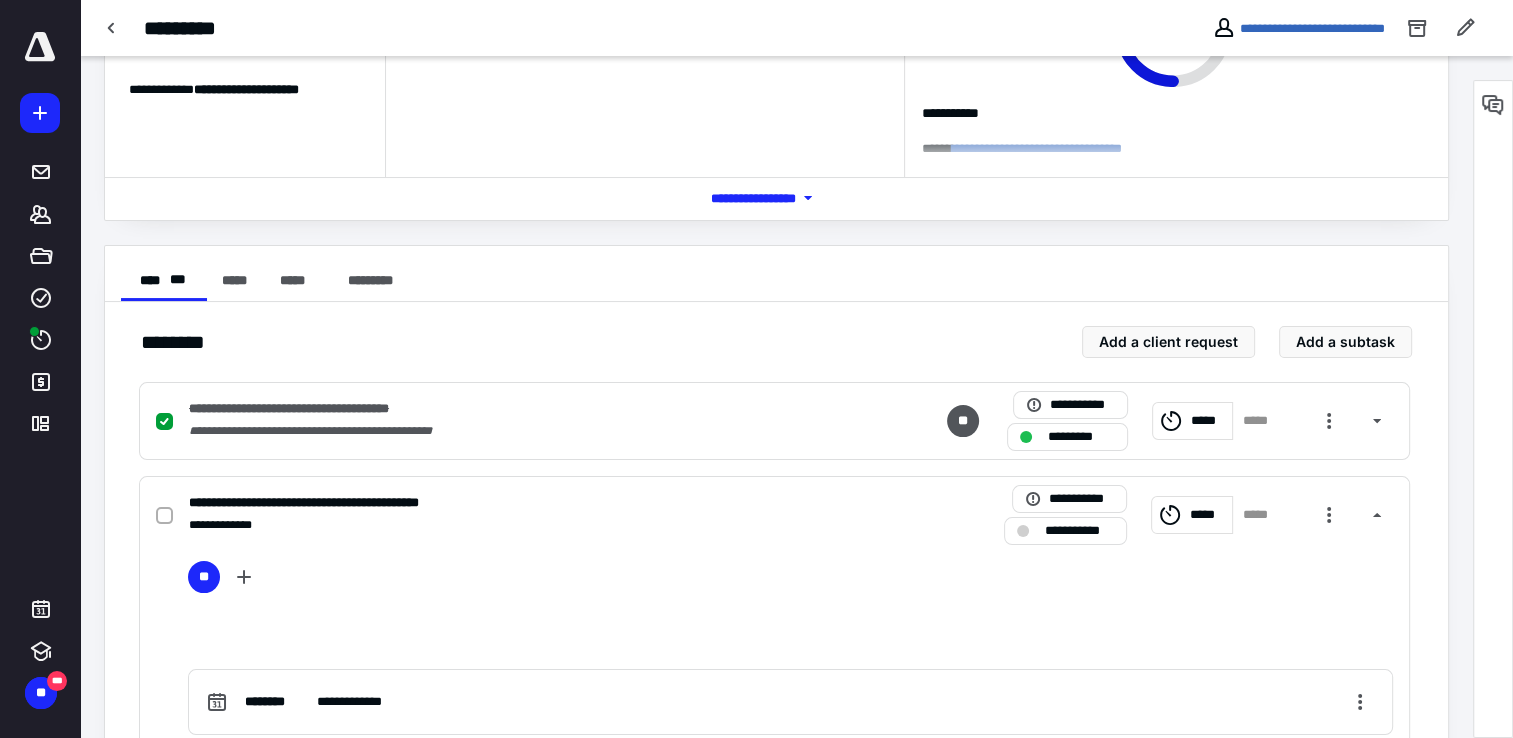 scroll, scrollTop: 100, scrollLeft: 0, axis: vertical 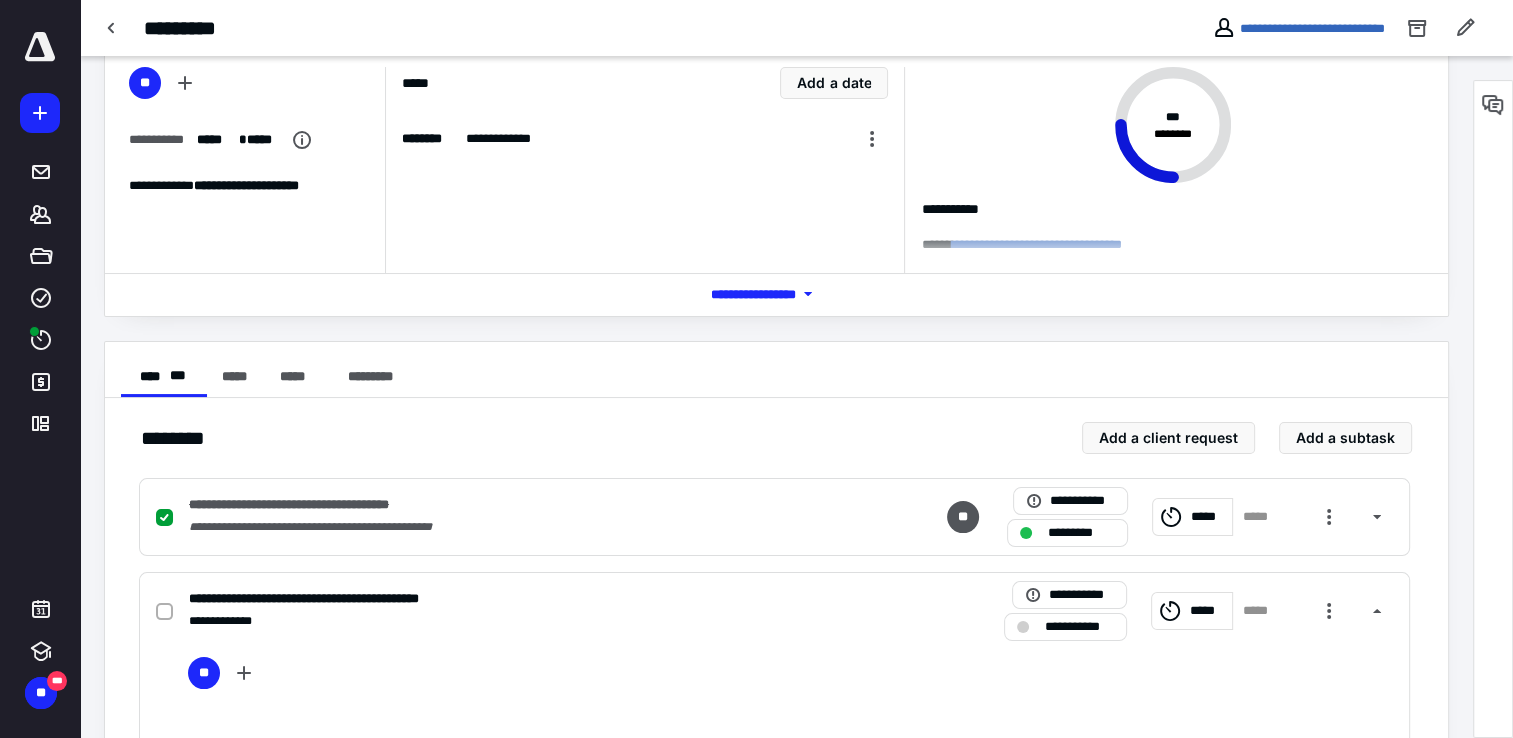 click on "*** **** *******" at bounding box center (777, 294) 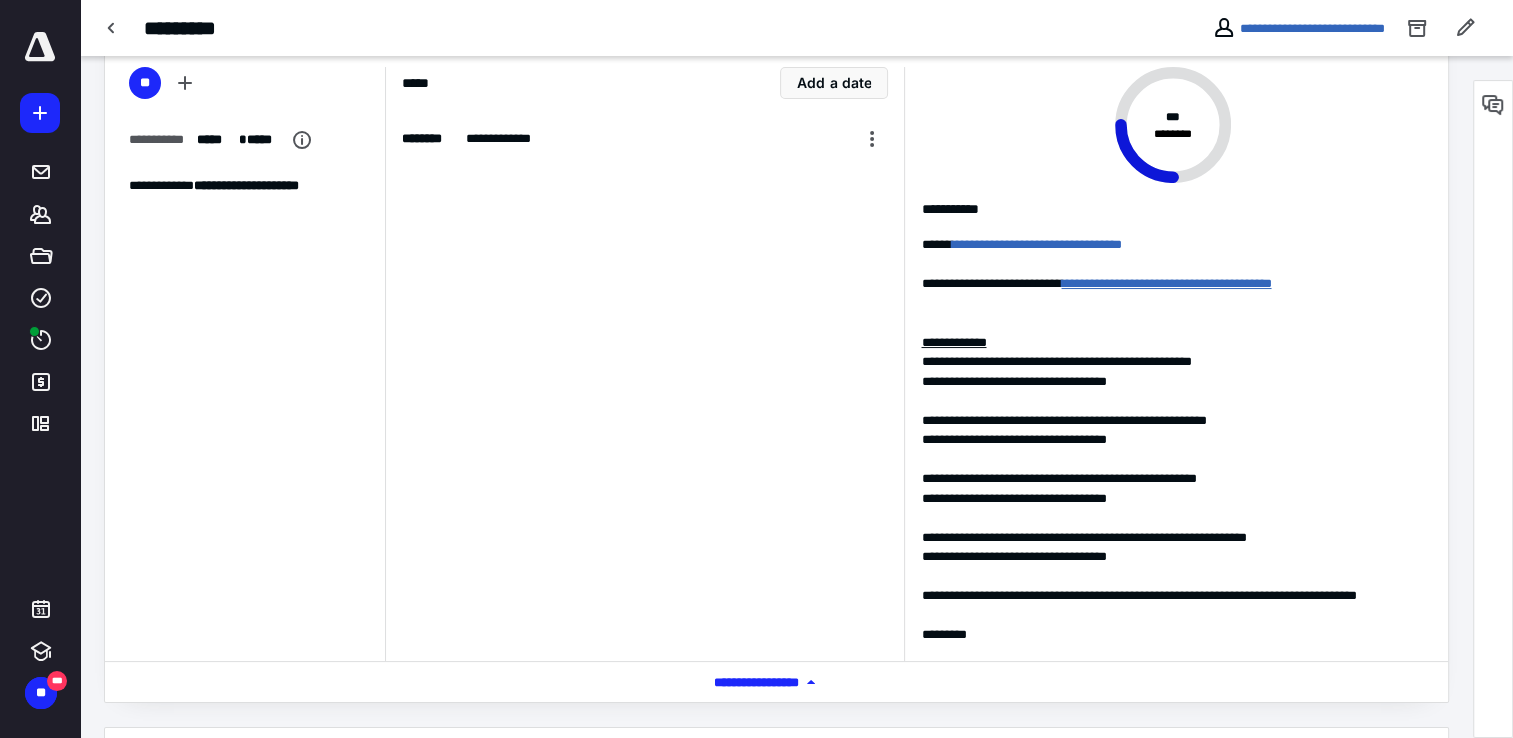 click on "**********" at bounding box center [1166, 283] 